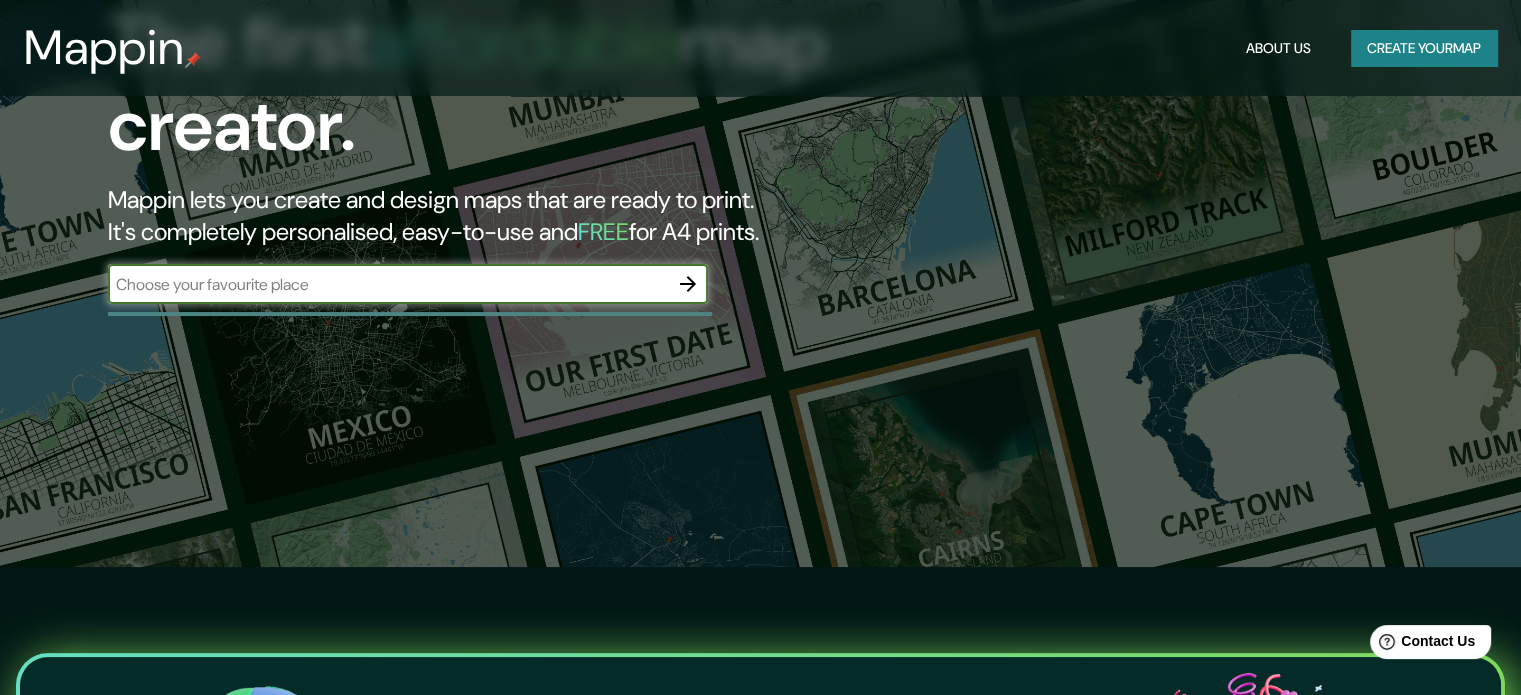 scroll, scrollTop: 0, scrollLeft: 0, axis: both 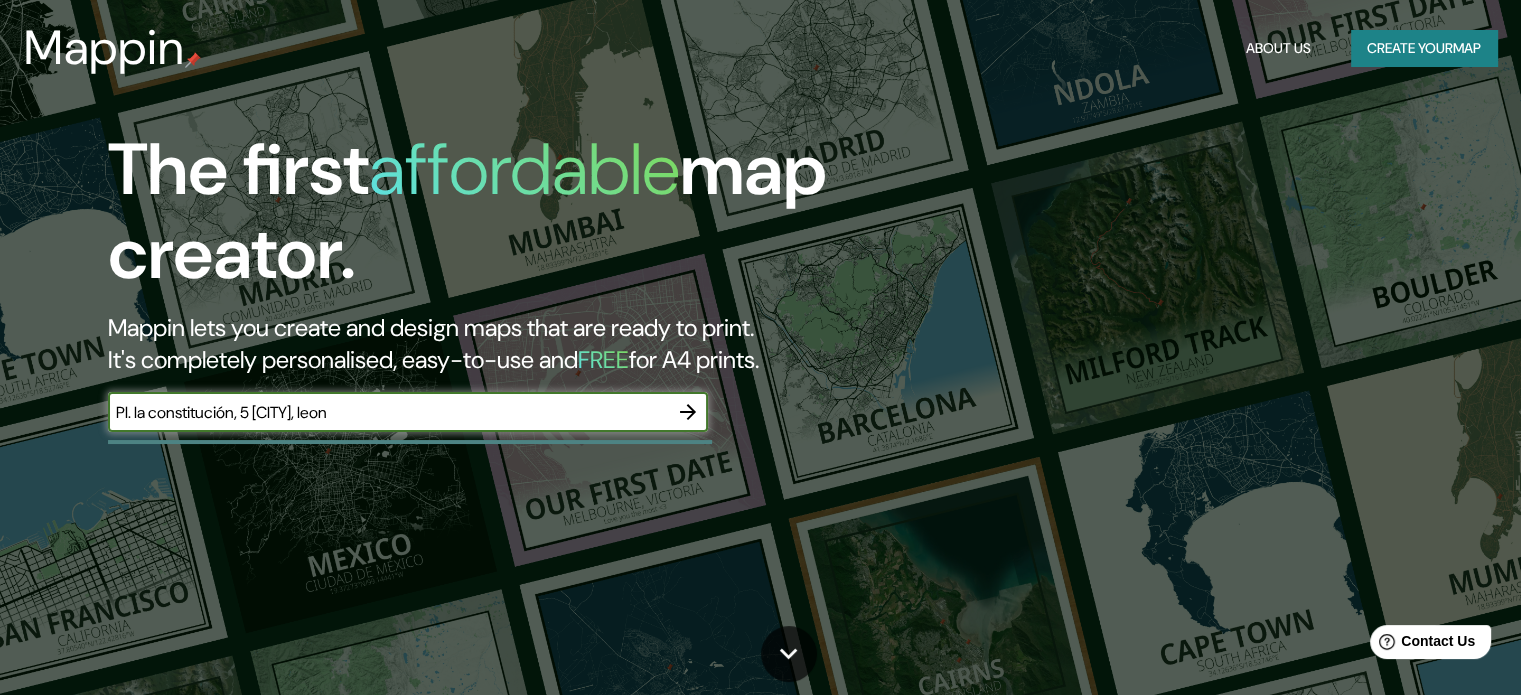 type on "Pl. la constitución, 5 [CITY], leon" 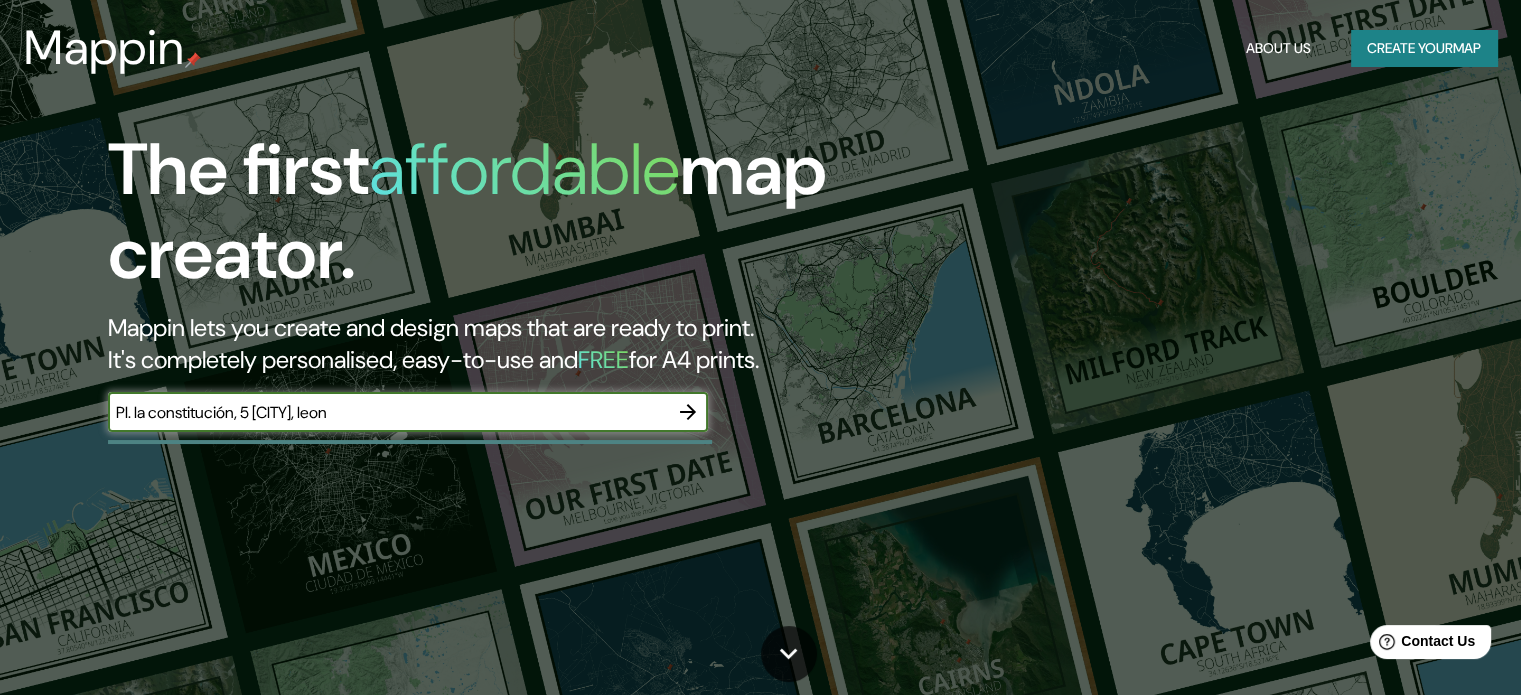 drag, startPoint x: 294, startPoint y: 413, endPoint x: 689, endPoint y: 414, distance: 395.00125 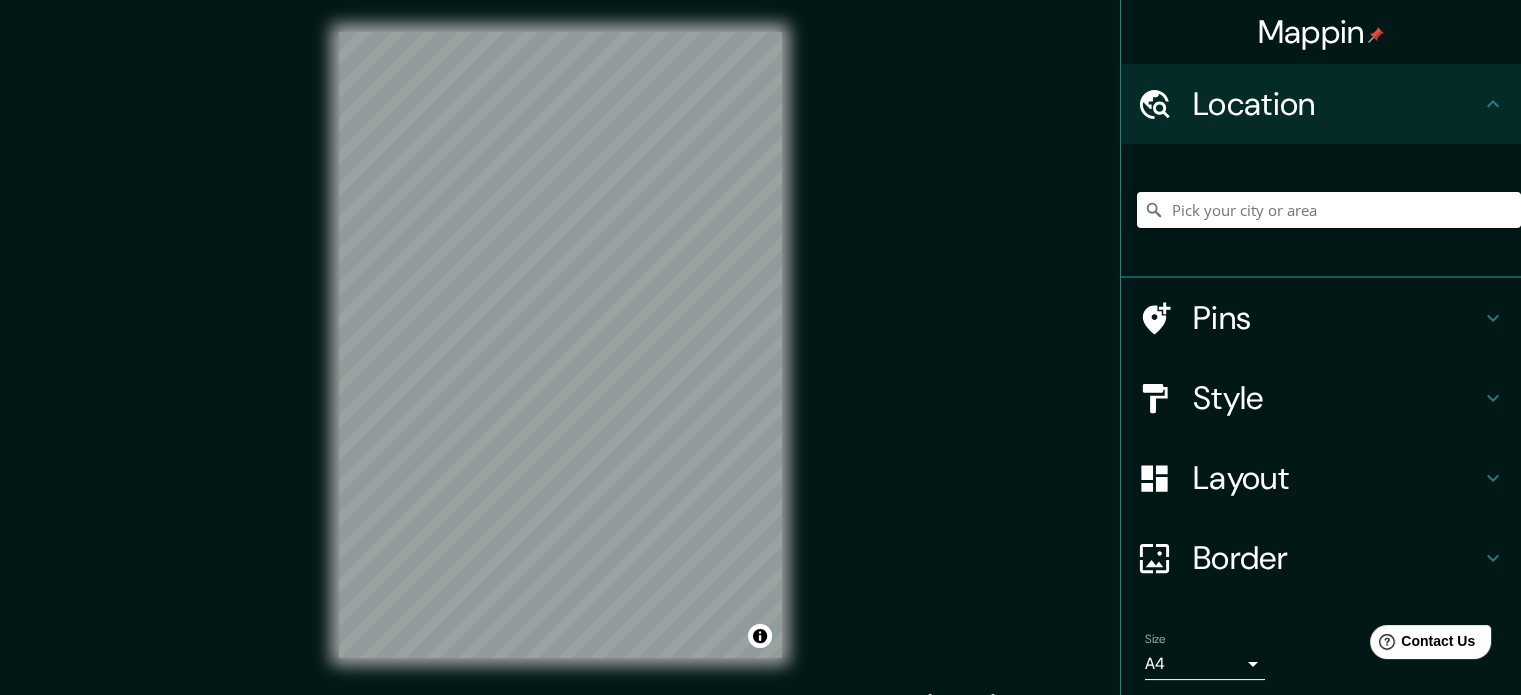 click at bounding box center [1329, 210] 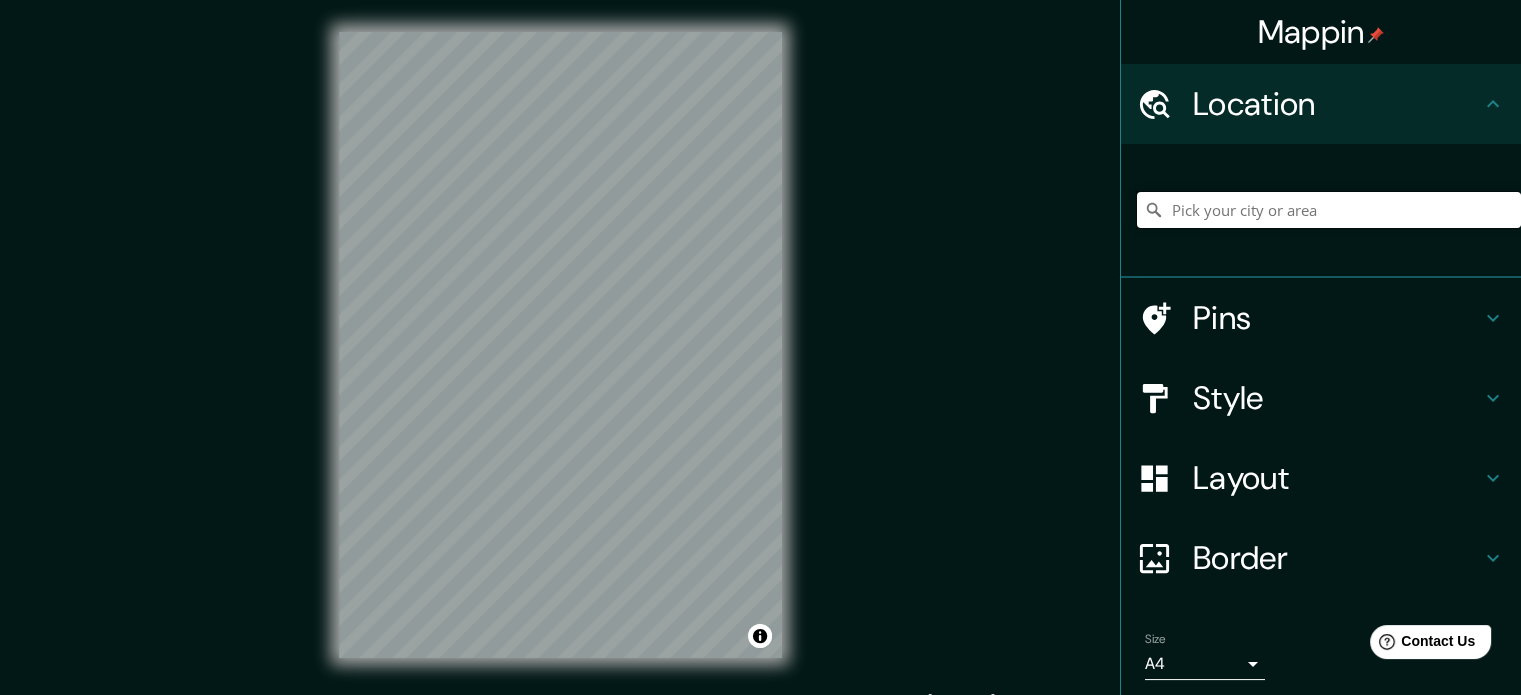 click at bounding box center [1329, 210] 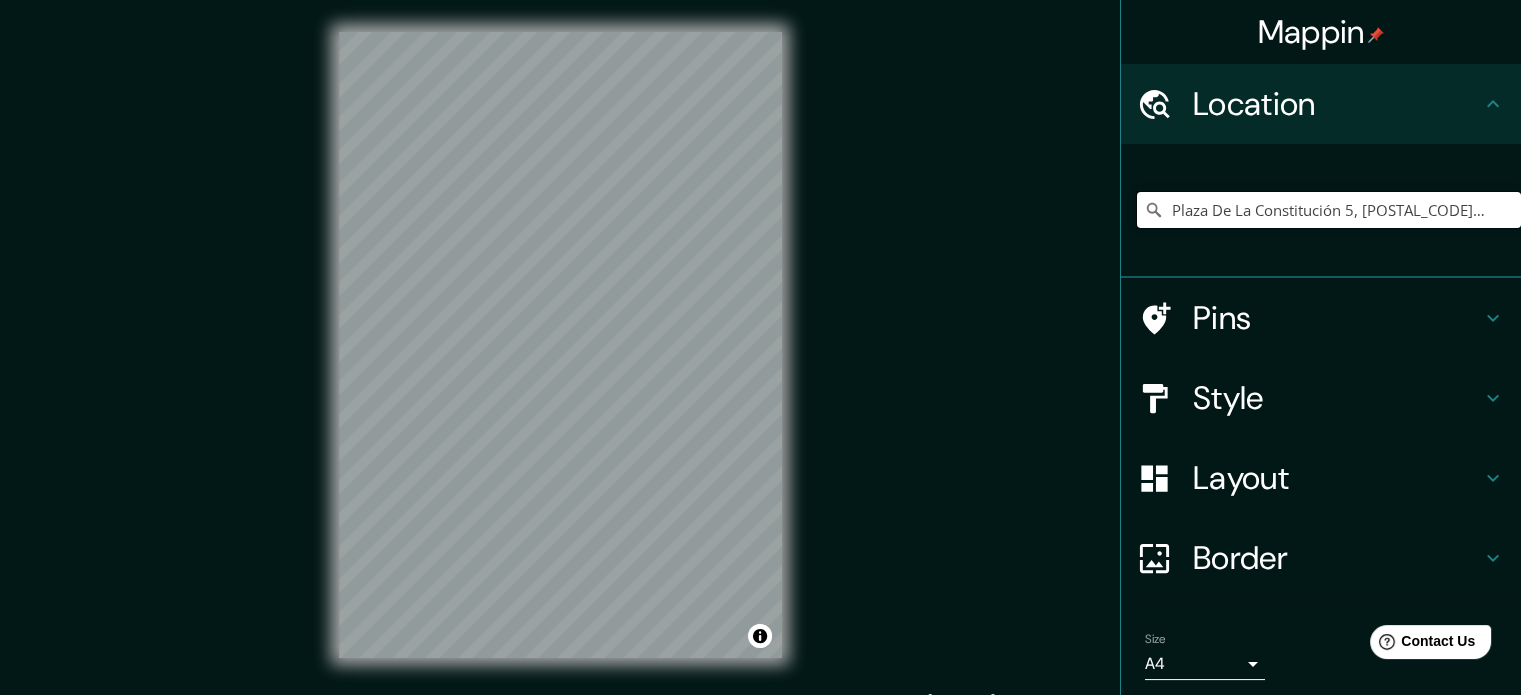 scroll, scrollTop: 0, scrollLeft: 0, axis: both 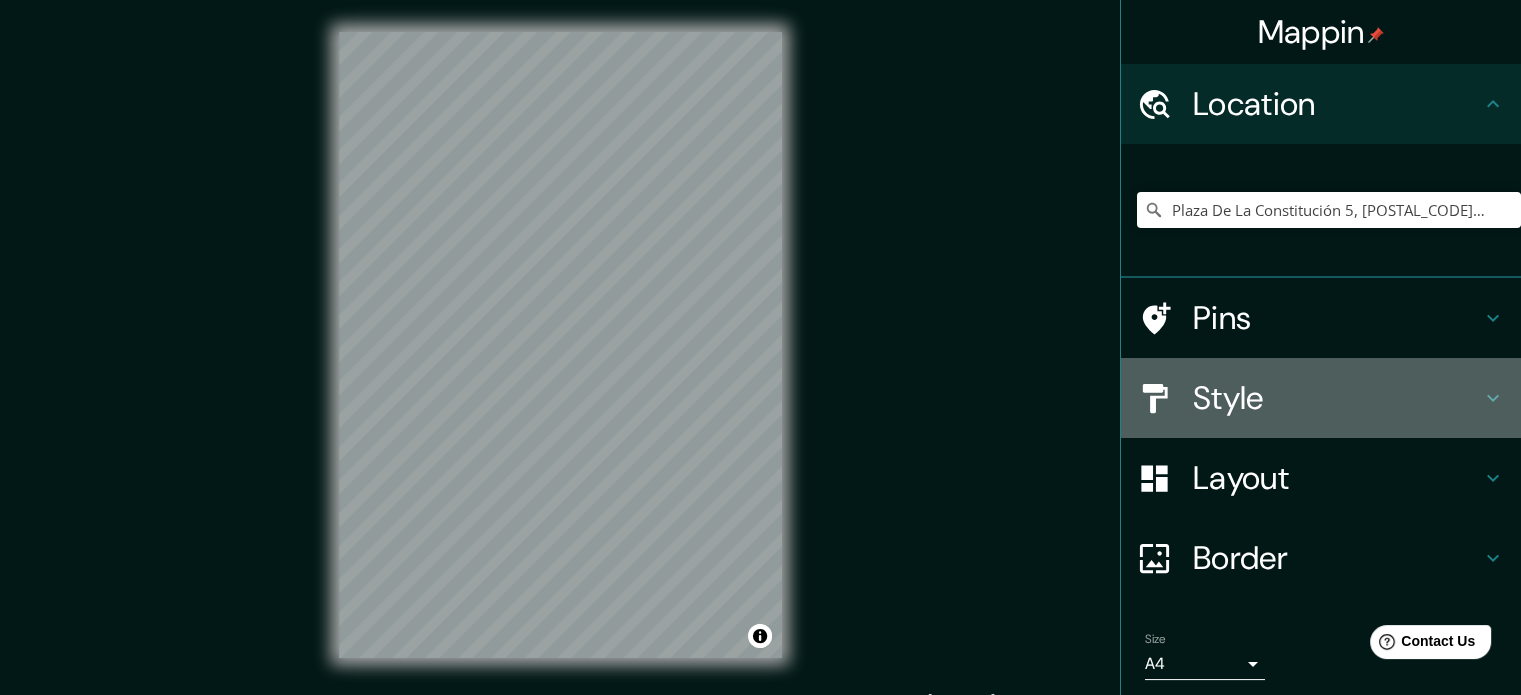 click 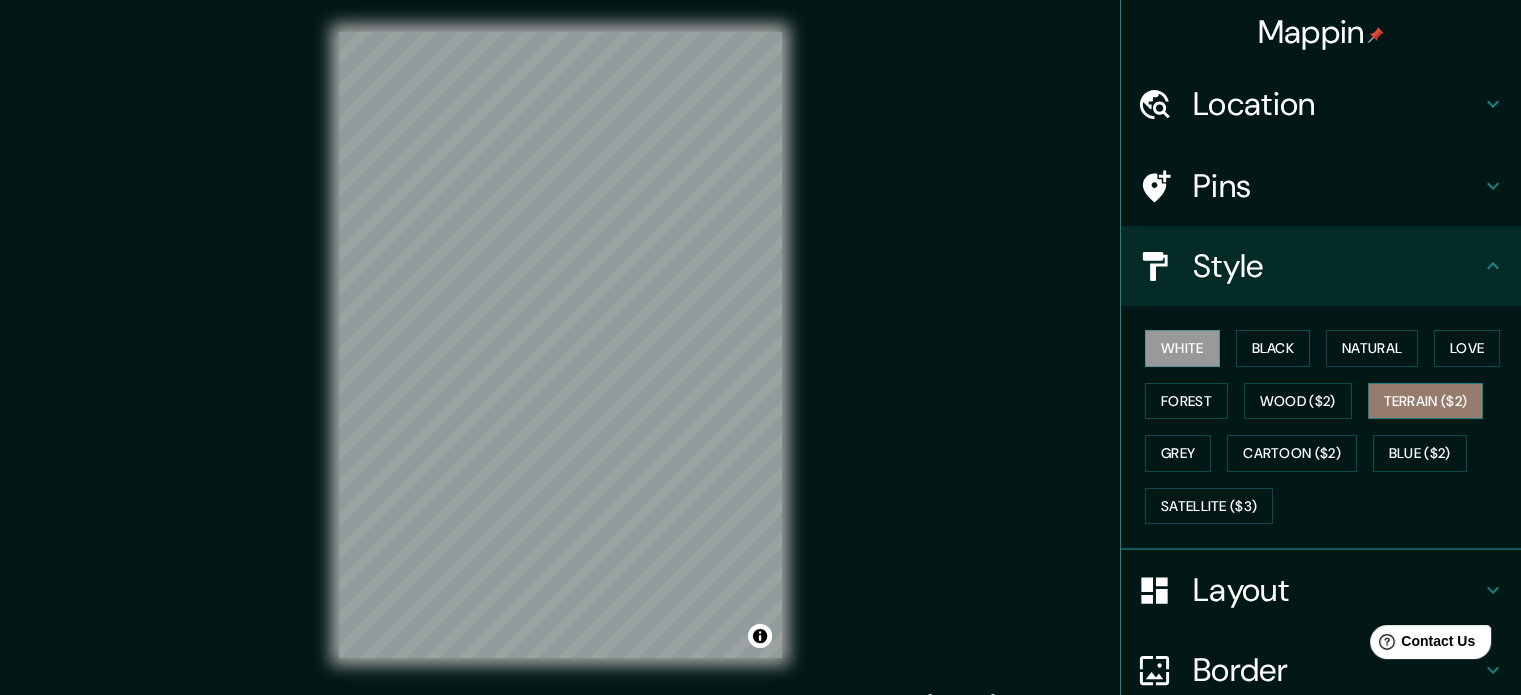 click on "Terrain ($2)" at bounding box center [1426, 401] 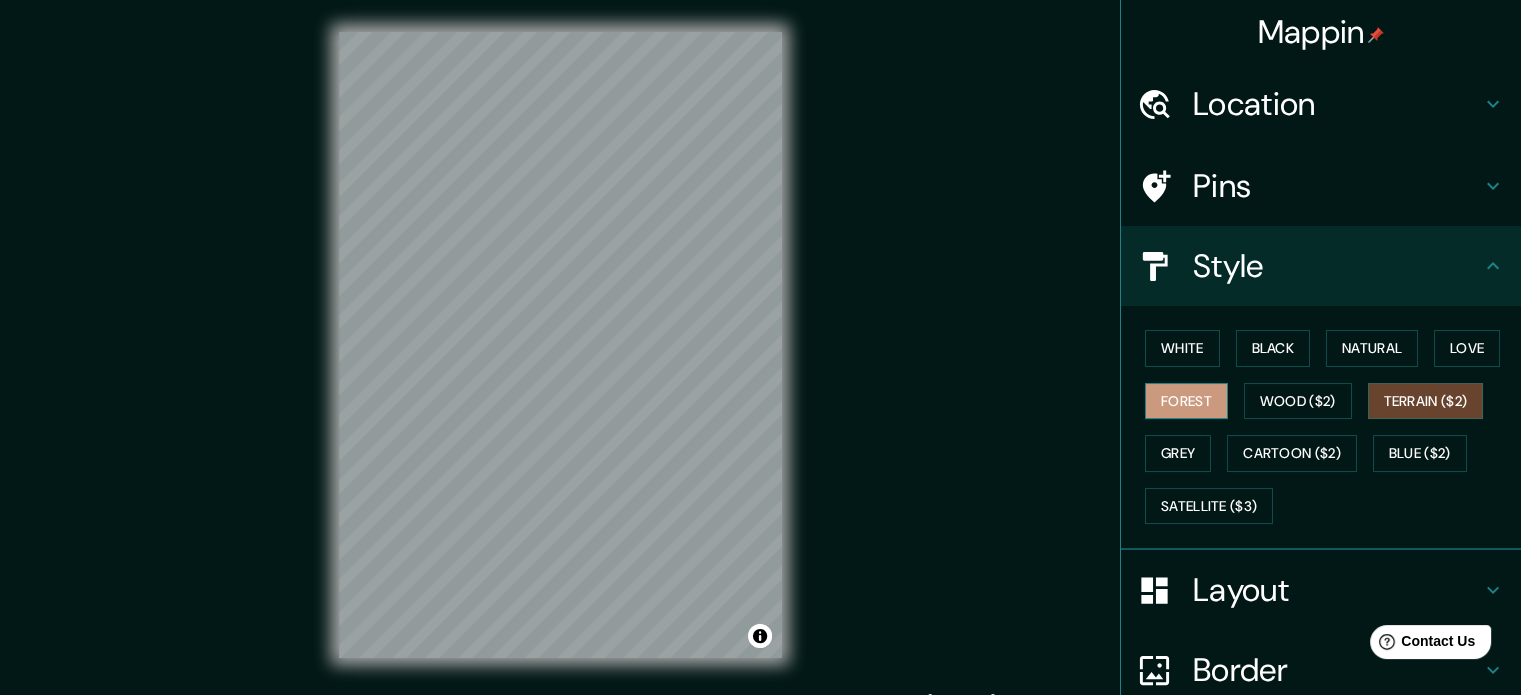 click on "Forest" at bounding box center (1186, 401) 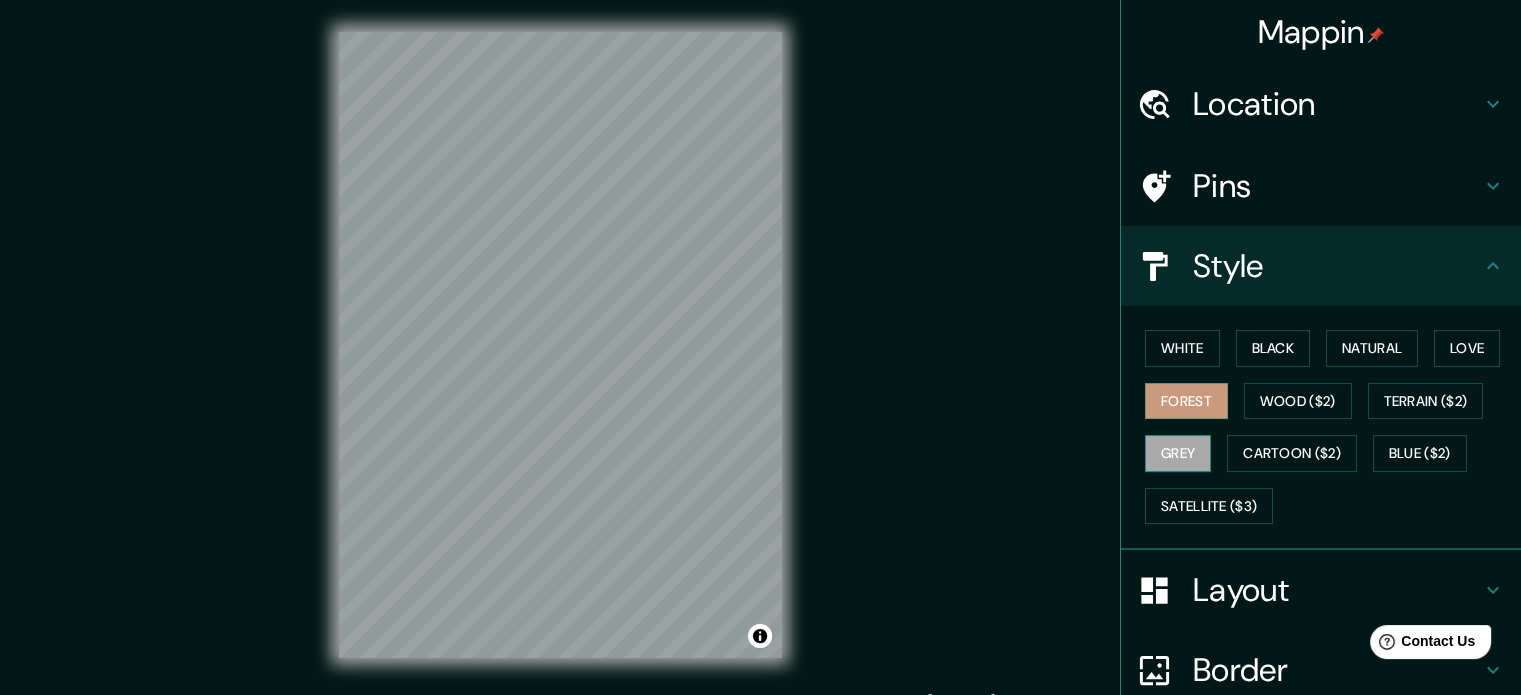 click on "Grey" at bounding box center (1178, 453) 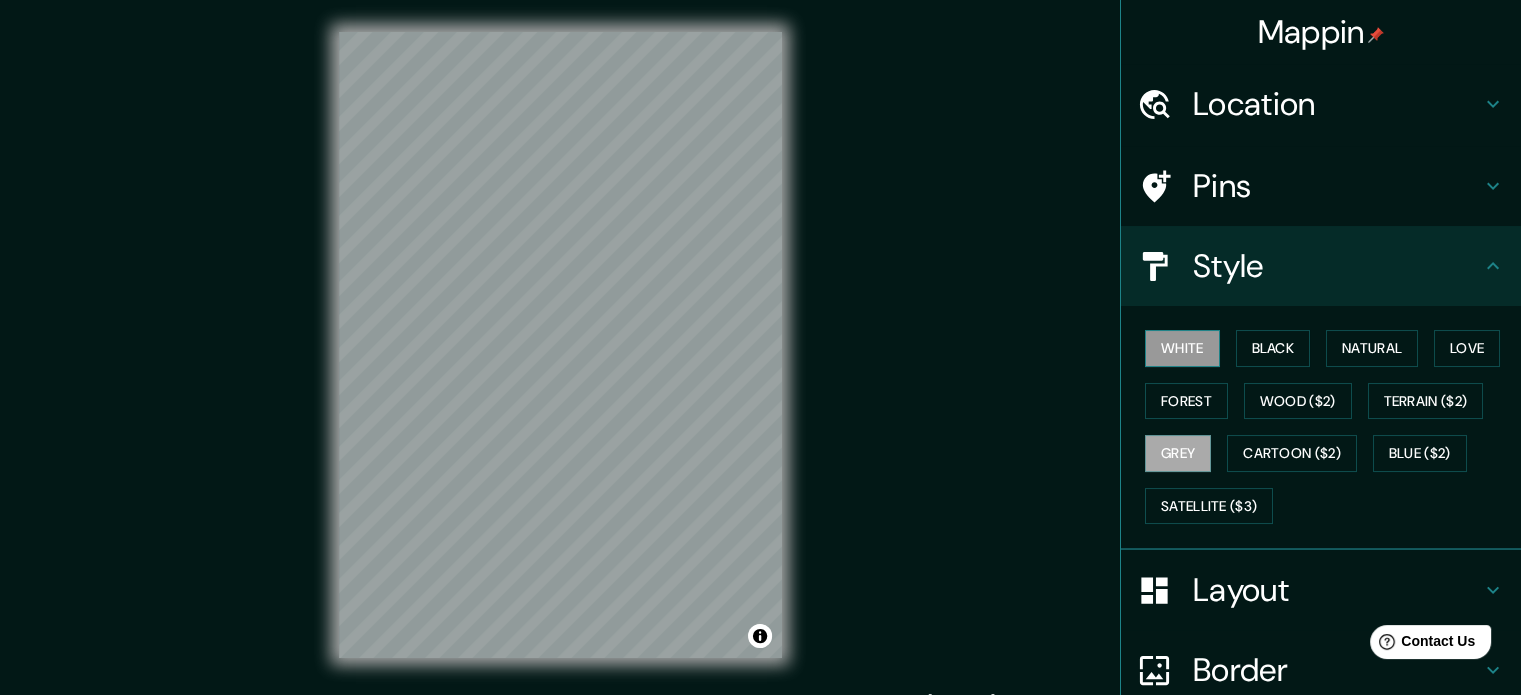 click on "White" at bounding box center [1182, 348] 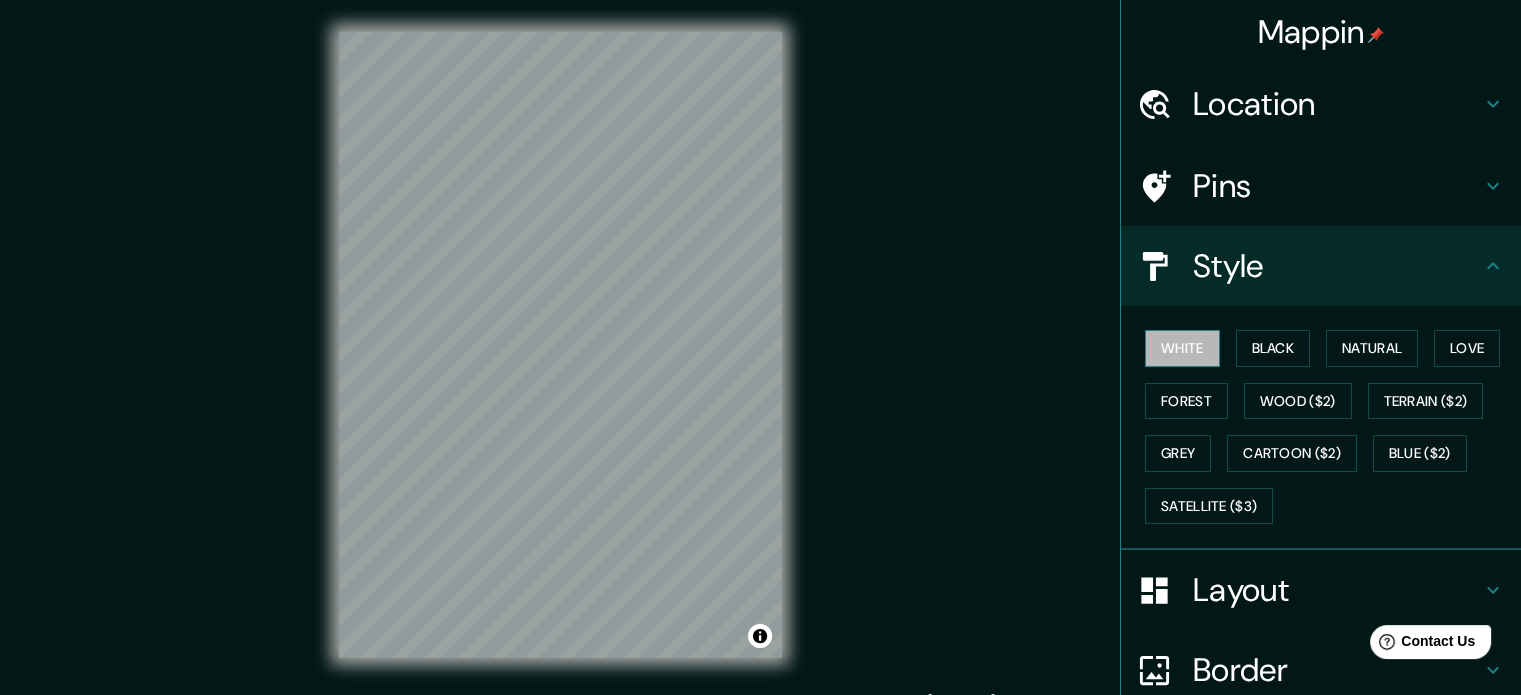 click on "White" at bounding box center (1182, 348) 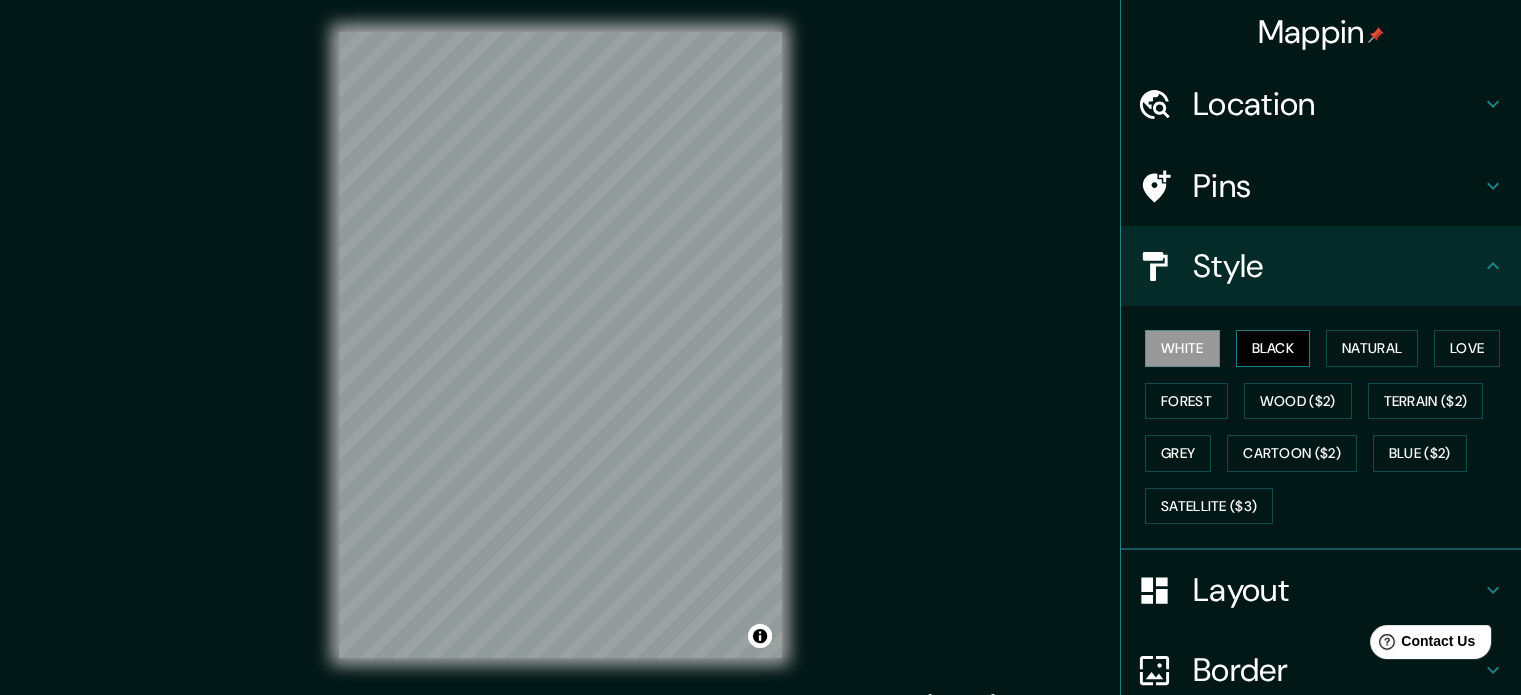 click on "Black" at bounding box center (1273, 348) 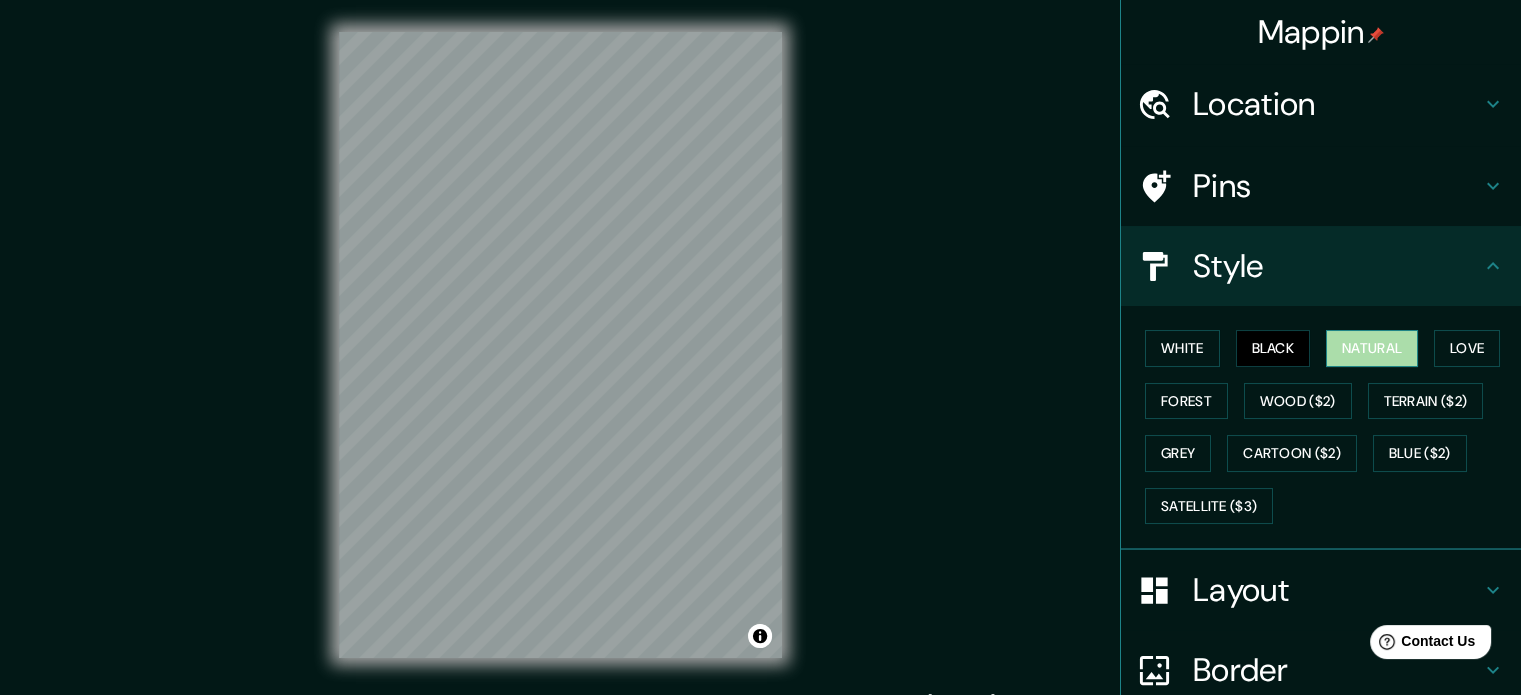 click on "Natural" at bounding box center [1372, 348] 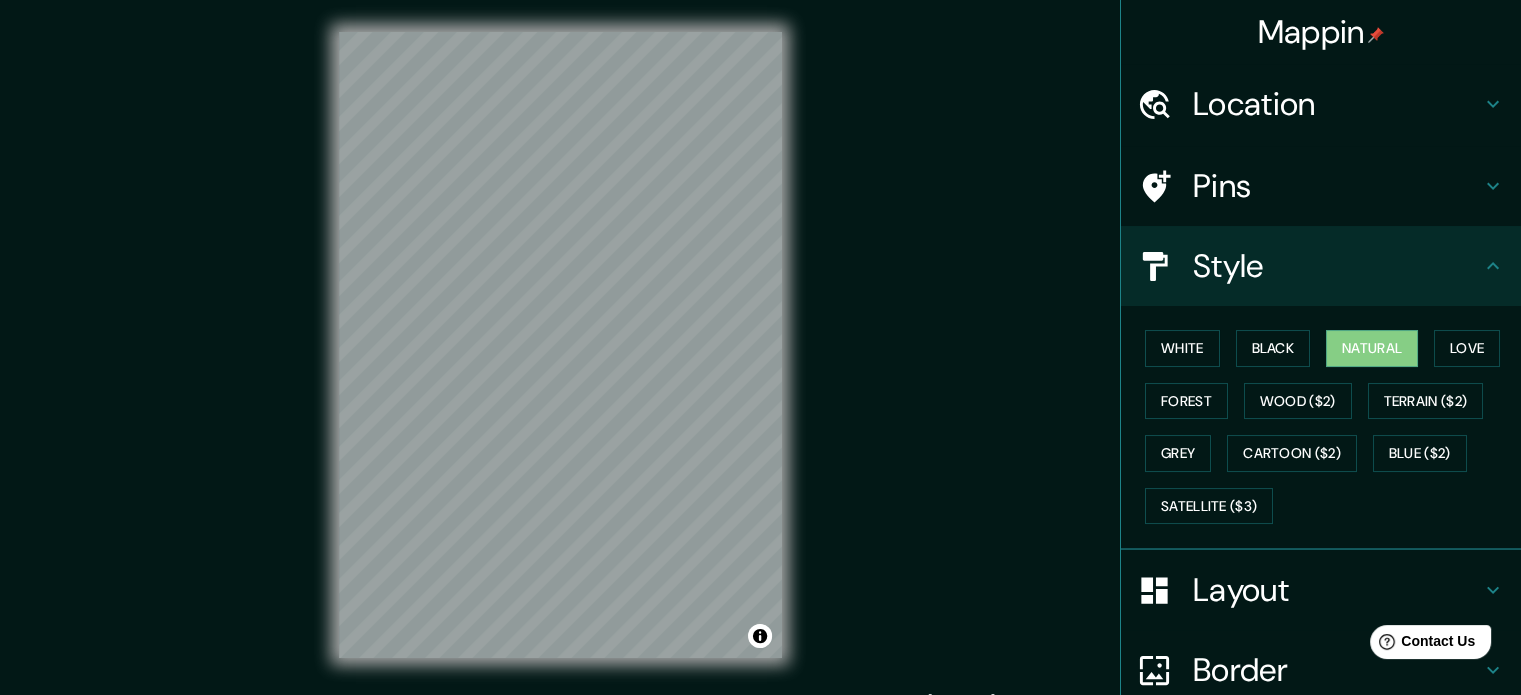 click on "Location" at bounding box center (1337, 104) 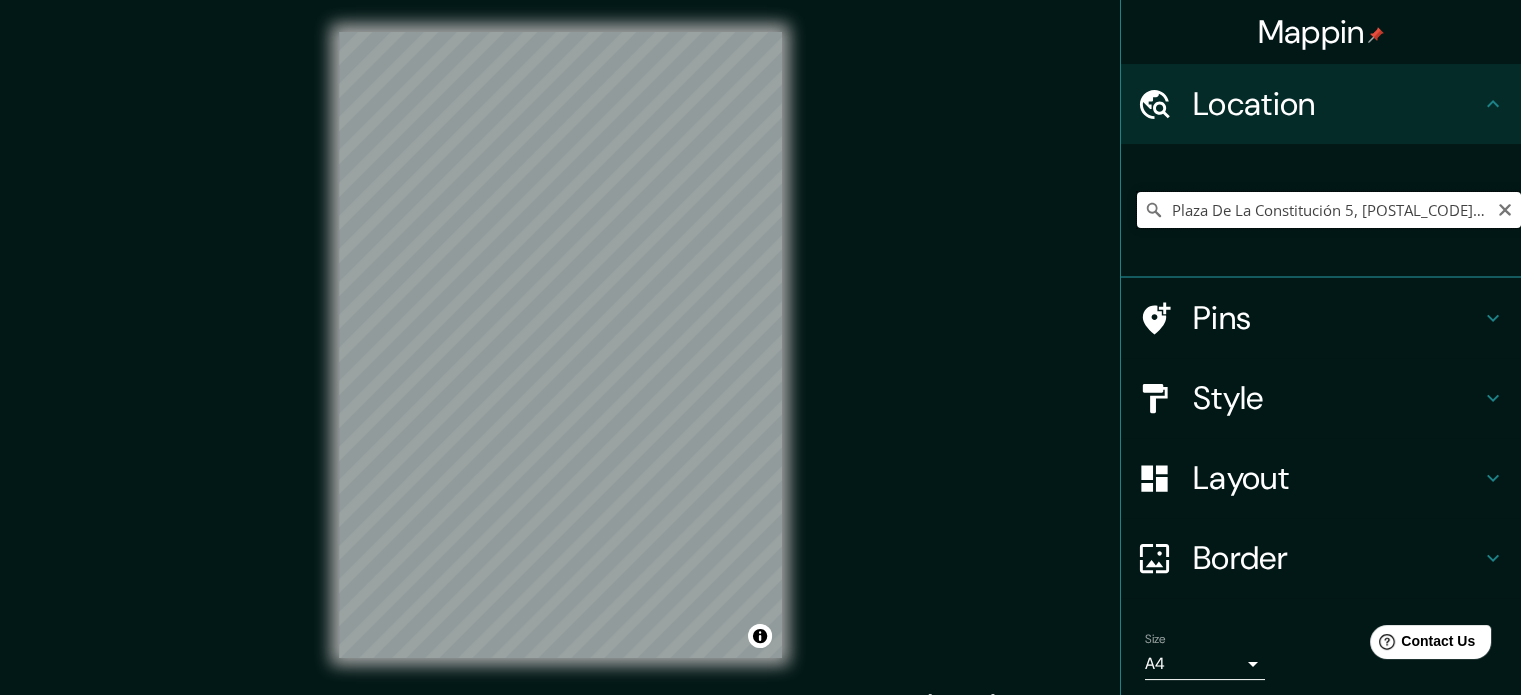 click on "Plaza De La Constitución 5, [POSTAL_CODE] [CITY], [COUNTRY] [COUNTRY]" at bounding box center [1329, 210] 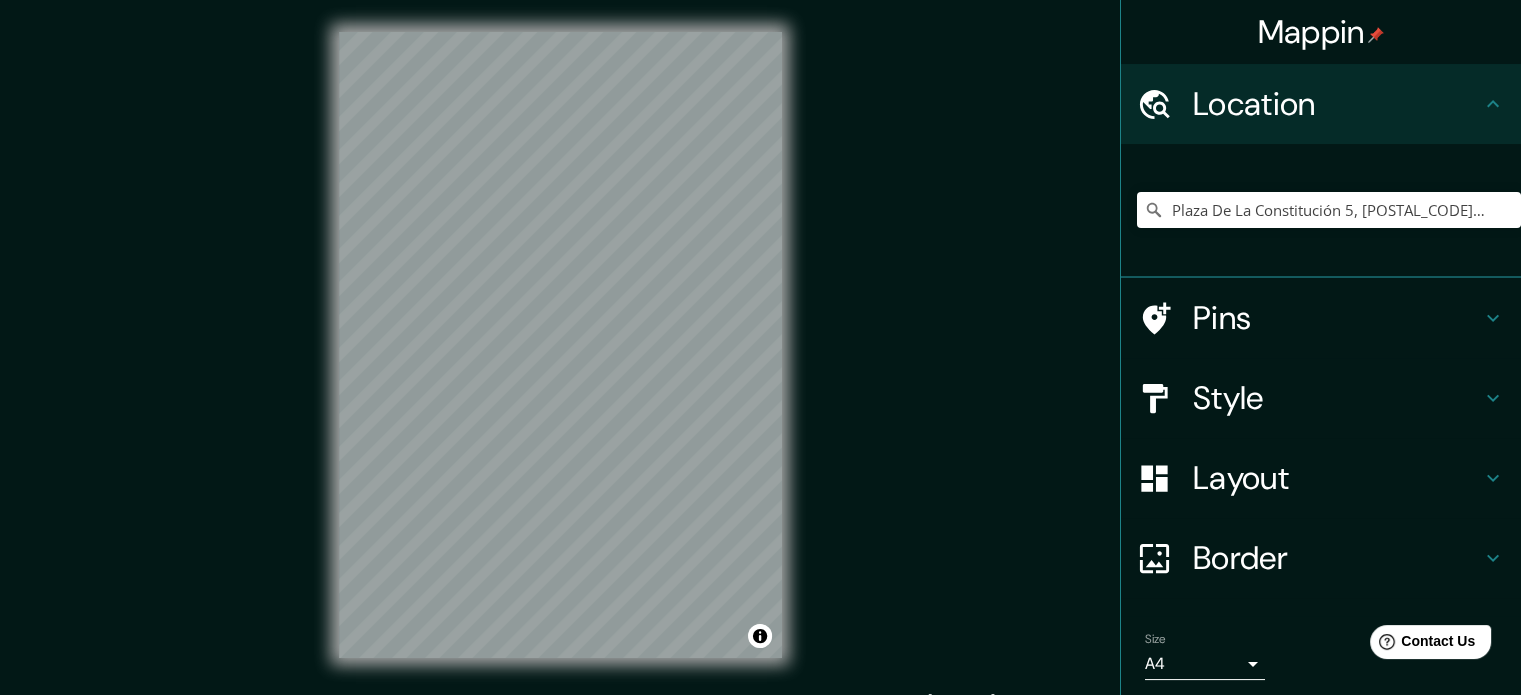 click on "Pins" at bounding box center [1337, 318] 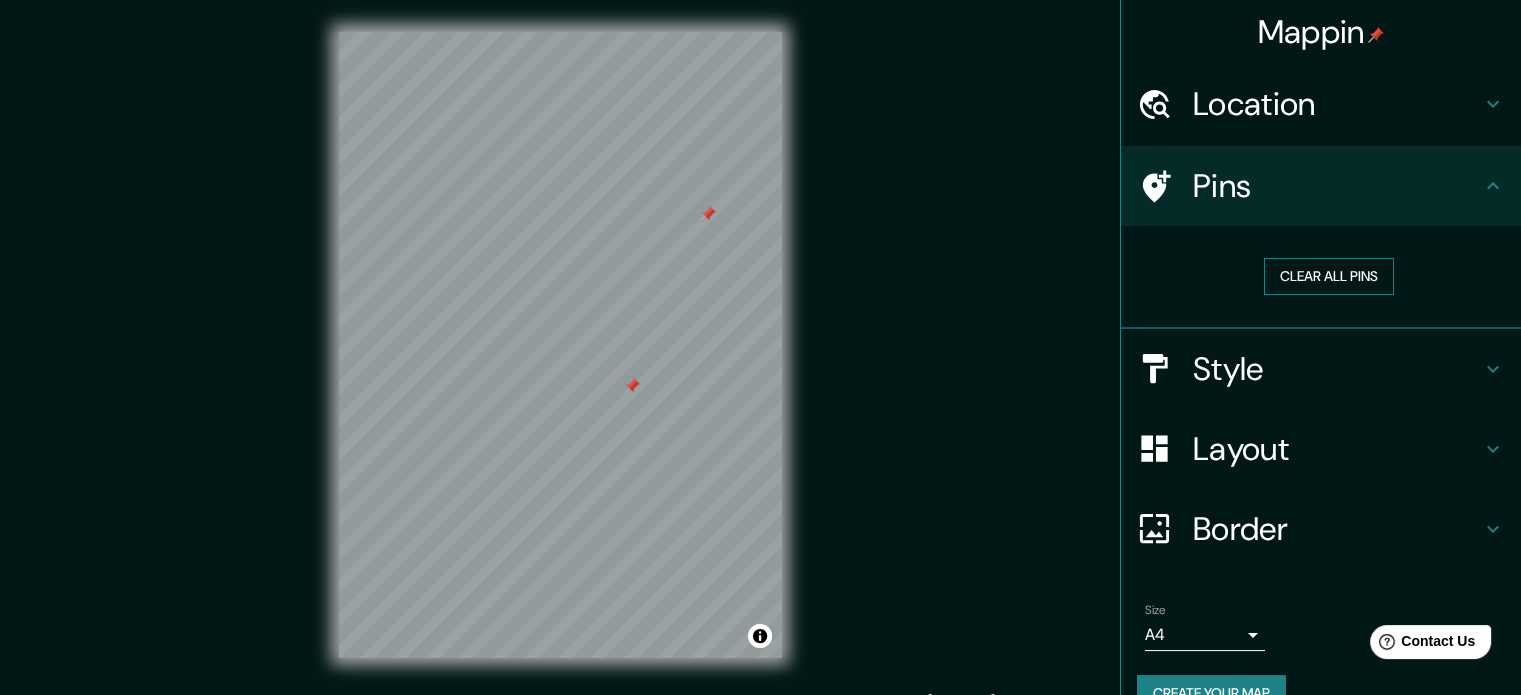 click on "Clear all pins" at bounding box center (1329, 276) 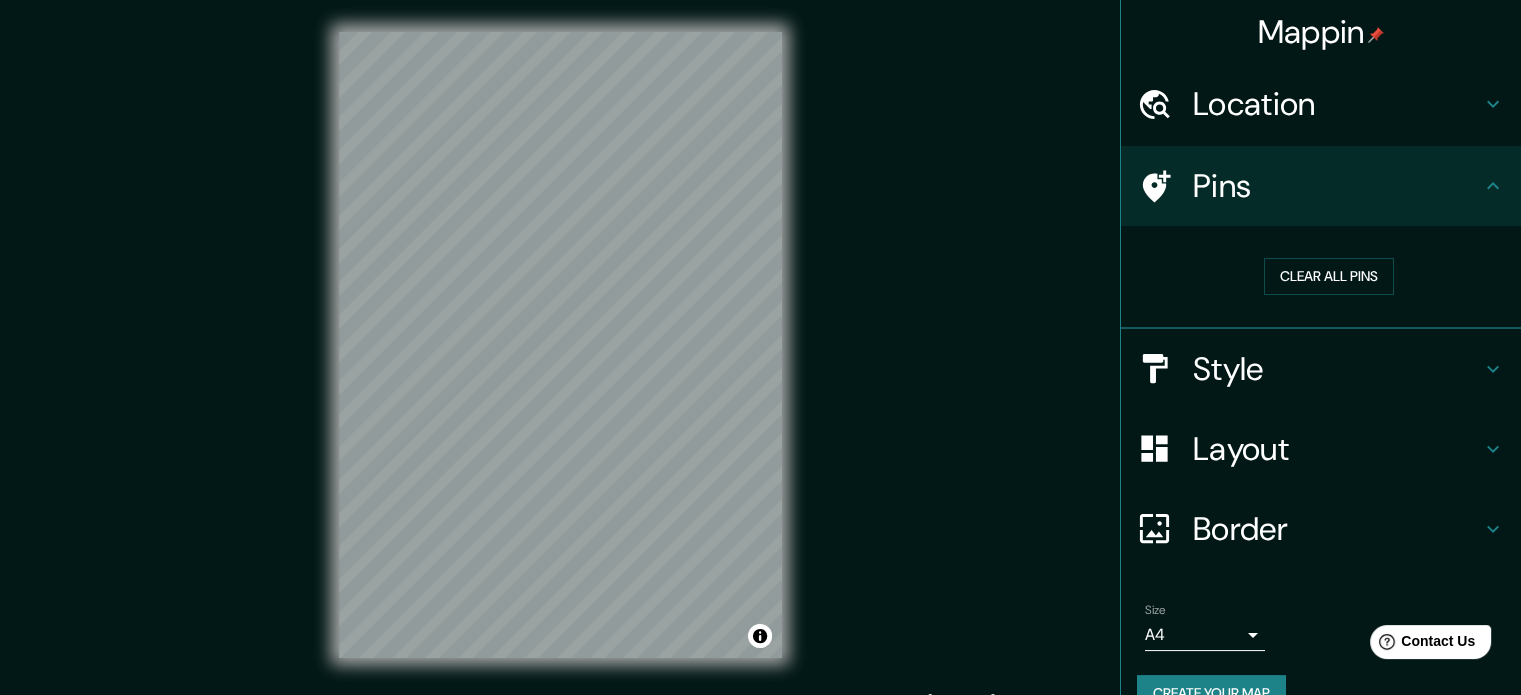 click on "Location" at bounding box center (1321, 104) 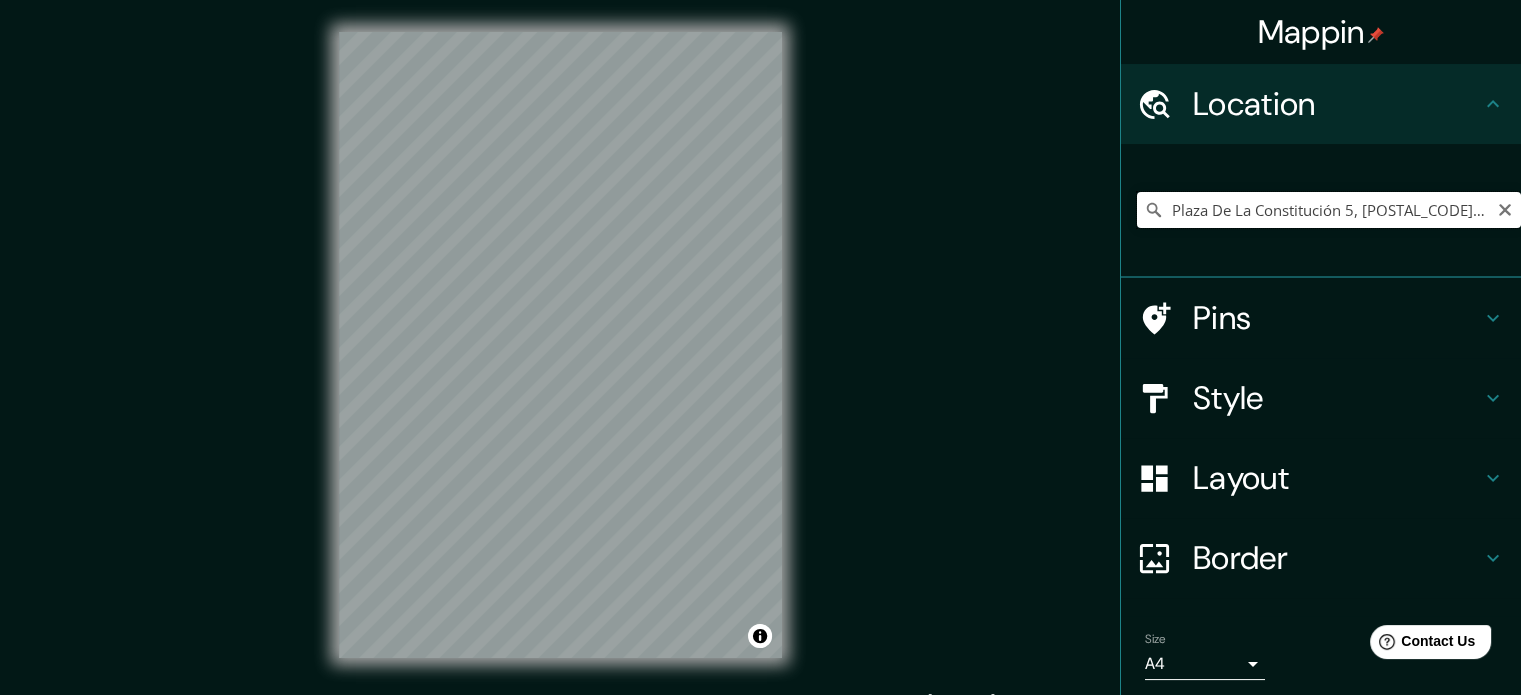 click on "Plaza De La Constitución 5, [POSTAL_CODE] [CITY], [COUNTRY] [COUNTRY]" at bounding box center (1329, 210) 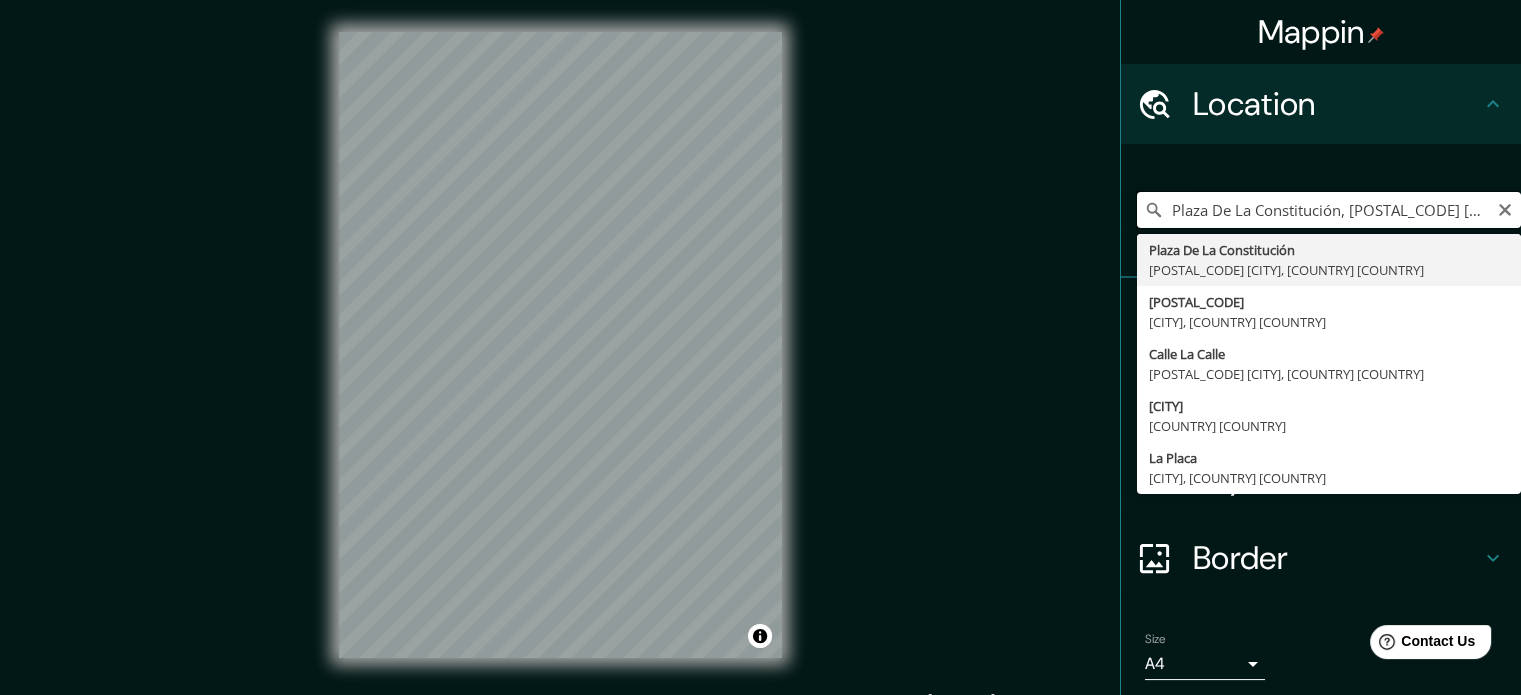 scroll, scrollTop: 0, scrollLeft: 0, axis: both 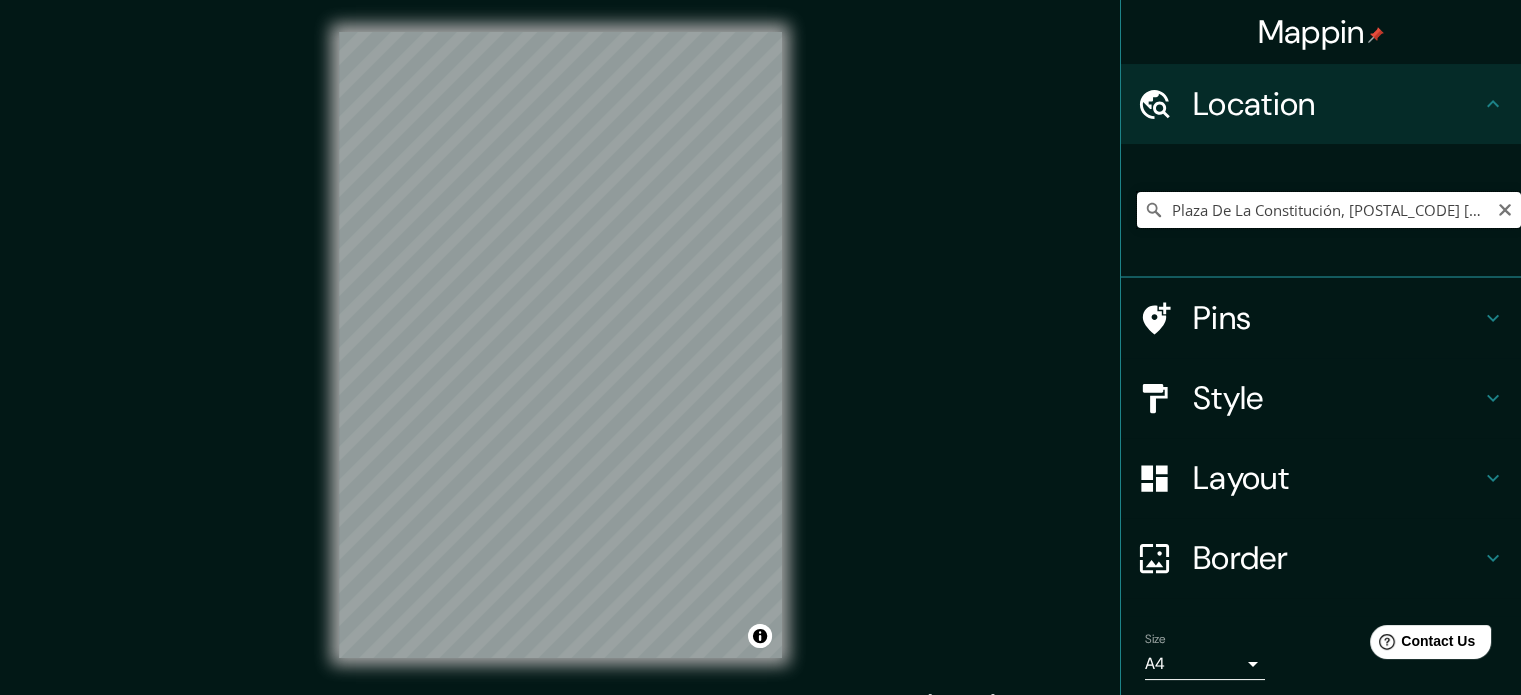 click on "Plaza De La Constitución, [POSTAL_CODE] [CITY], [COUNTRY] [COUNTRY]" at bounding box center (1329, 210) 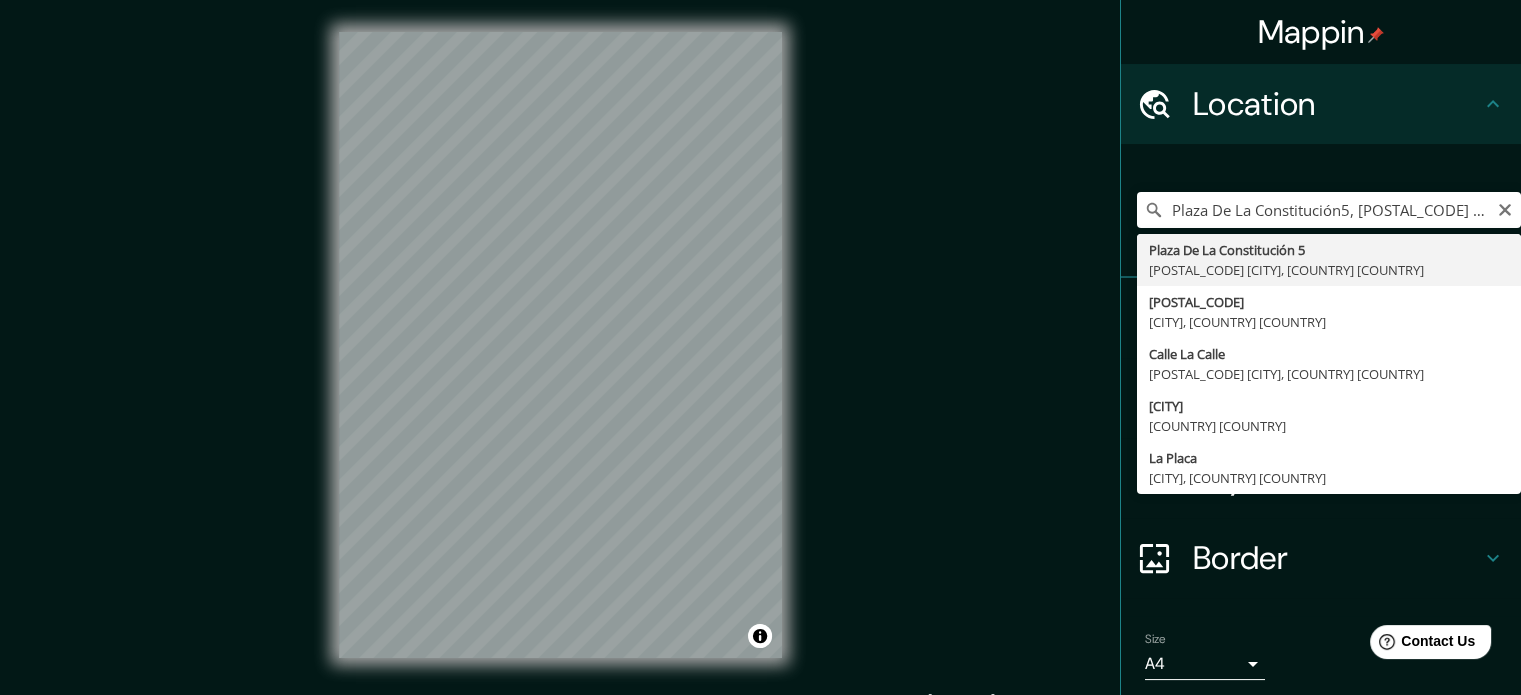 type on "Plaza De La Constitución 5, [POSTAL_CODE] [CITY], [COUNTRY] [COUNTRY]" 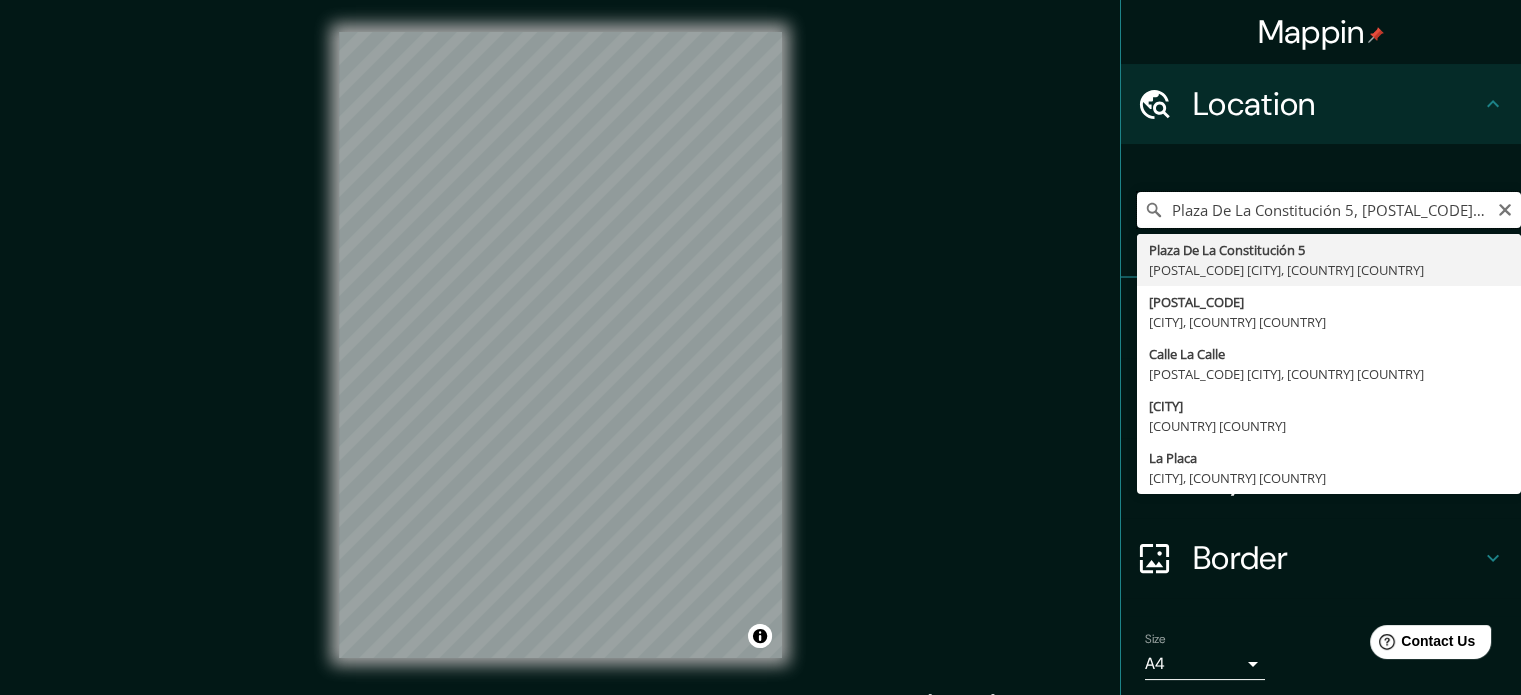 scroll, scrollTop: 0, scrollLeft: 0, axis: both 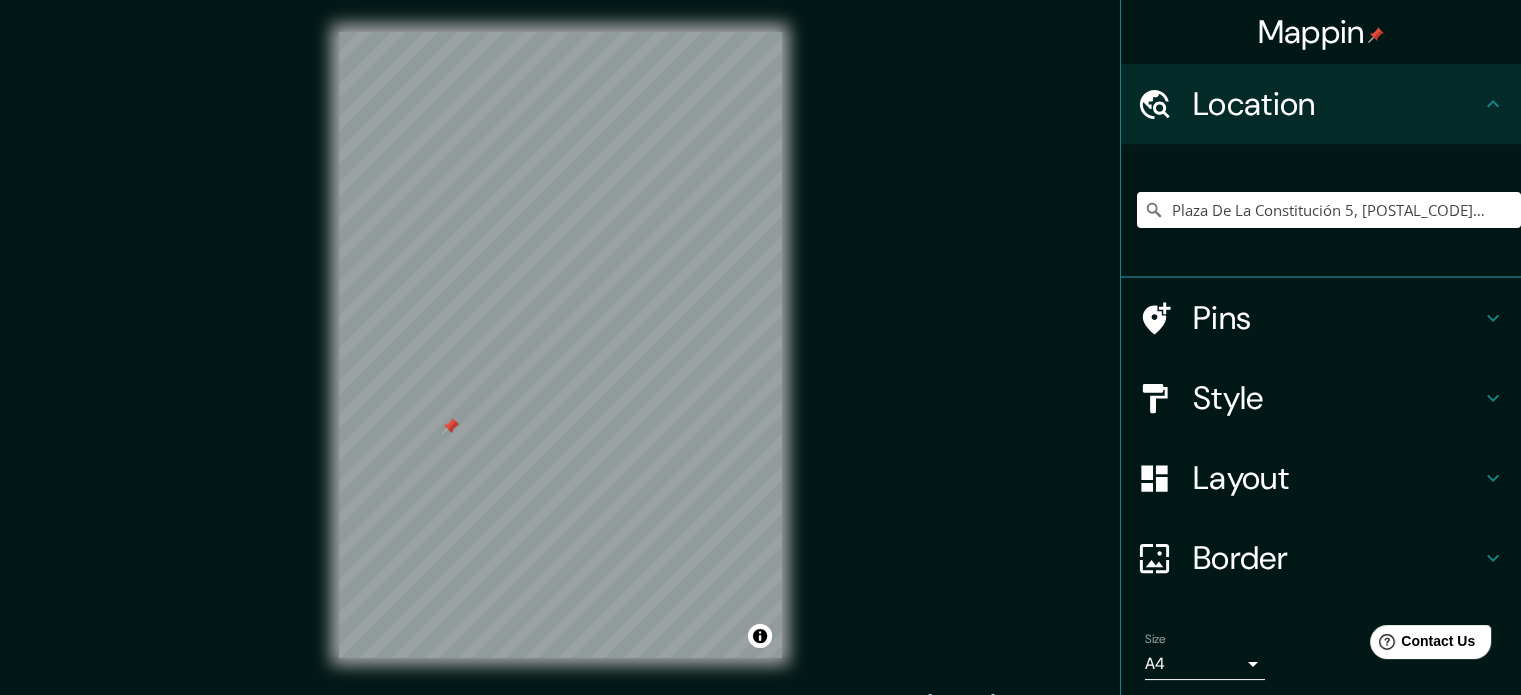 click on "© Mapbox   © OpenStreetMap   Improve this map" at bounding box center (560, 345) 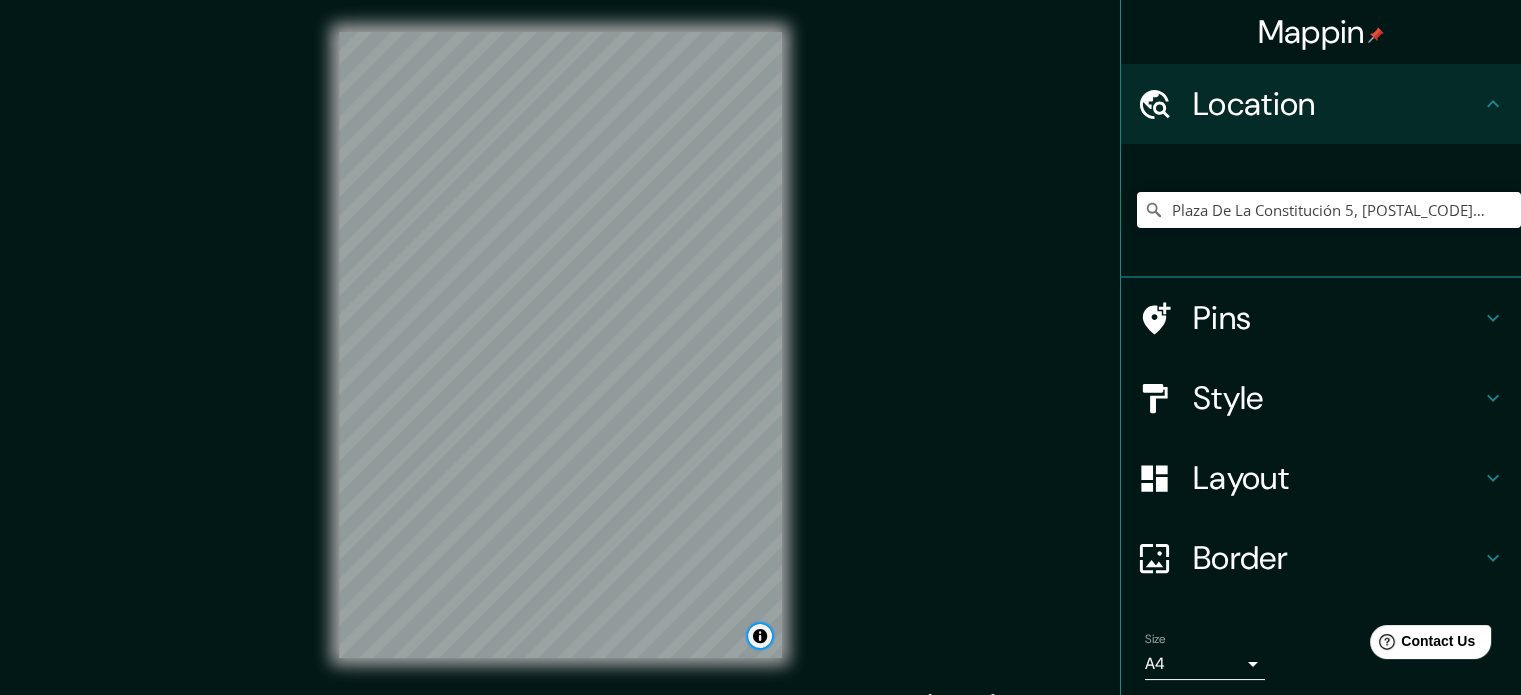 click at bounding box center (760, 636) 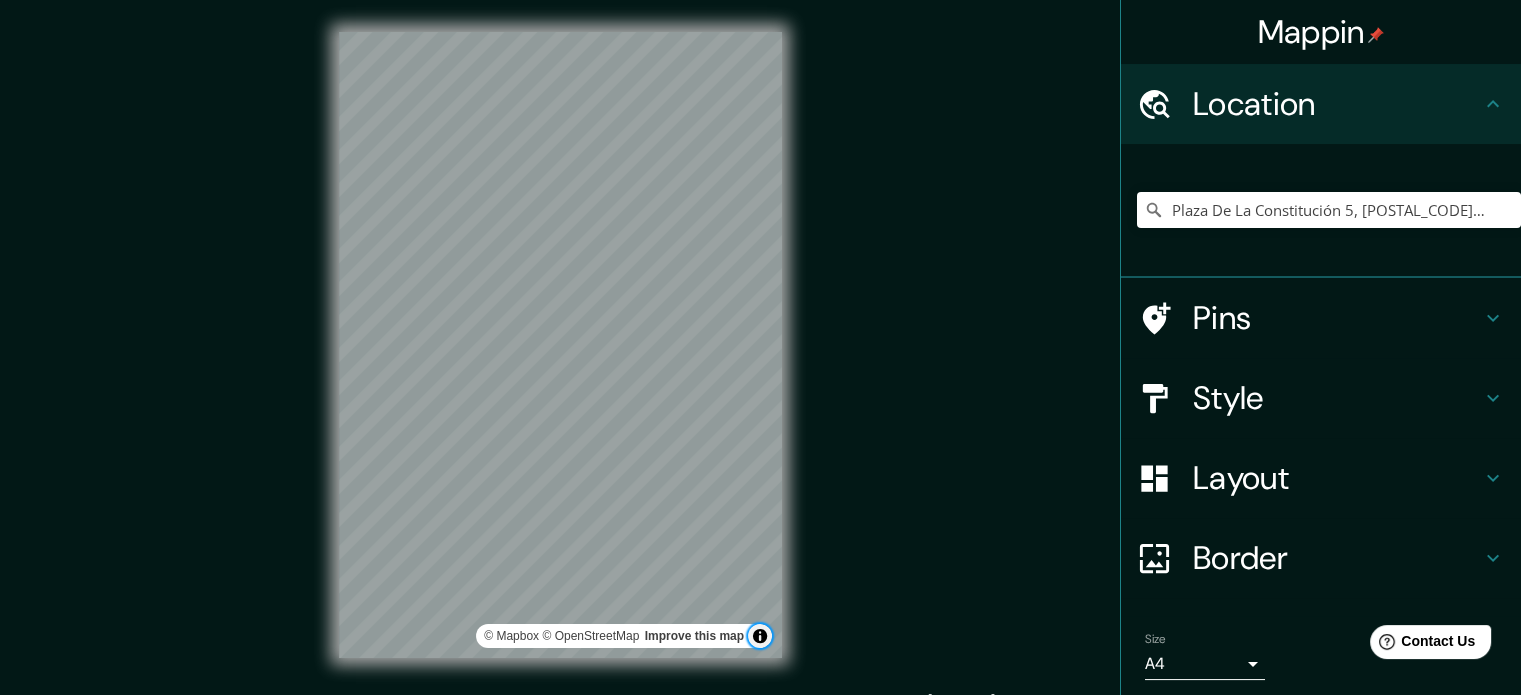 click at bounding box center [760, 636] 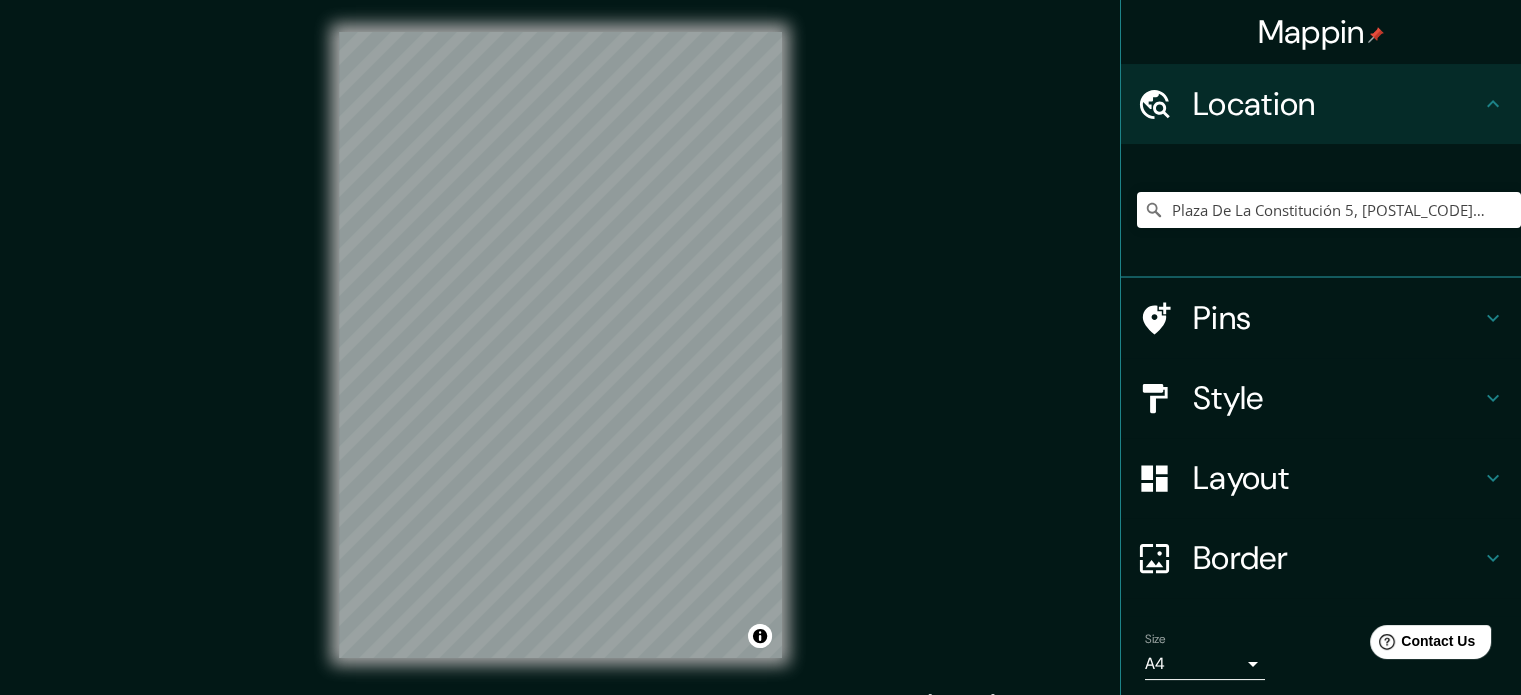 click on "Layout" at bounding box center [1337, 478] 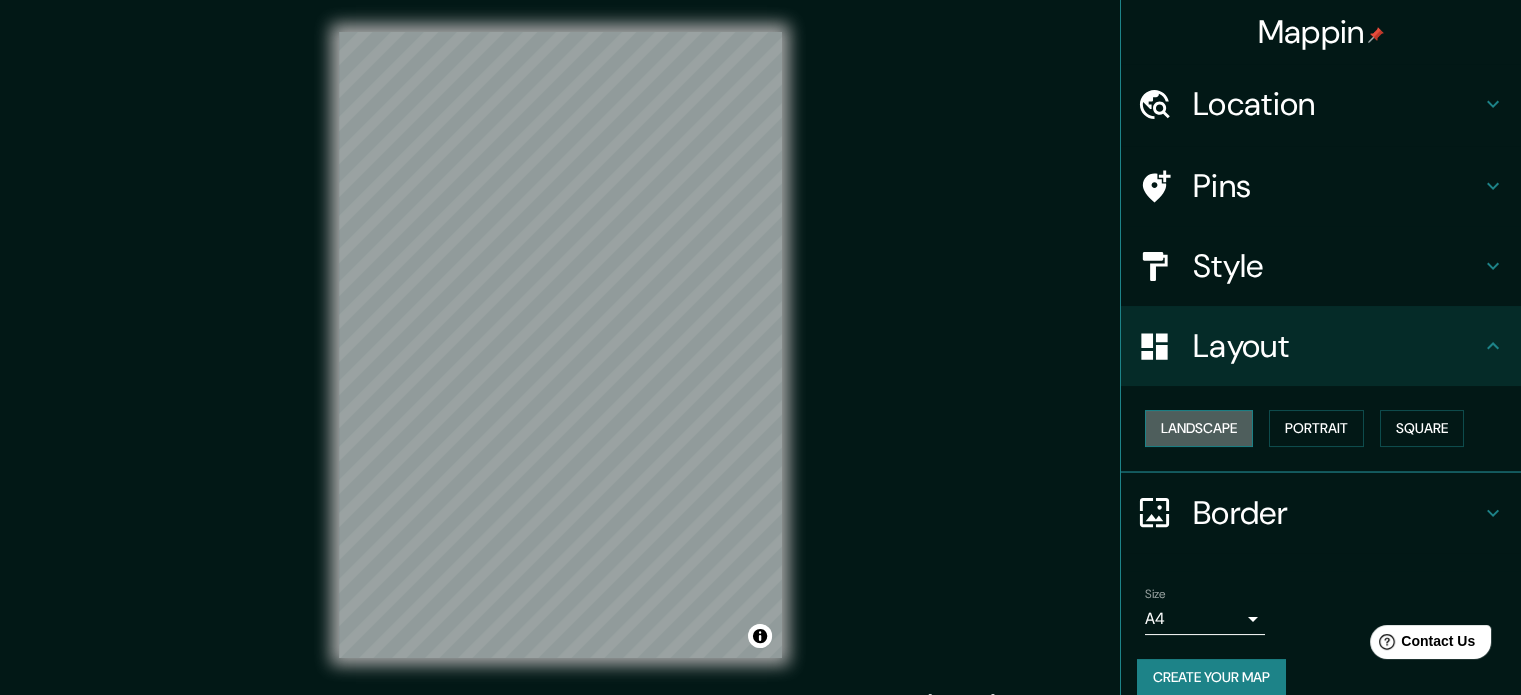 click on "Landscape" at bounding box center [1199, 428] 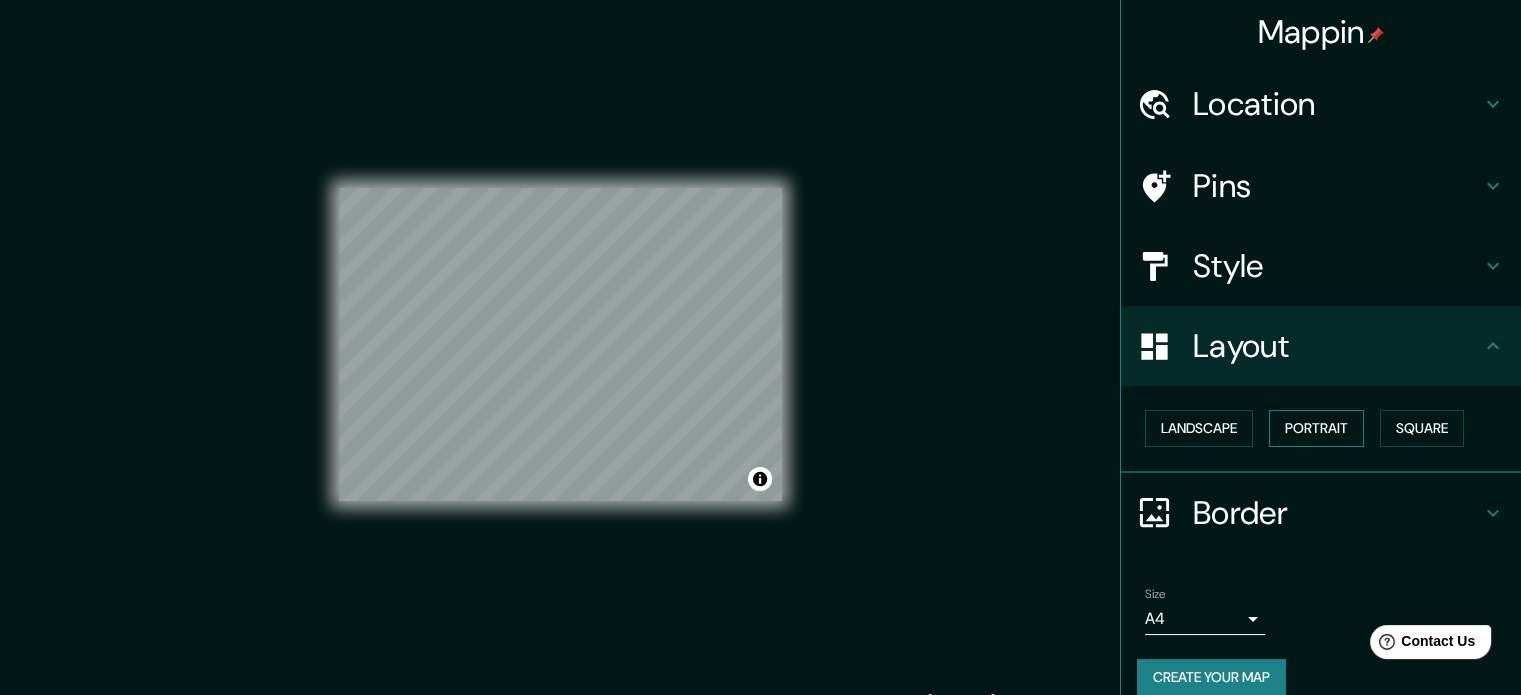 click on "Portrait" at bounding box center (1316, 428) 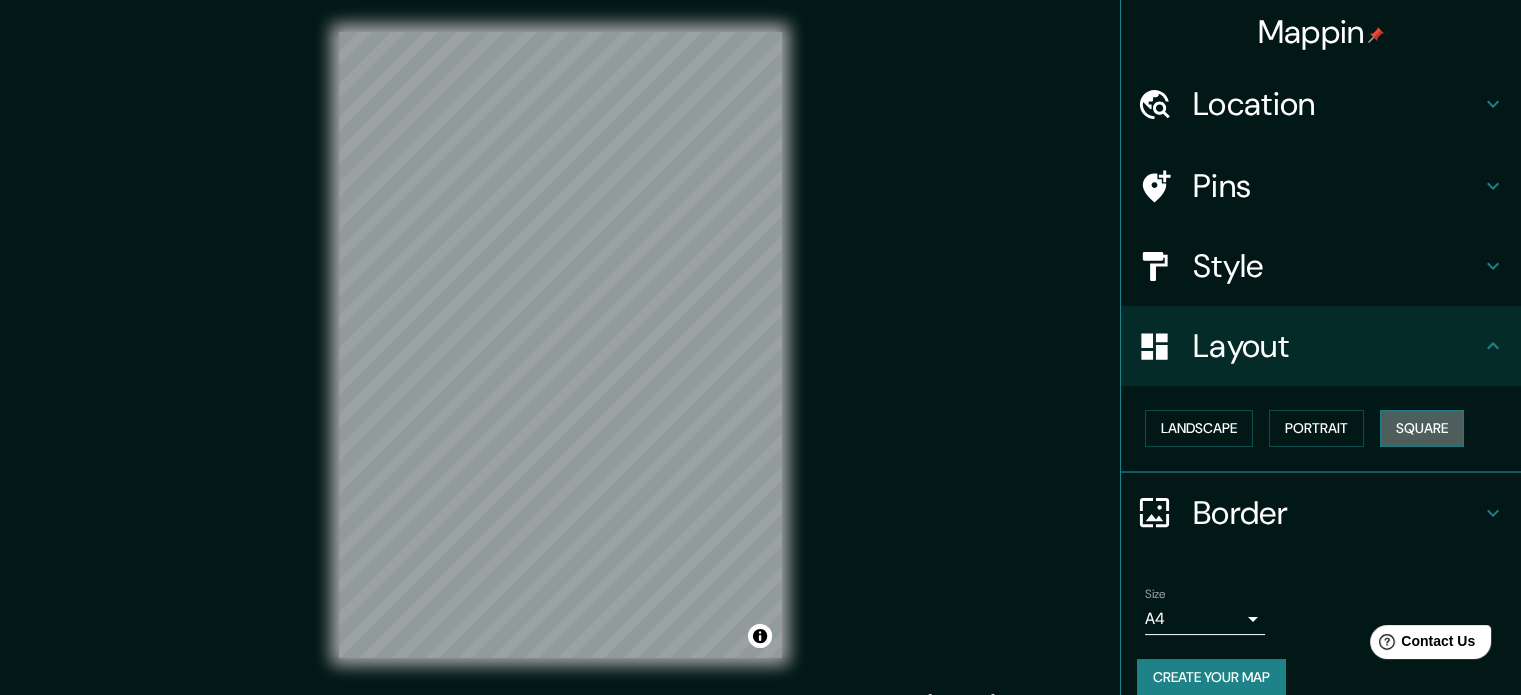 click on "Square" at bounding box center [1422, 428] 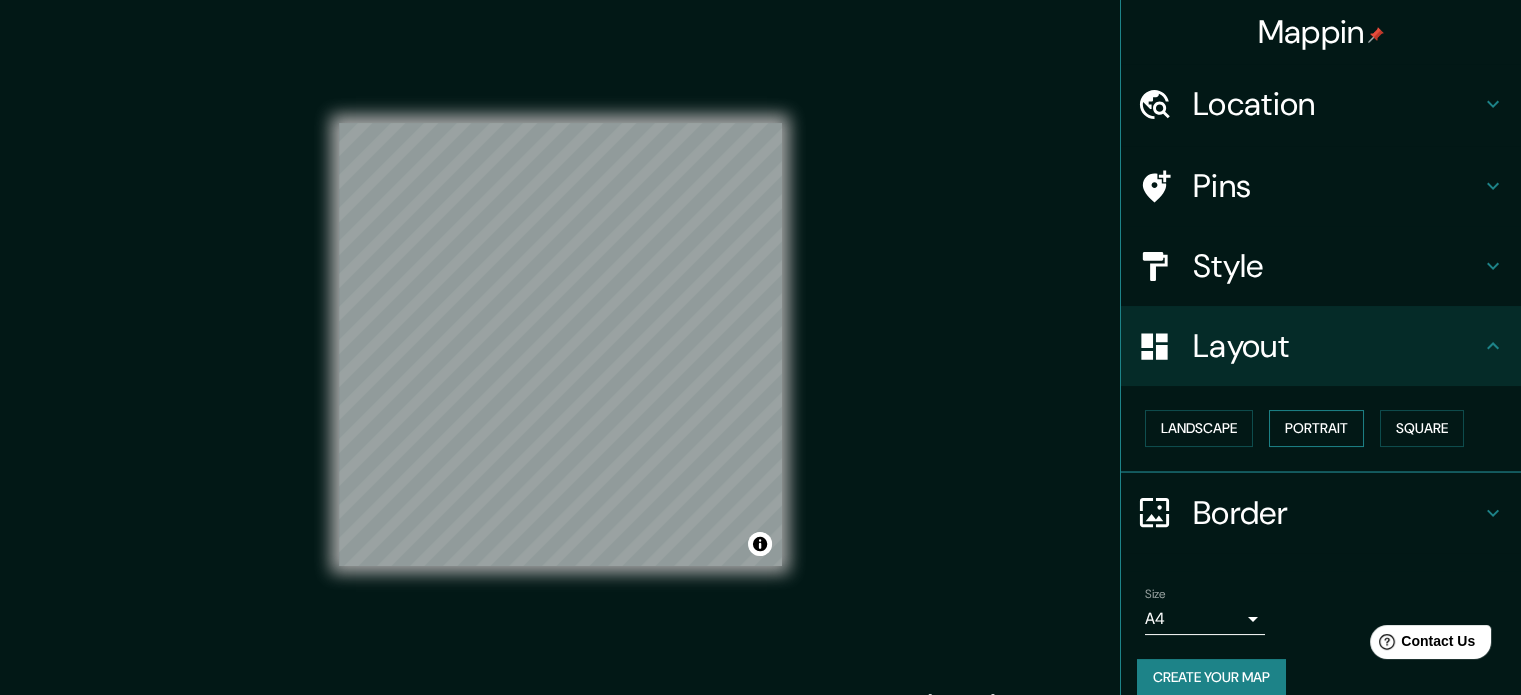click on "Portrait" at bounding box center (1316, 428) 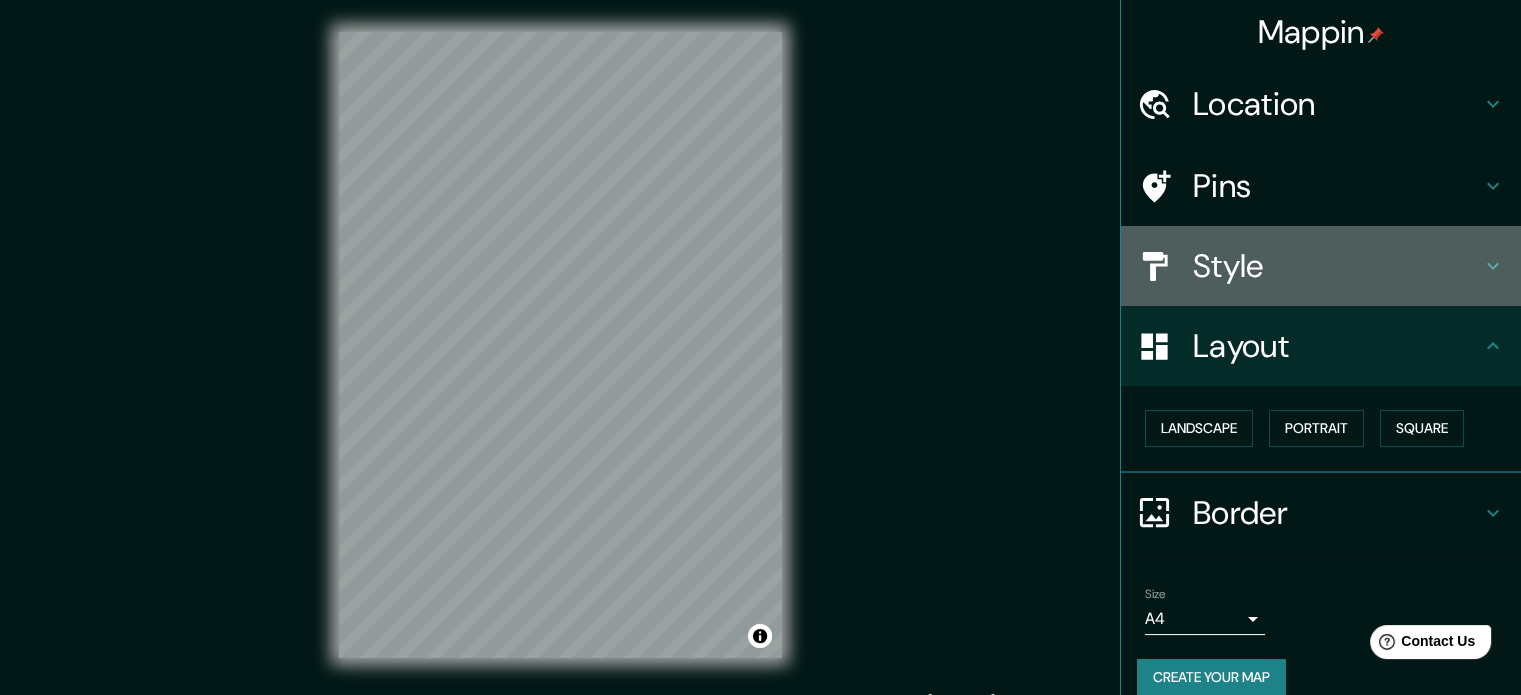 click on "Style" at bounding box center [1337, 266] 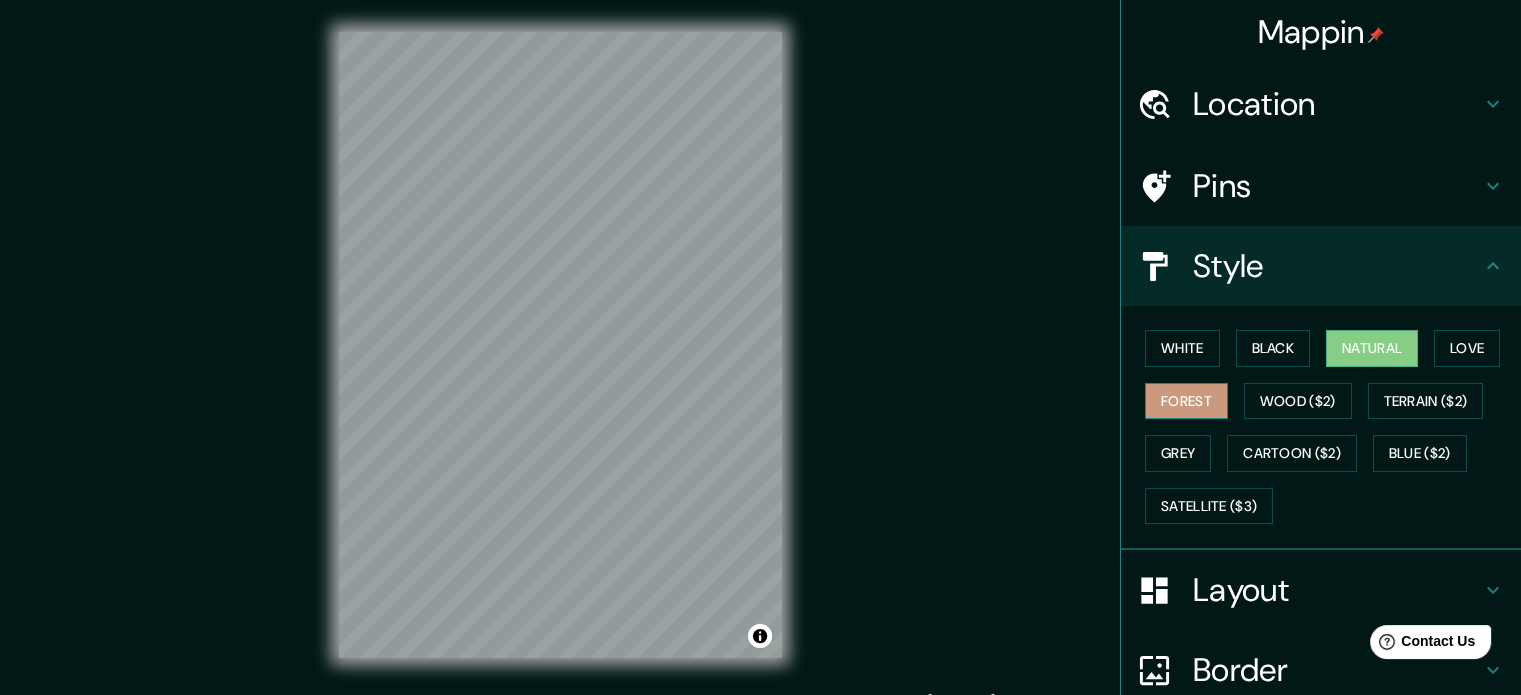 click on "Forest" at bounding box center (1186, 401) 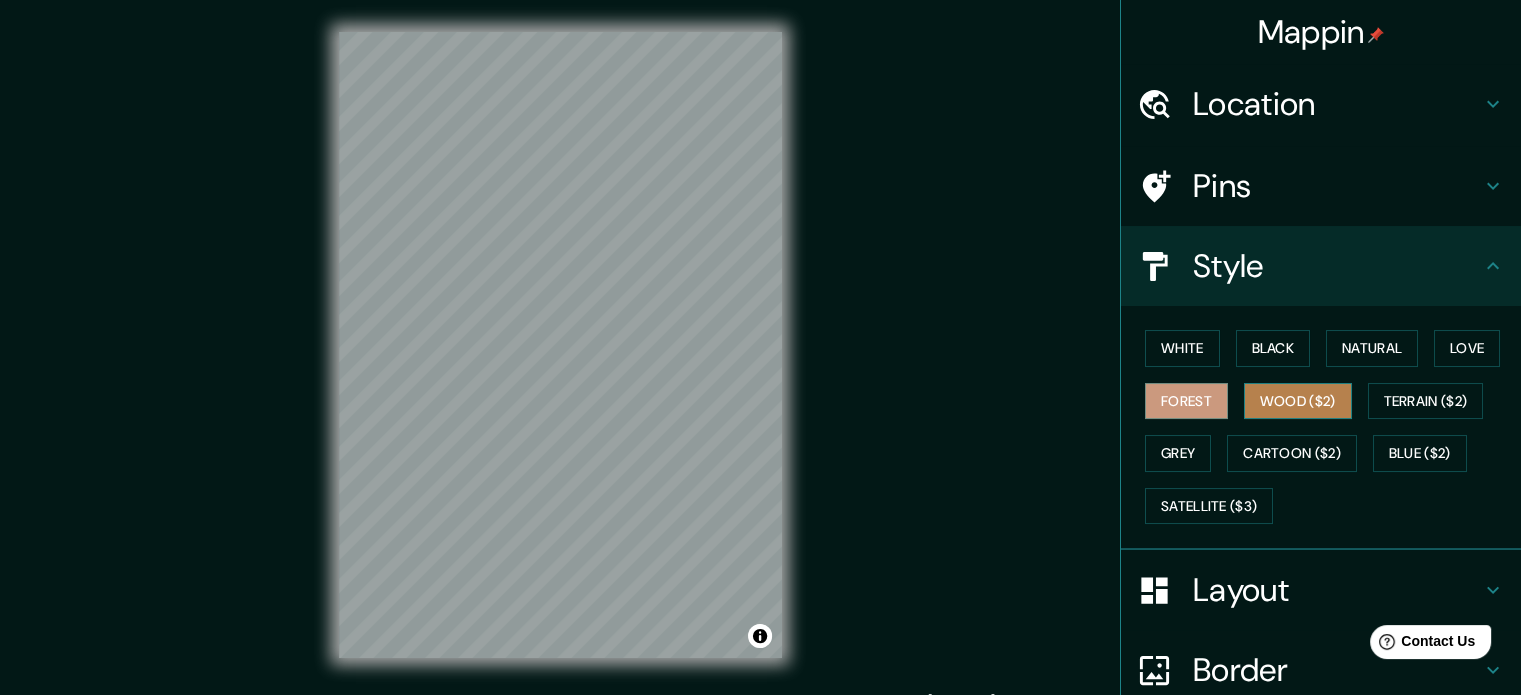 click on "Wood ($2)" at bounding box center [1298, 401] 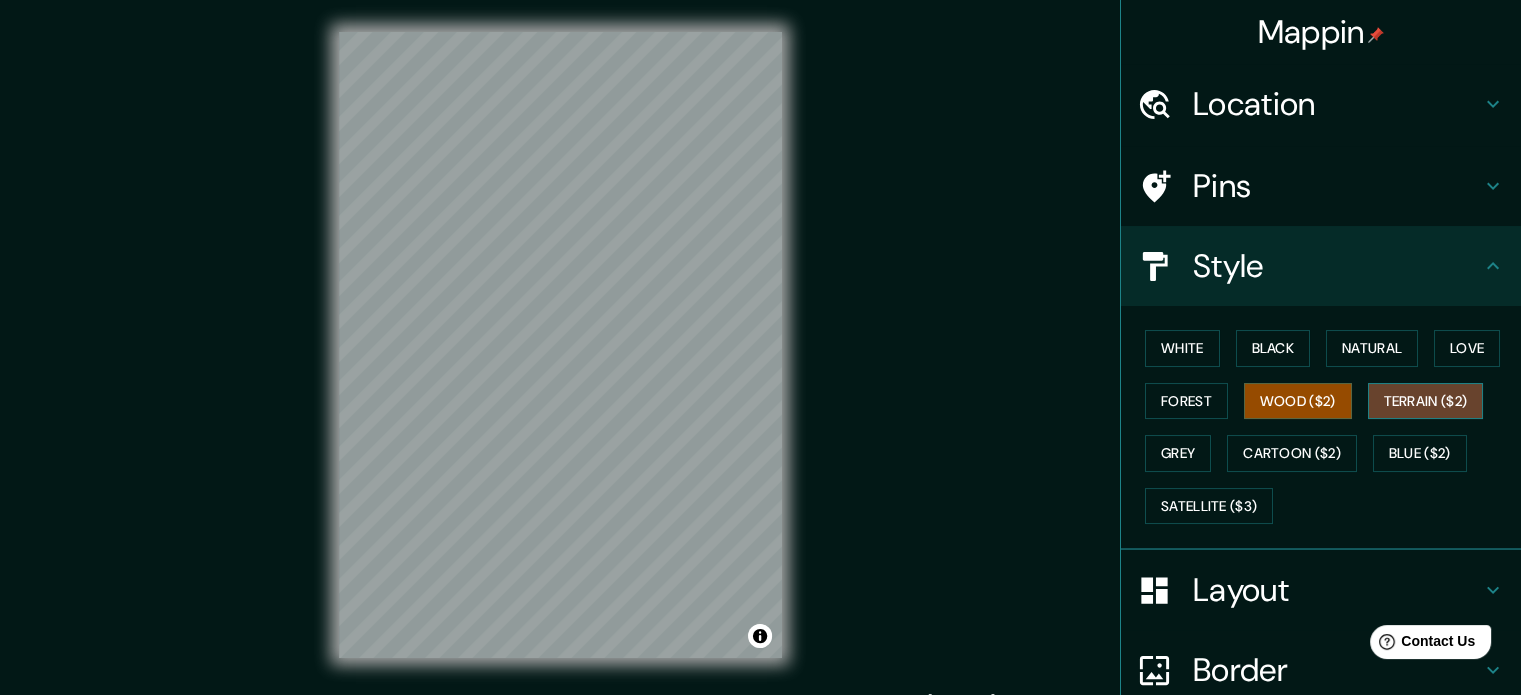 click on "Terrain ($2)" at bounding box center (1426, 401) 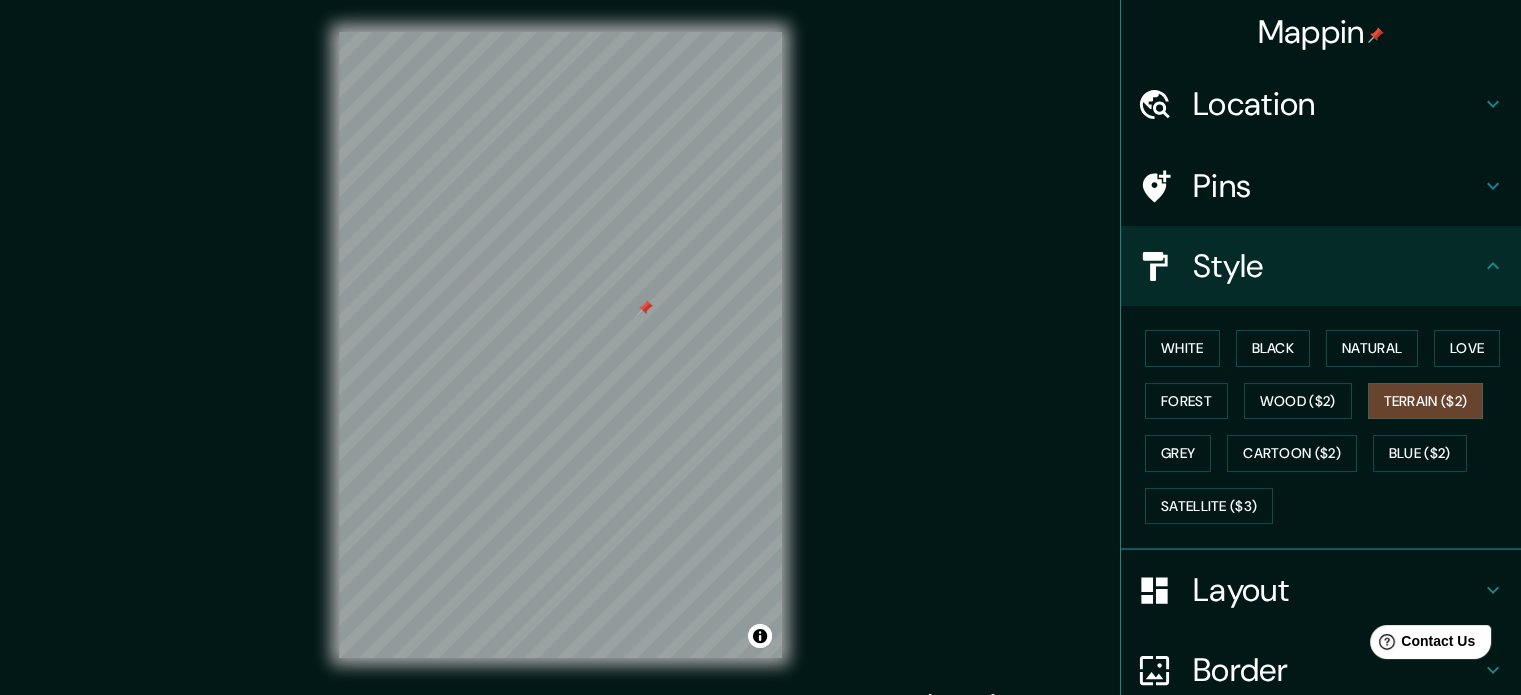 click on "Location" at bounding box center (1321, 104) 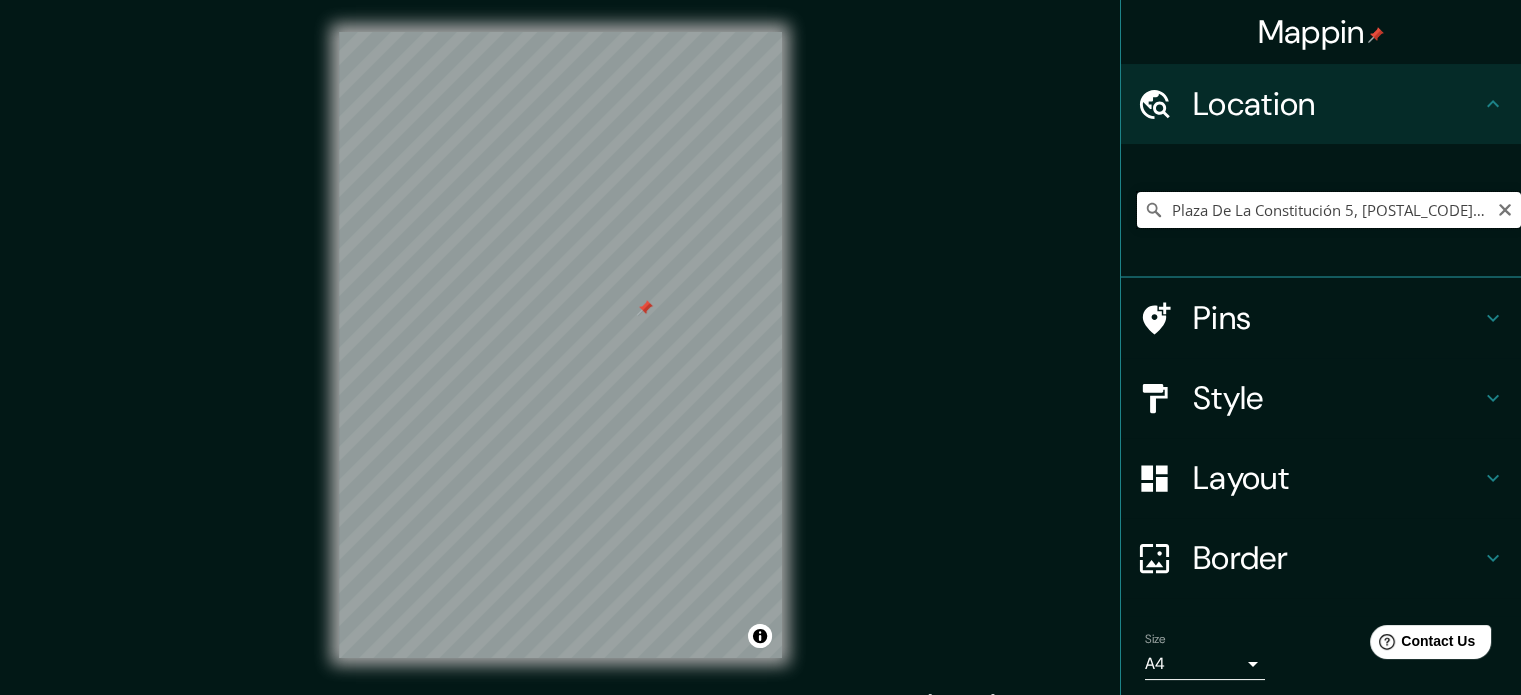 click on "Plaza De La Constitución 5, [POSTAL_CODE] [CITY], [COUNTRY] [COUNTRY]" at bounding box center (1329, 210) 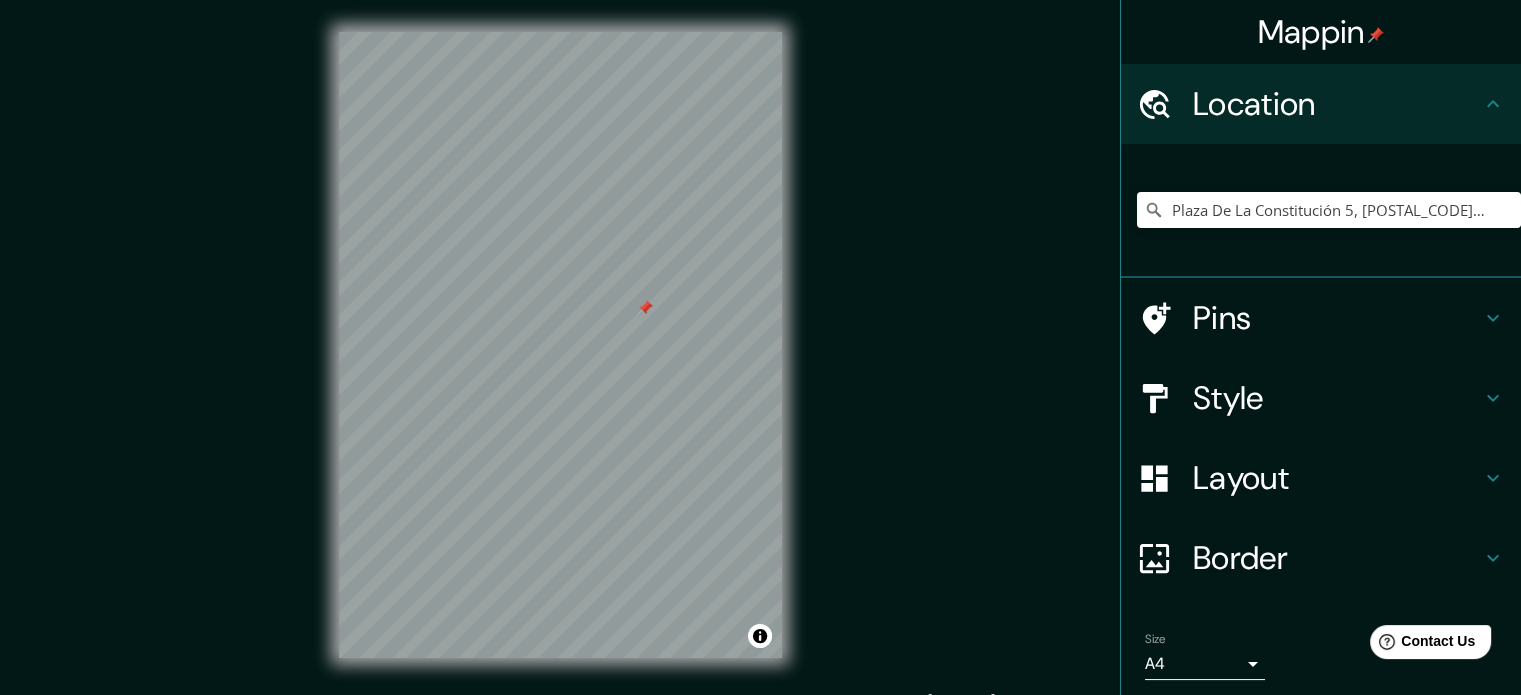 click on "Pins" at bounding box center [1337, 318] 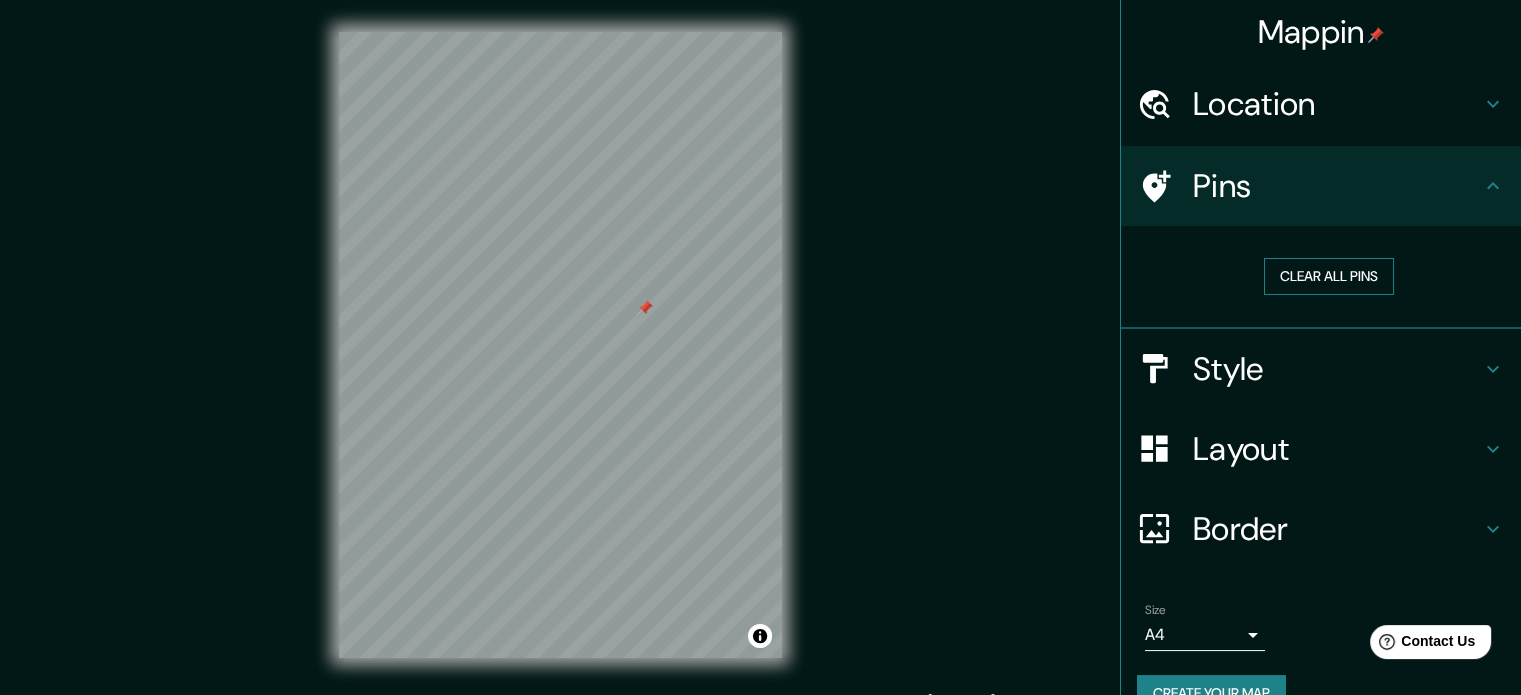 click on "Clear all pins" at bounding box center [1329, 276] 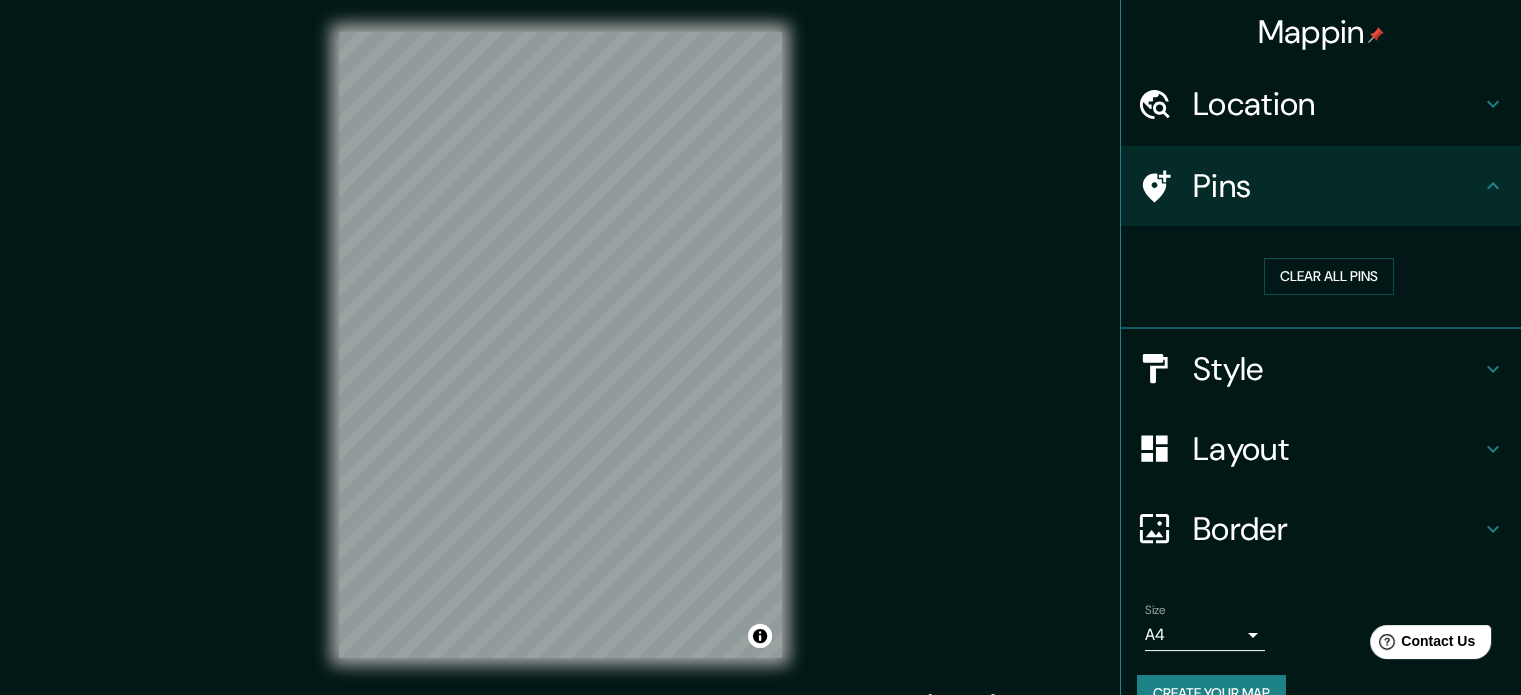 click on "Location" at bounding box center [1337, 104] 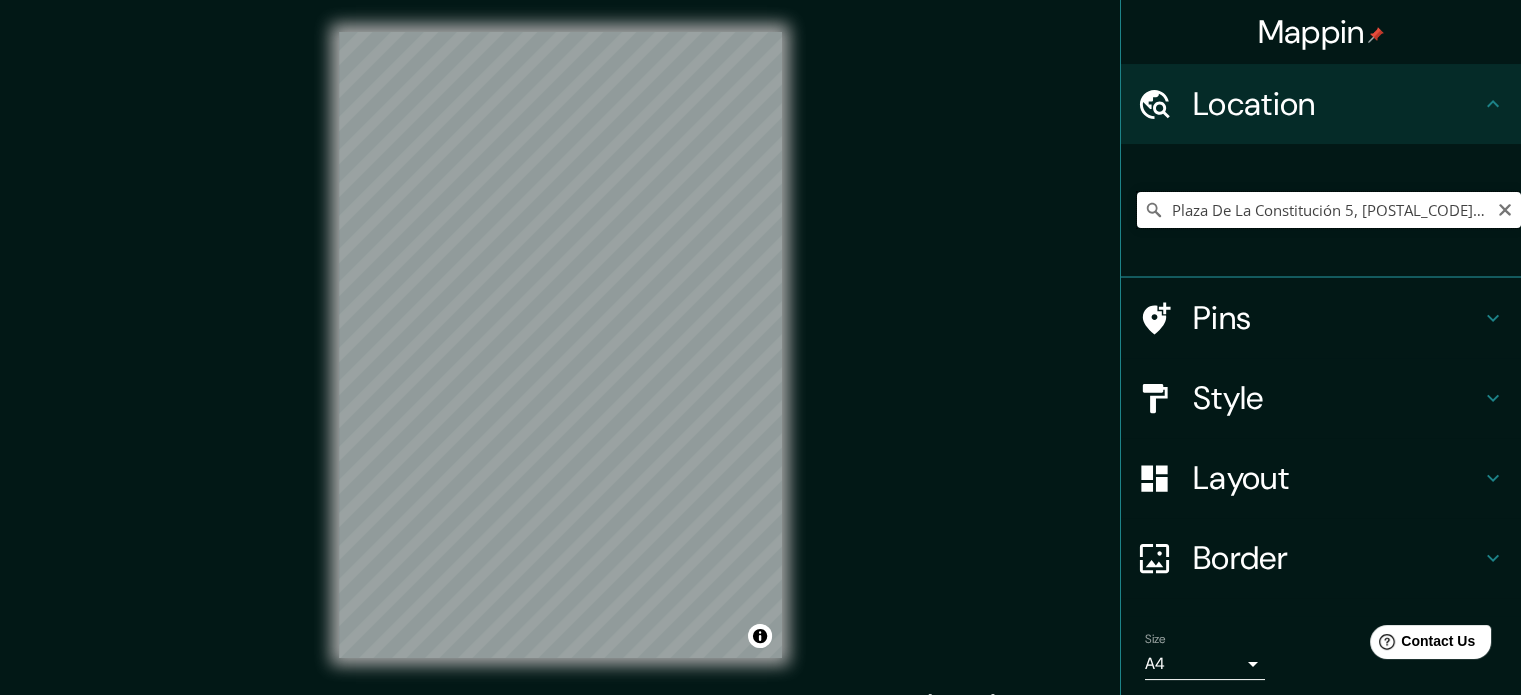 click on "Plaza De La Constitución 5, [POSTAL_CODE] [CITY], [COUNTRY] [COUNTRY]" at bounding box center [1329, 210] 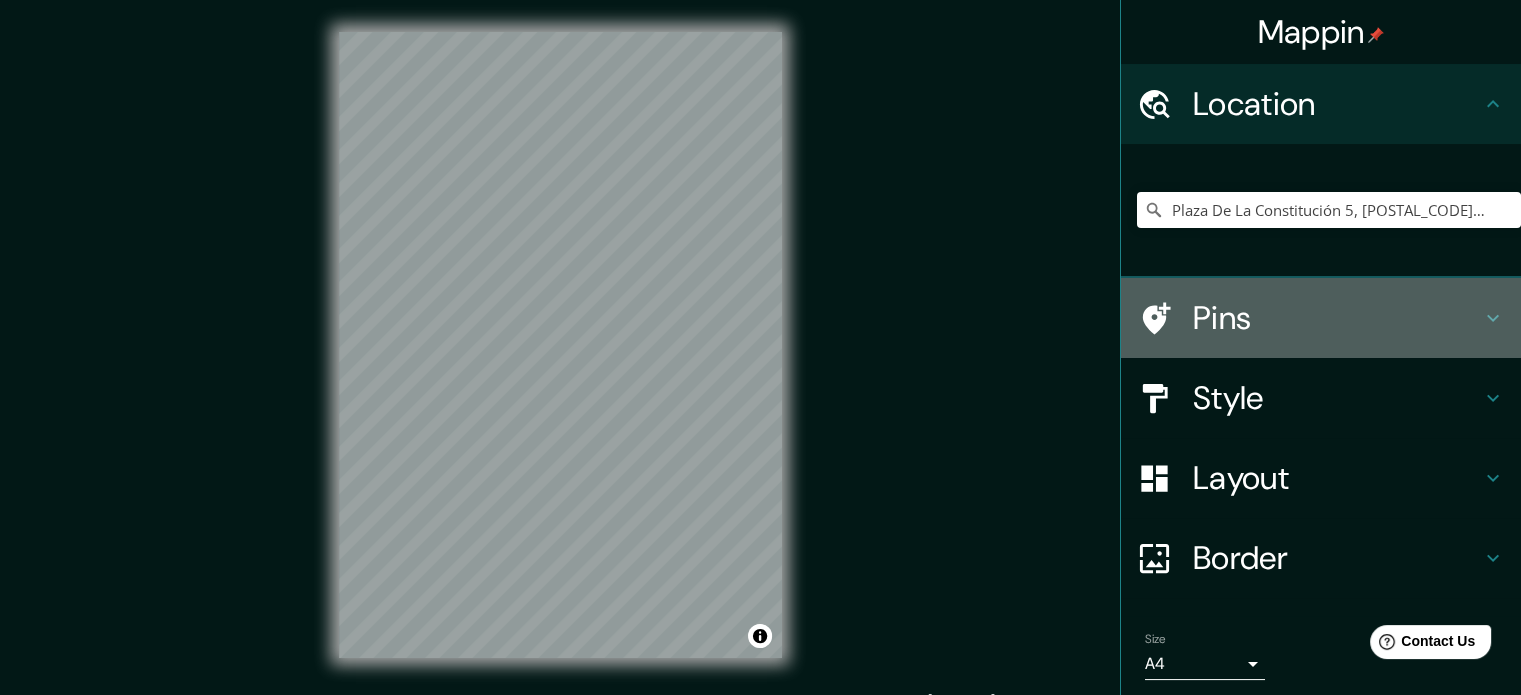 click on "Pins" at bounding box center [1321, 318] 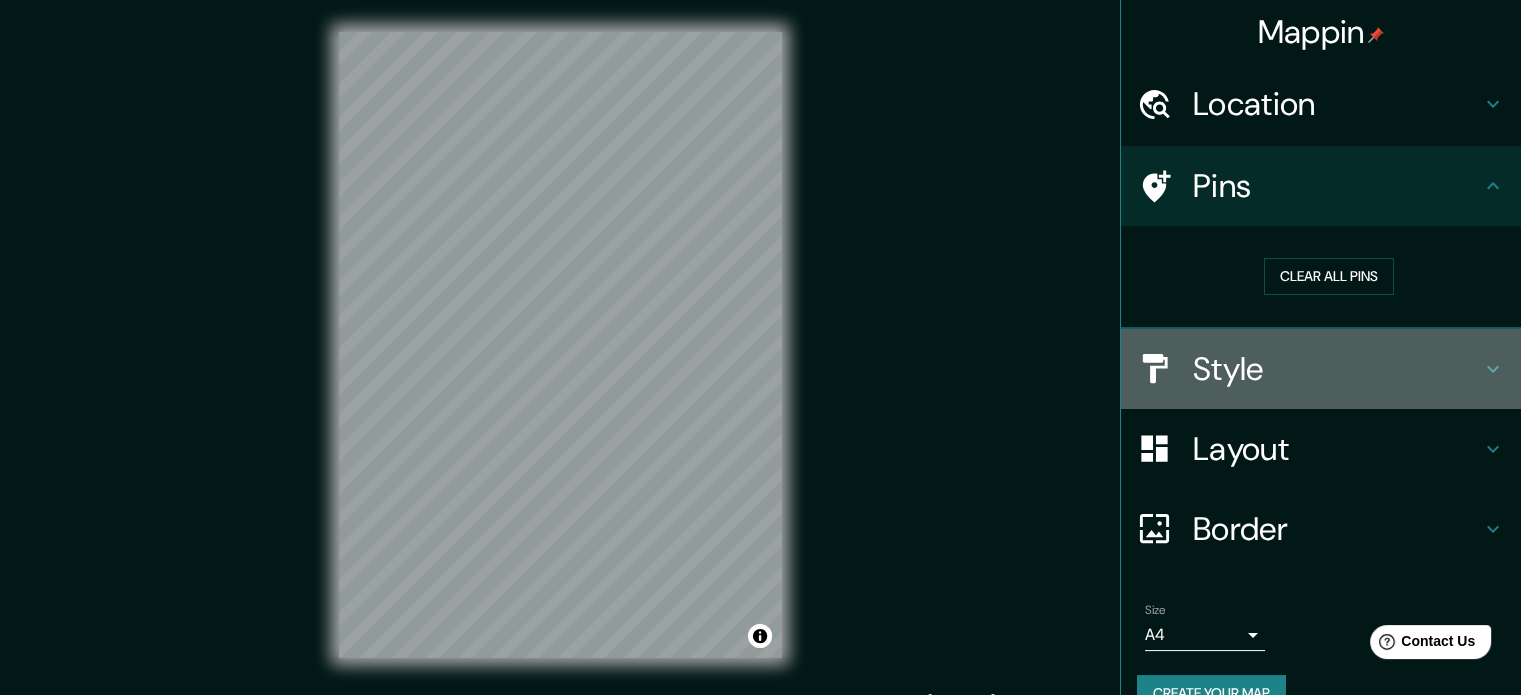 click on "Style" at bounding box center [1337, 369] 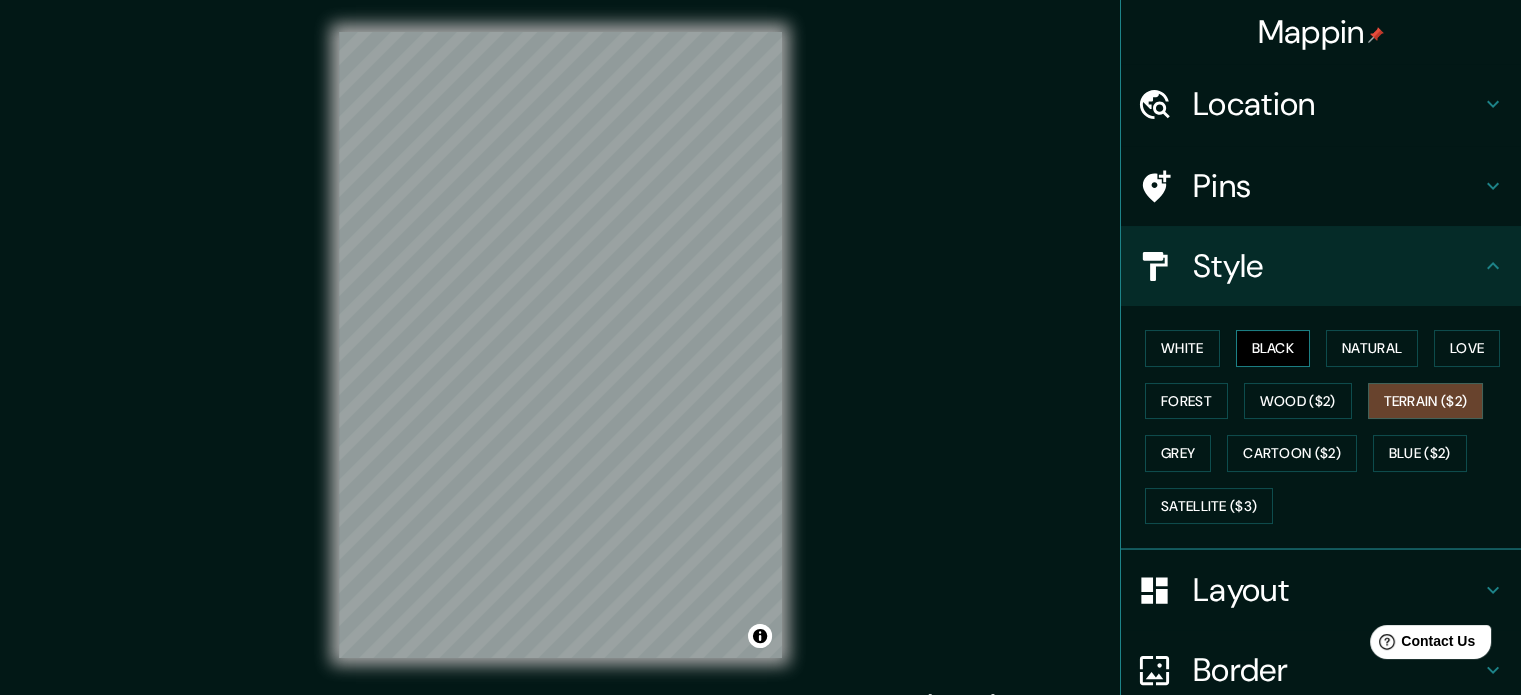 click on "Black" at bounding box center (1273, 348) 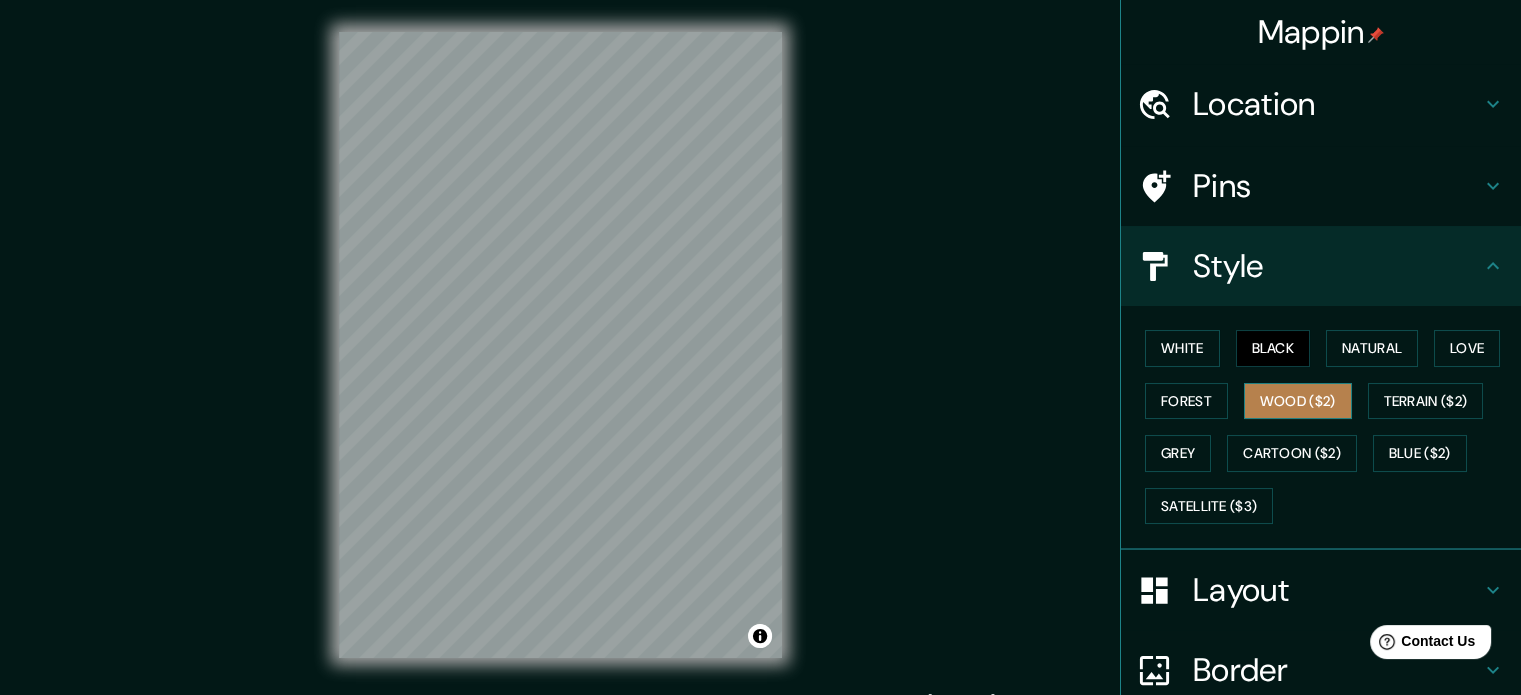click on "Wood ($2)" at bounding box center [1298, 401] 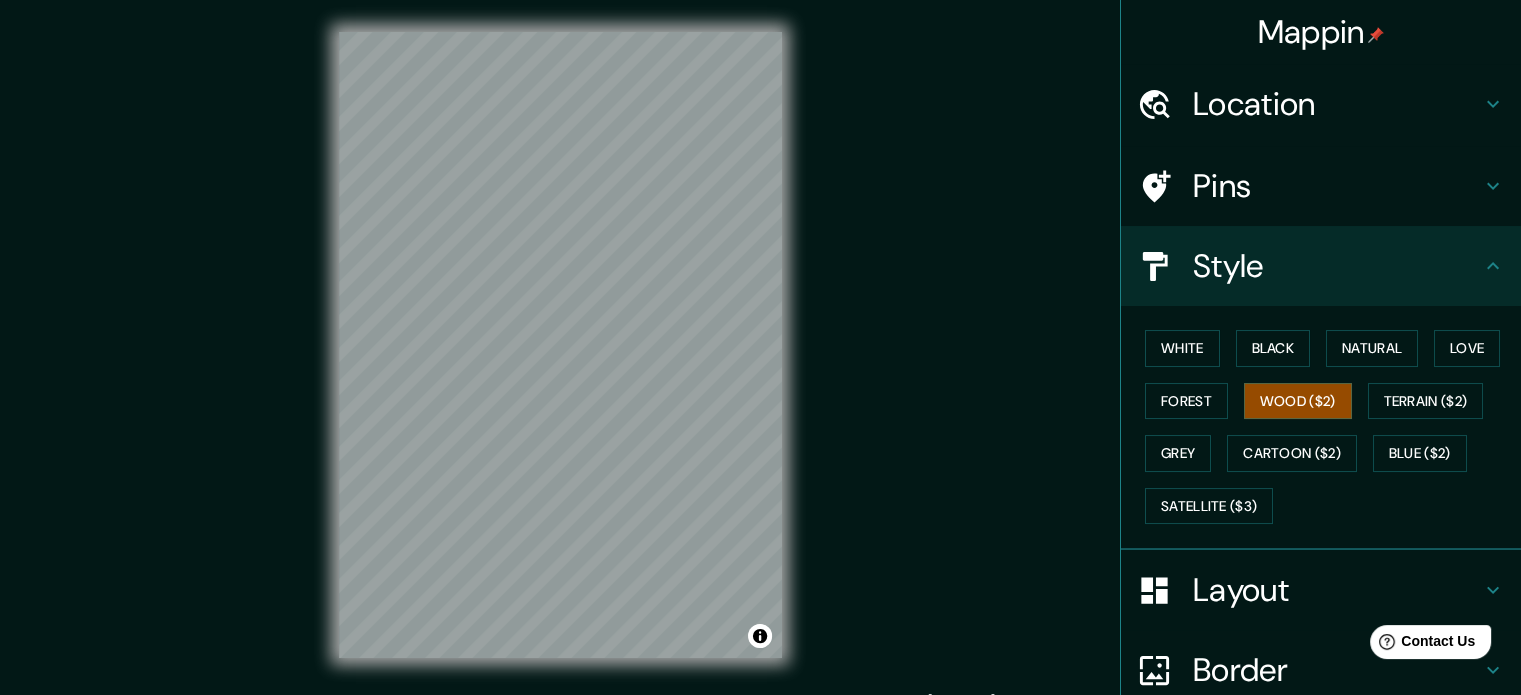 click on "White Black Natural Love Forest Wood ($2) Terrain ($2) Grey Cartoon ($2) Blue ($2) Satellite ($3)" at bounding box center [1329, 427] 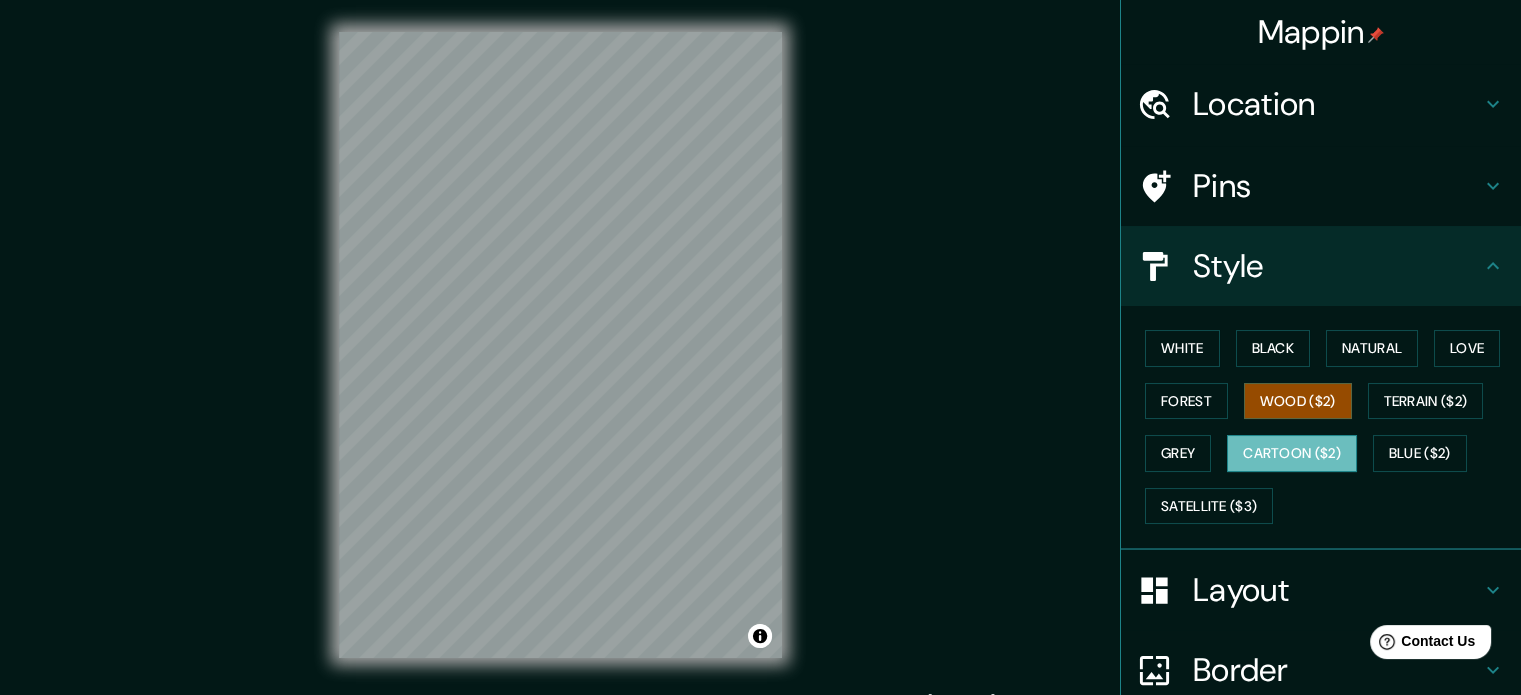 click on "Cartoon ($2)" at bounding box center (1292, 453) 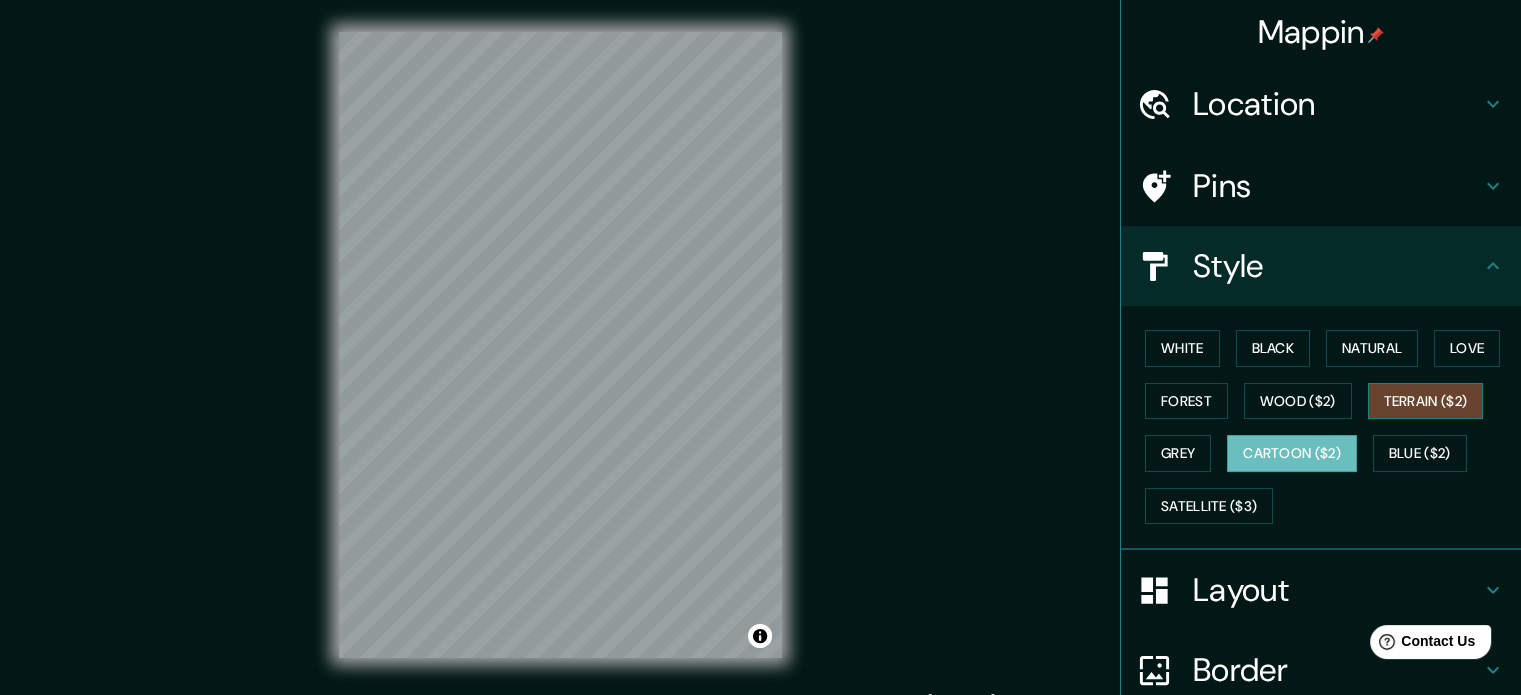 click on "Terrain ($2)" at bounding box center [1426, 401] 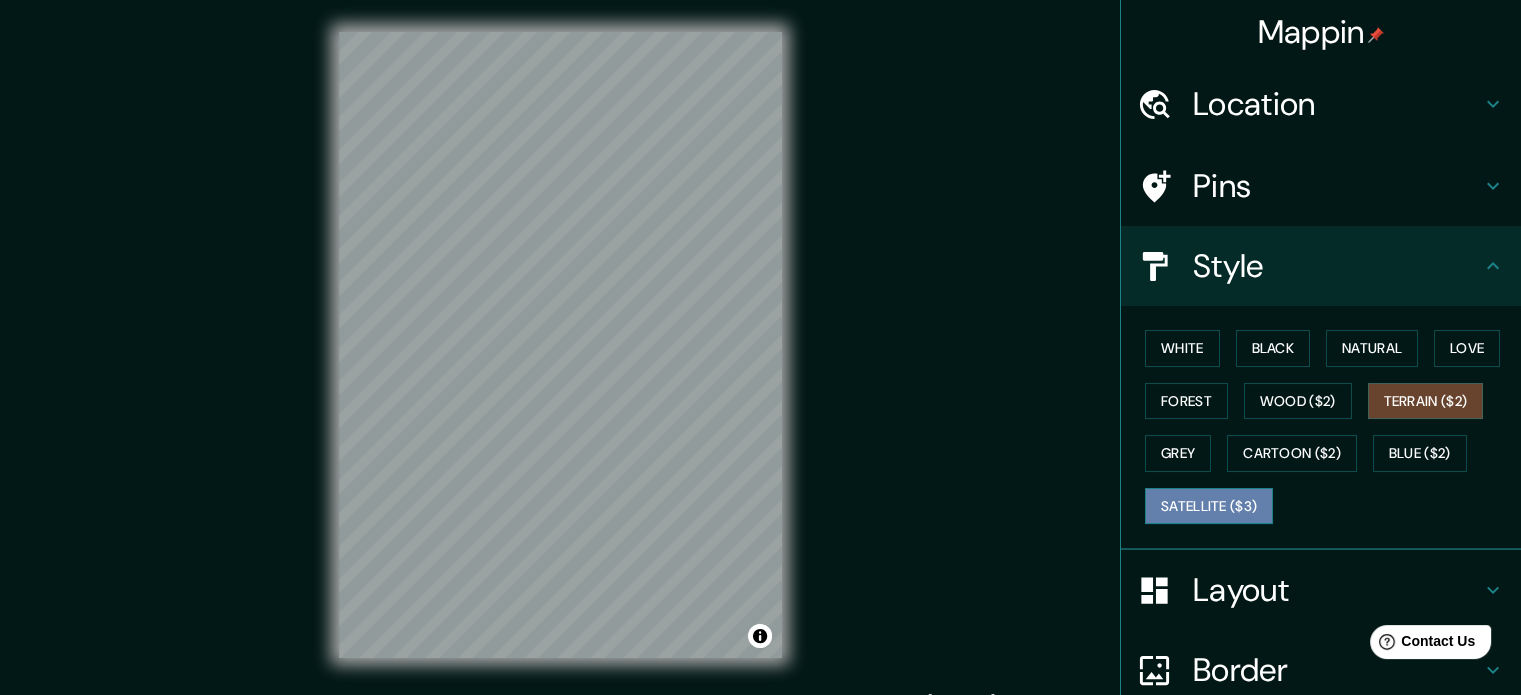 click on "Satellite ($3)" at bounding box center [1209, 506] 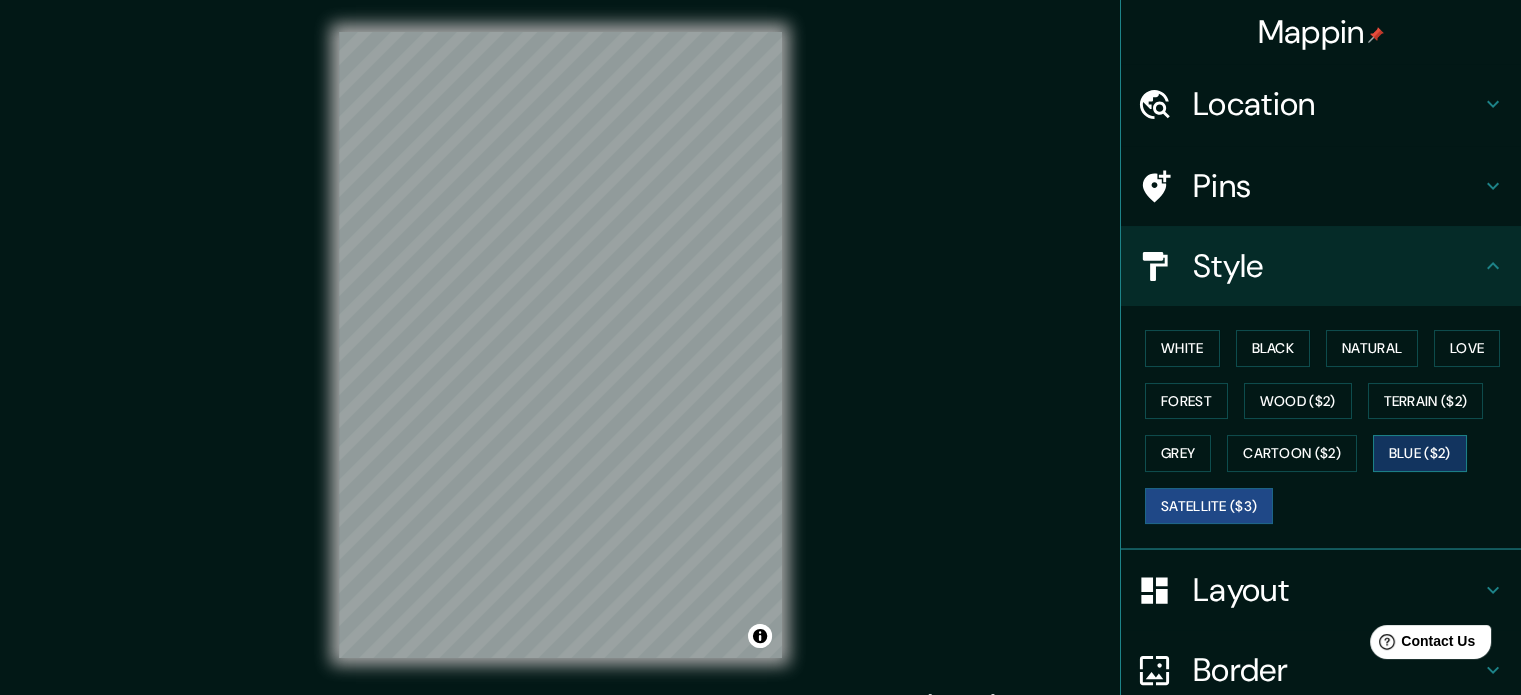 click on "Blue ($2)" at bounding box center (1420, 453) 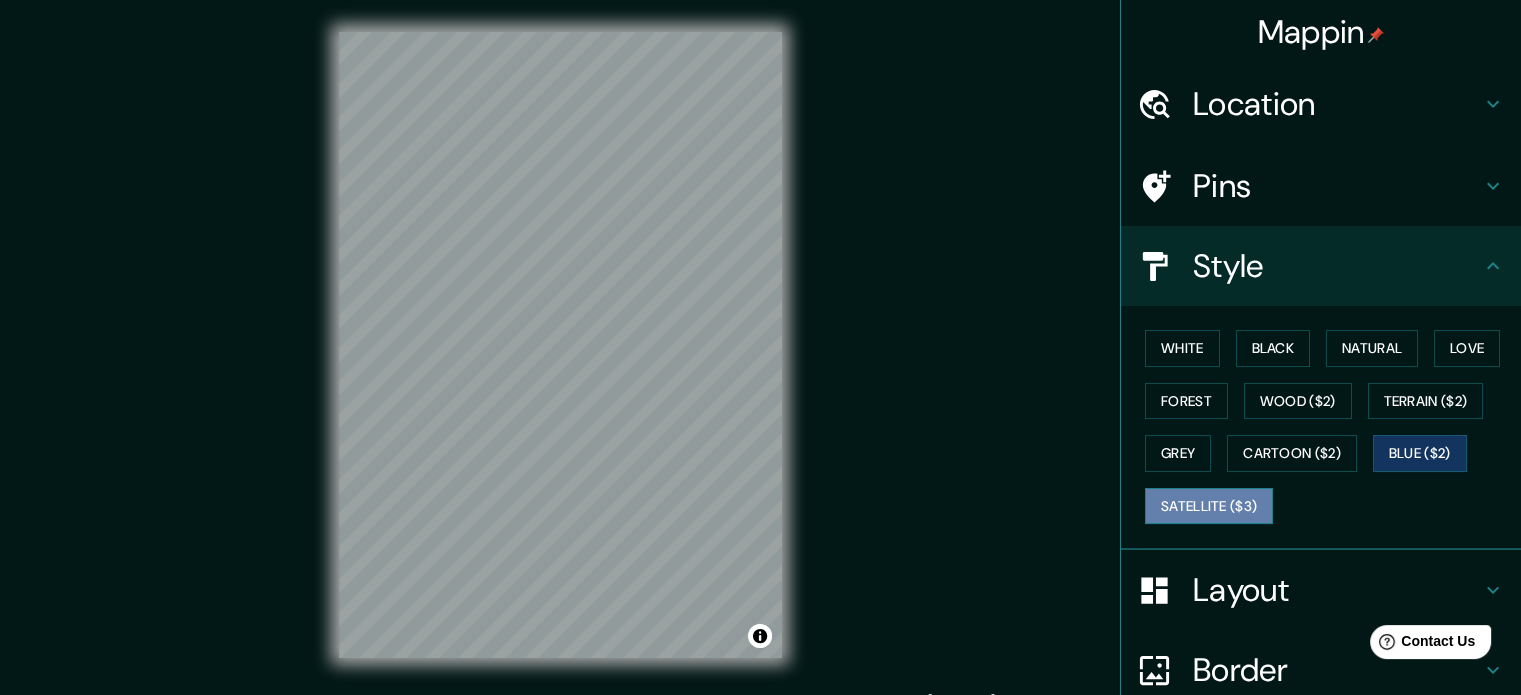 click on "Satellite ($3)" at bounding box center (1209, 506) 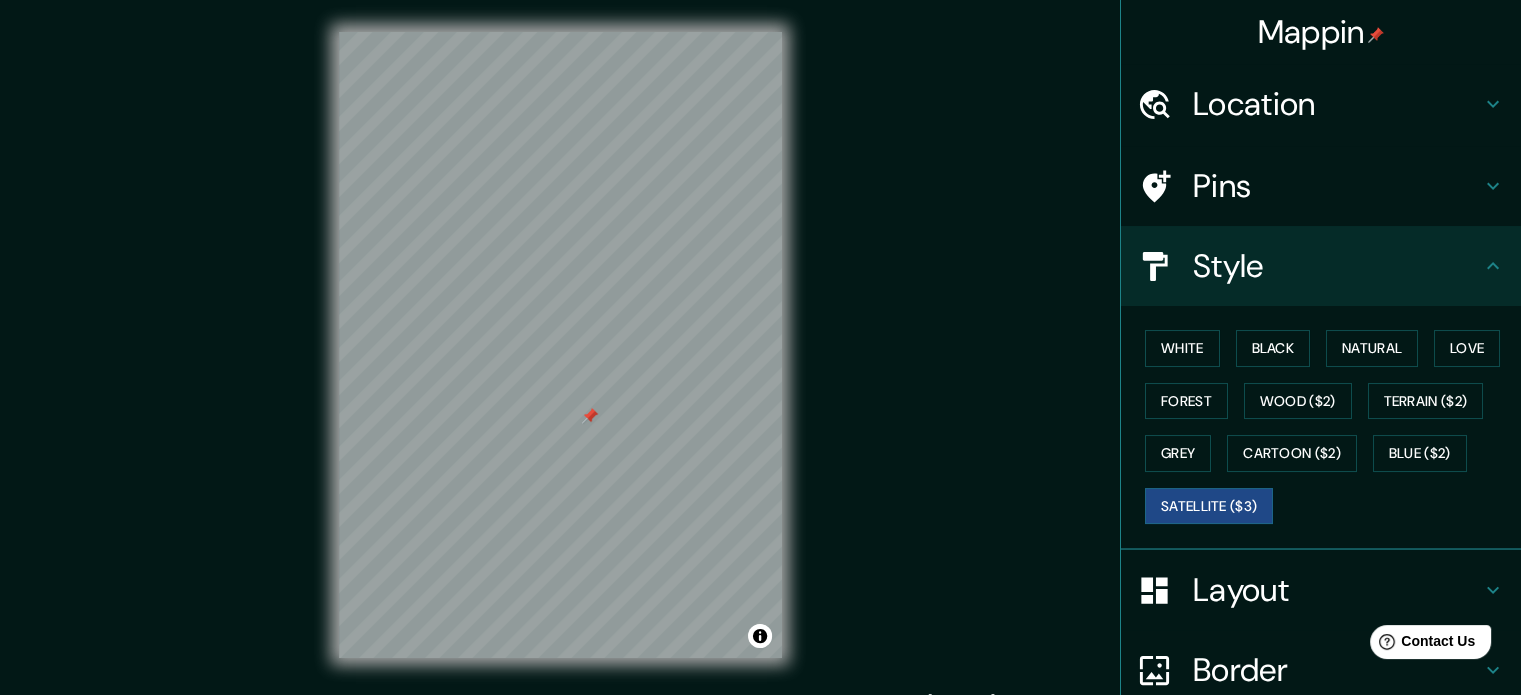 click on "Location" at bounding box center [1337, 104] 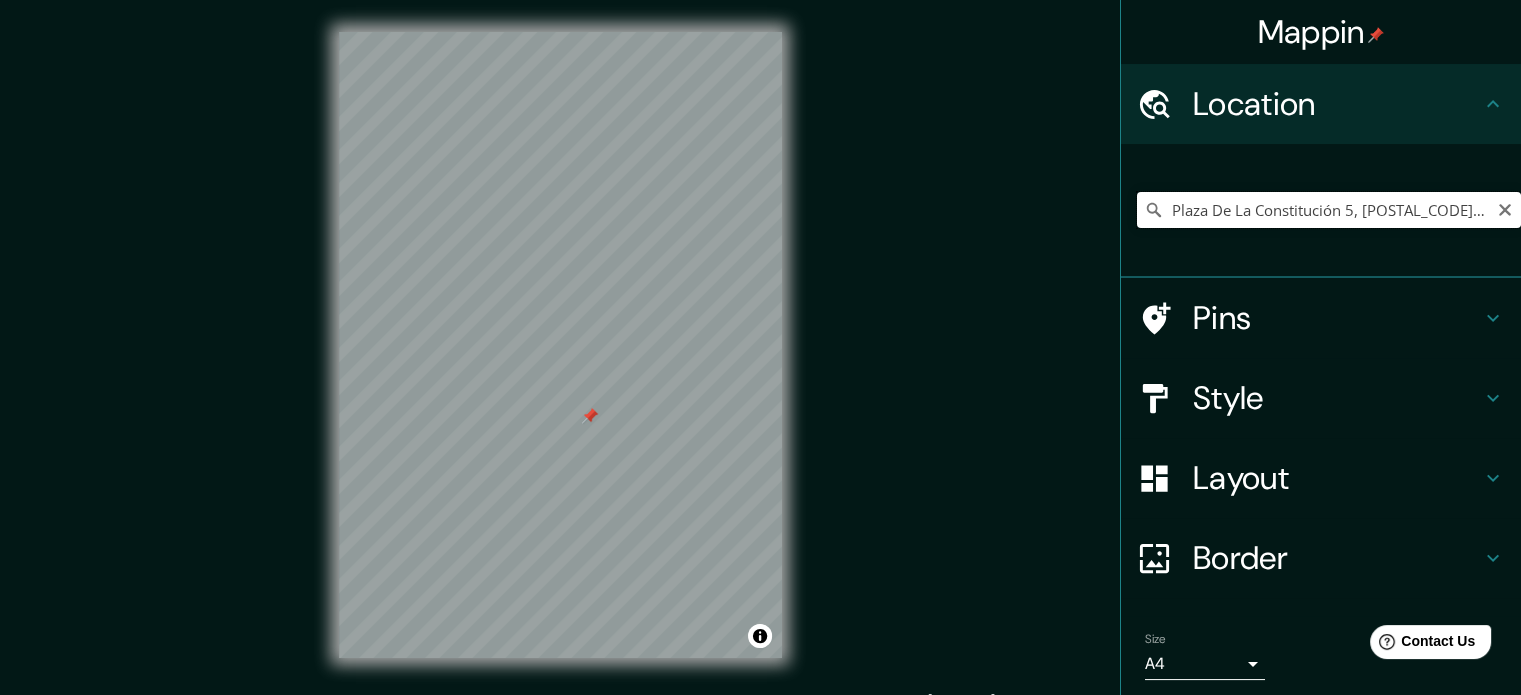 click on "Plaza De La Constitución 5, [POSTAL_CODE] [CITY], [COUNTRY] [COUNTRY]" at bounding box center [1329, 210] 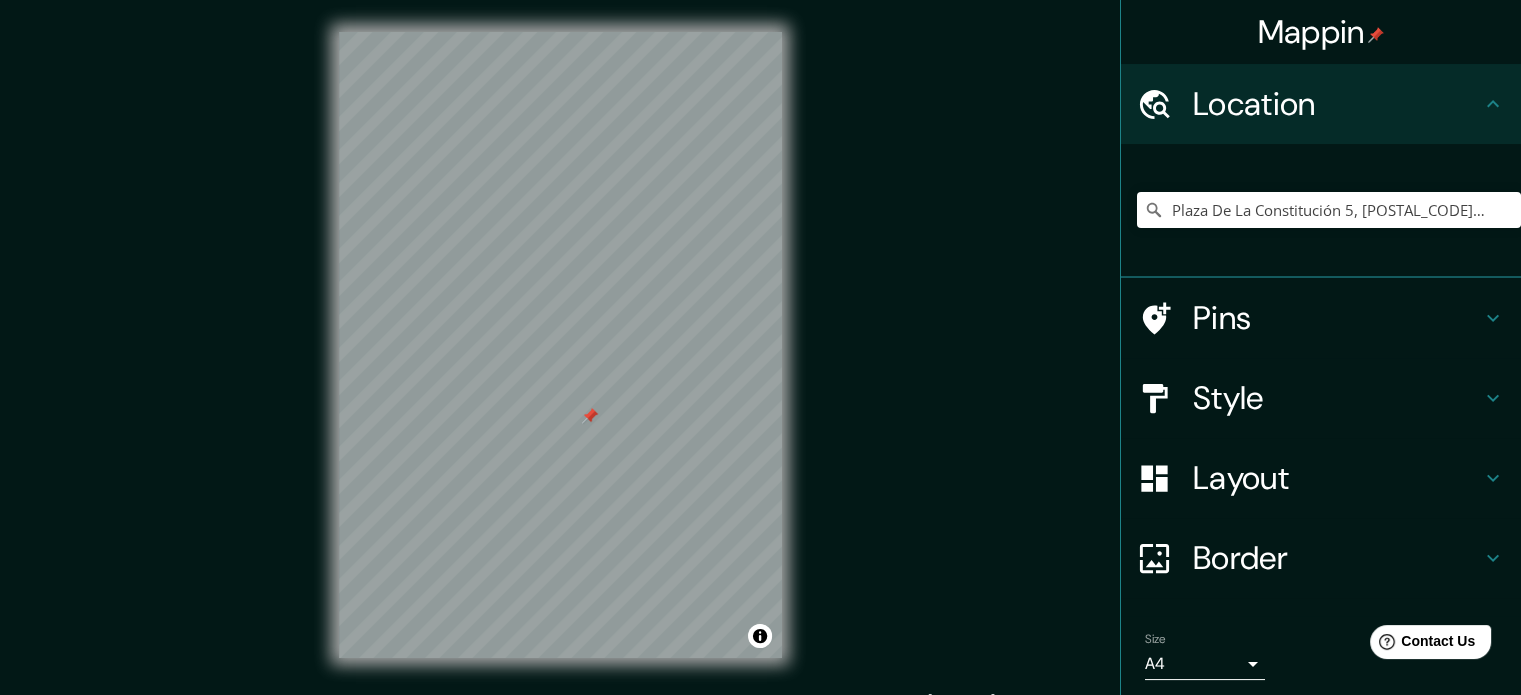 click on "Pins" at bounding box center (1337, 318) 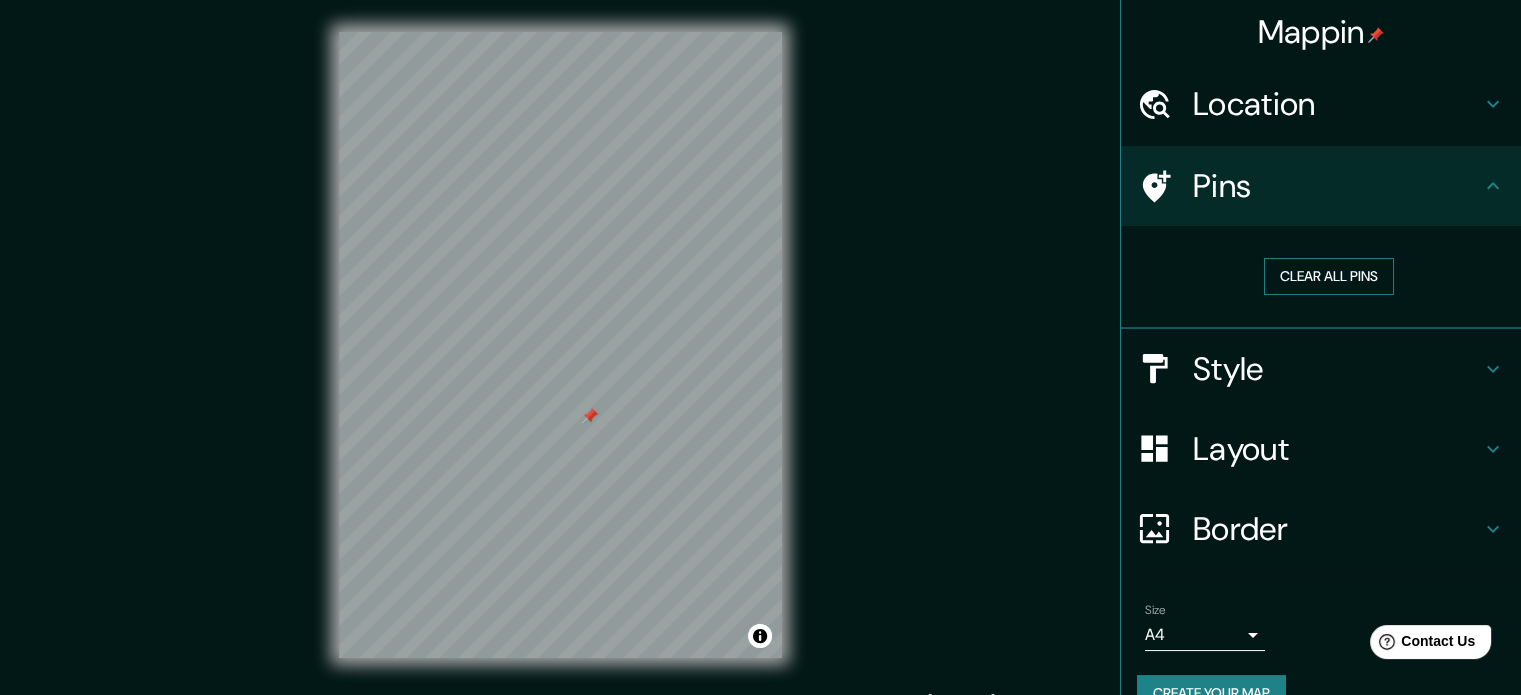 click on "Clear all pins" at bounding box center [1329, 276] 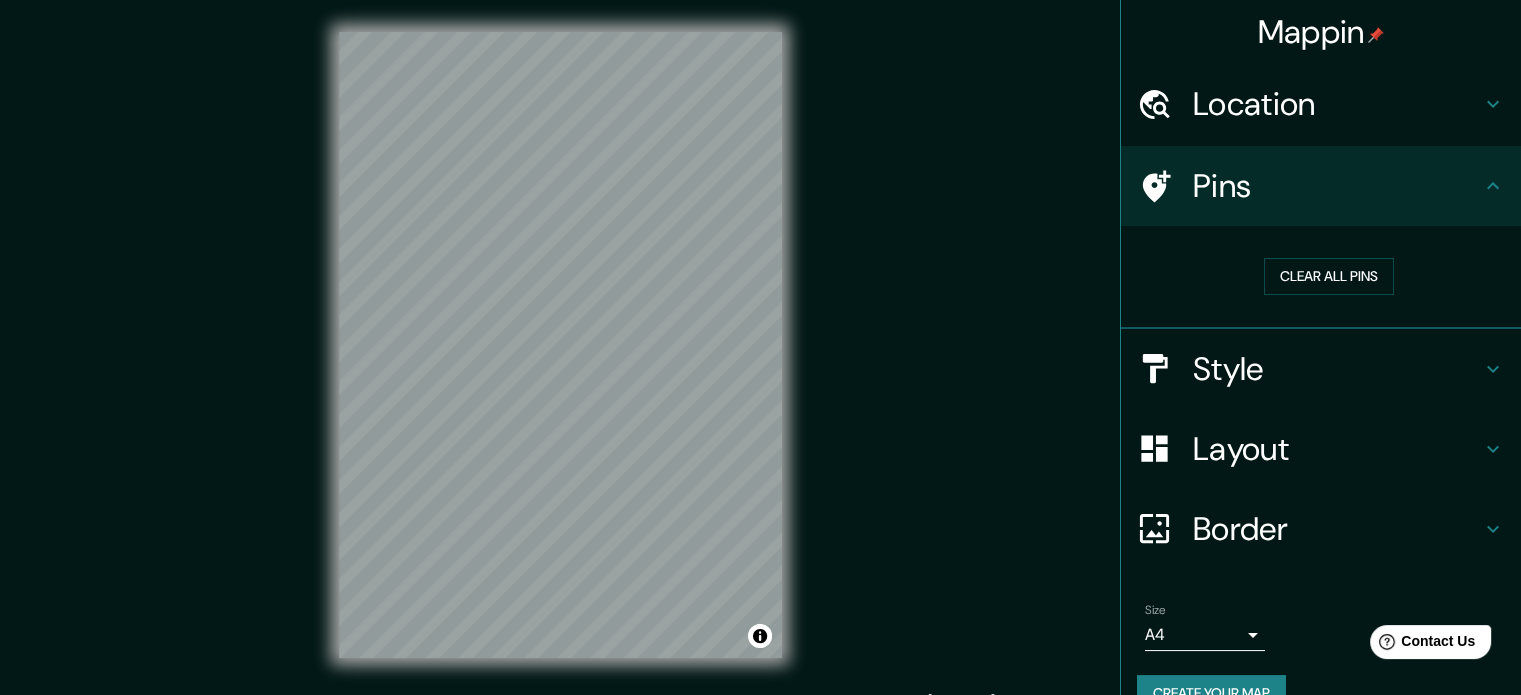 click on "Location" at bounding box center (1321, 104) 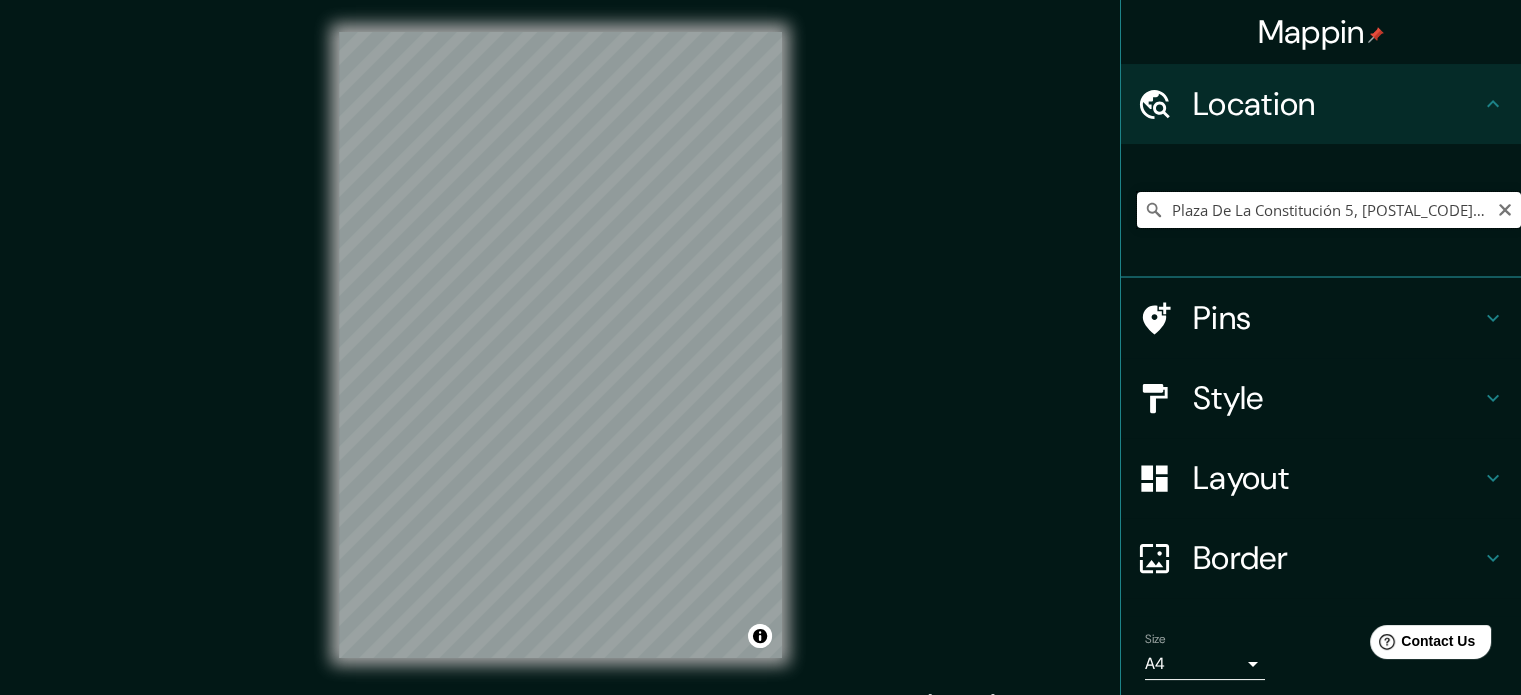 click on "Plaza De La Constitución 5, [POSTAL_CODE] [CITY], [COUNTRY] [COUNTRY]" at bounding box center [1329, 210] 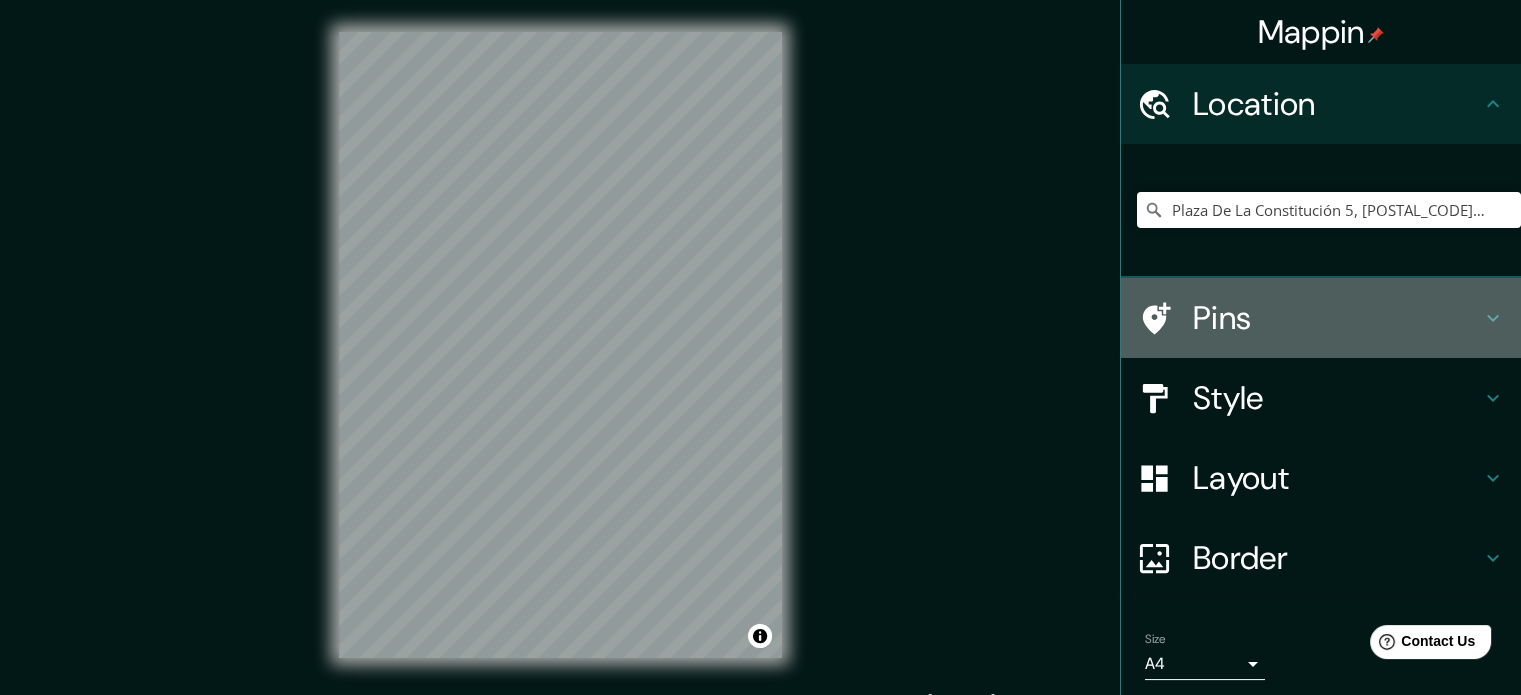 click on "Pins" at bounding box center (1337, 318) 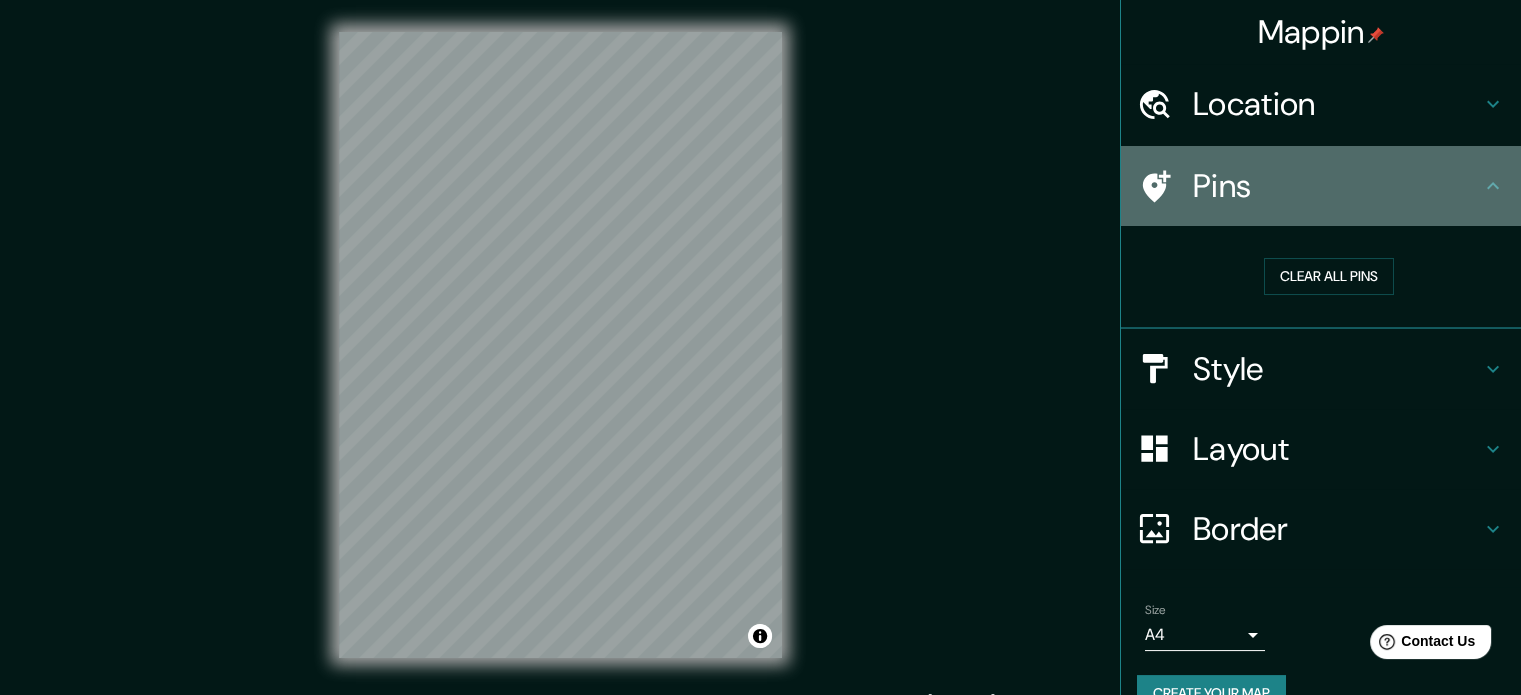 click on "Pins" at bounding box center [1337, 186] 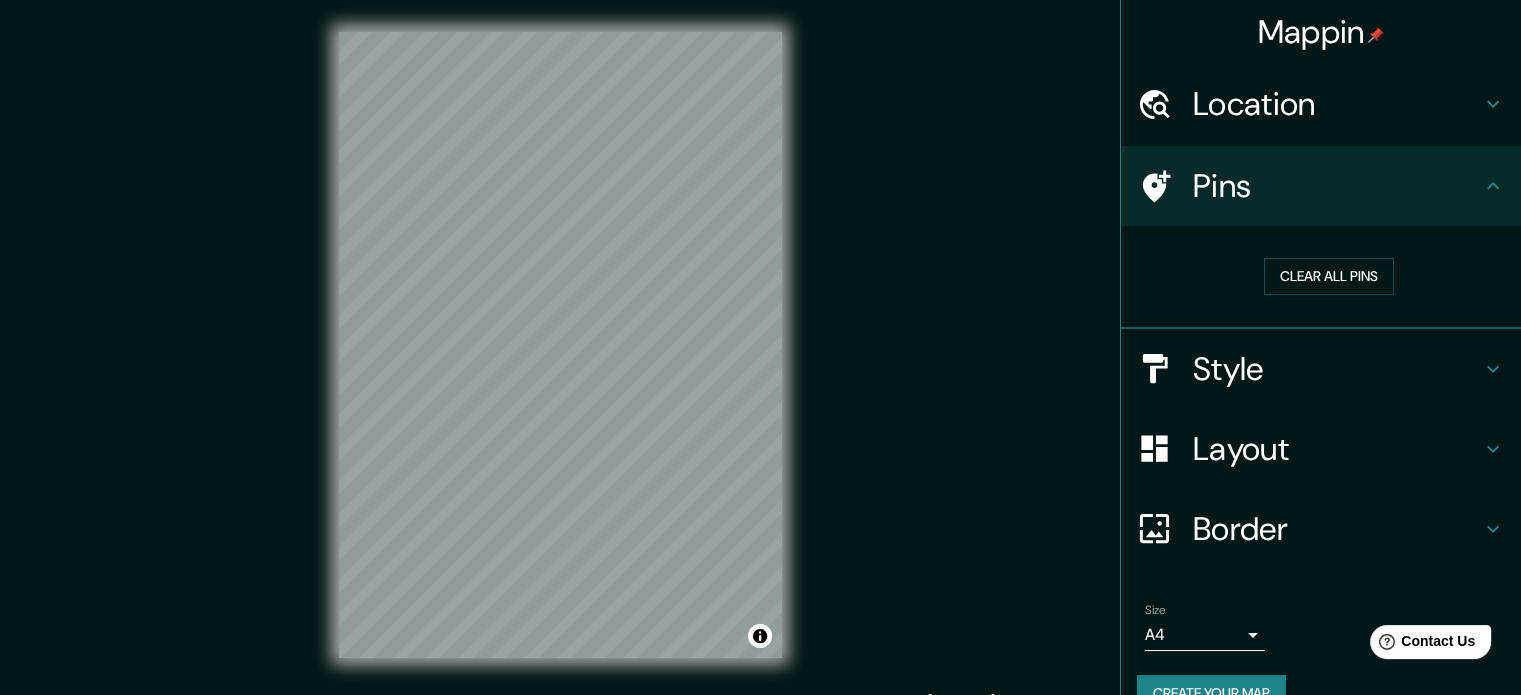 click 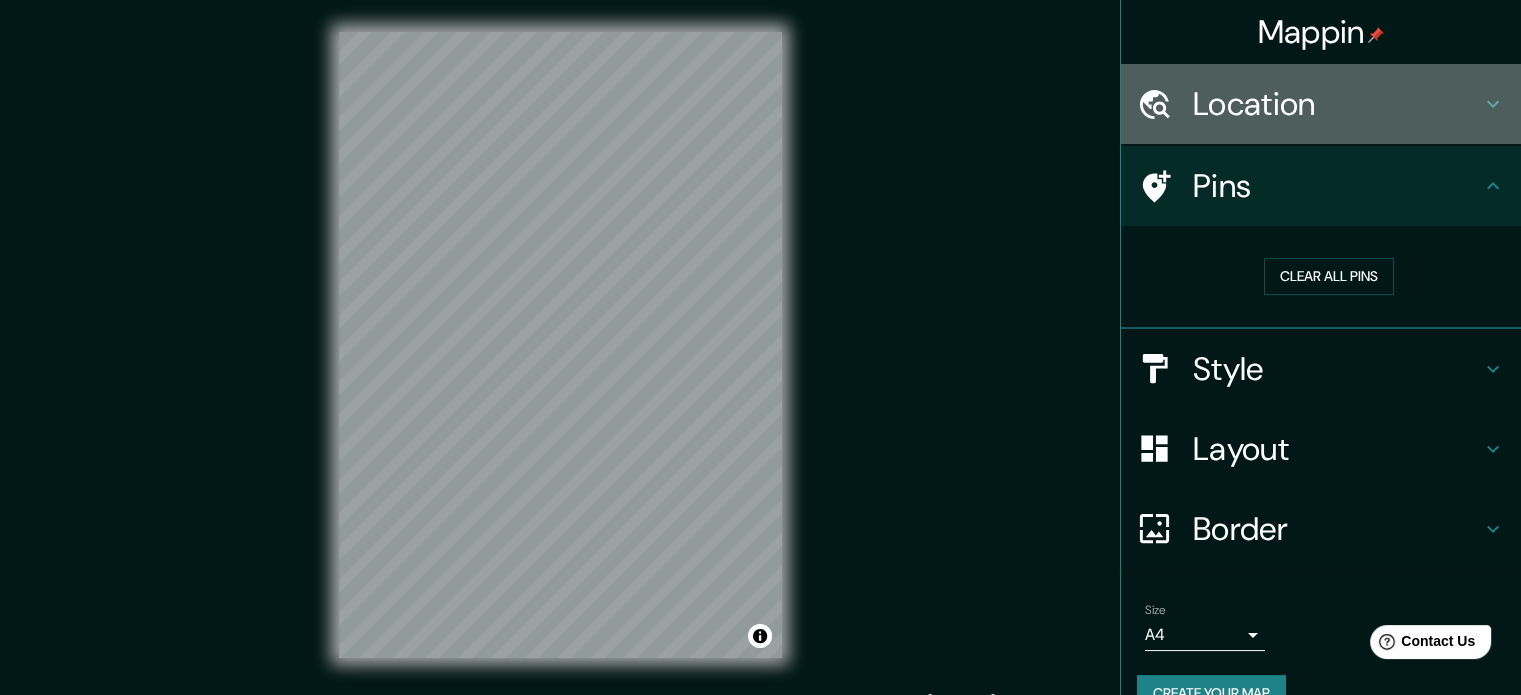 click on "Location" at bounding box center [1337, 104] 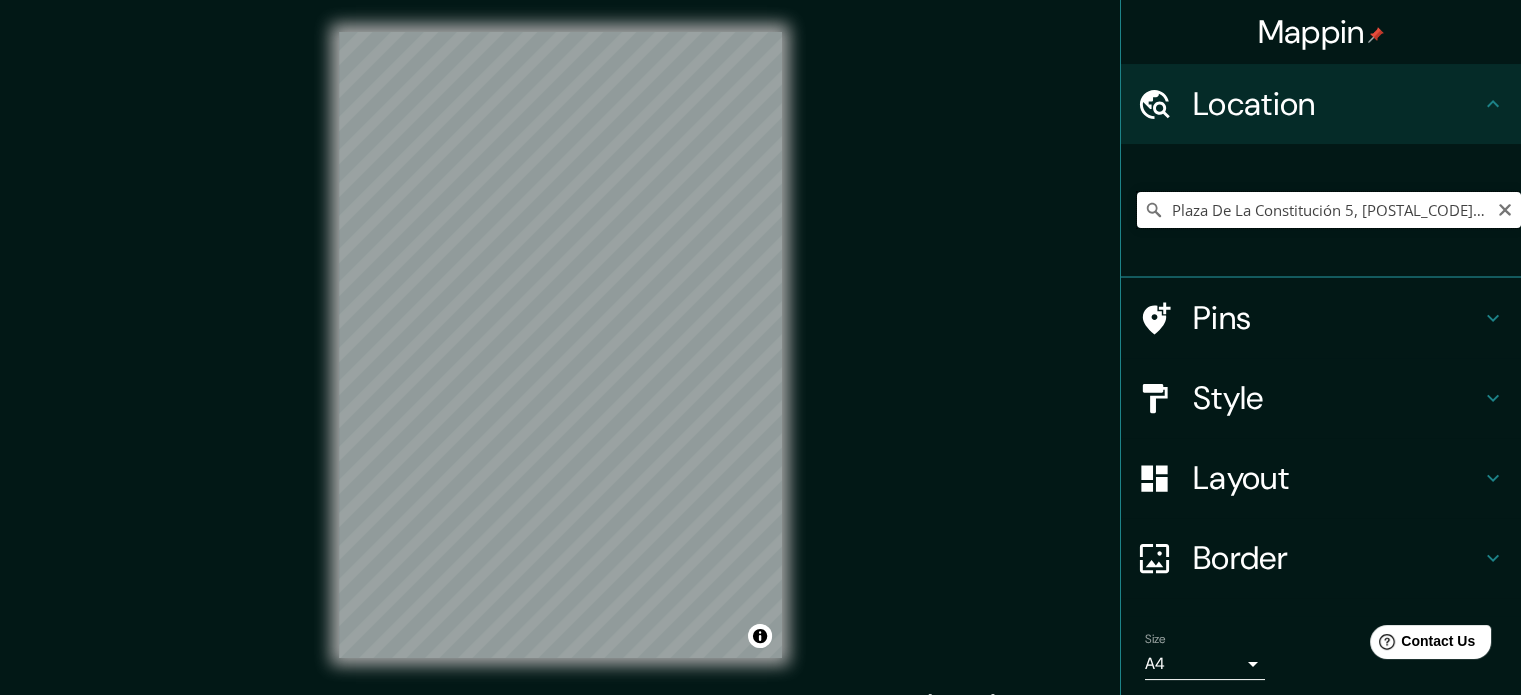 click on "Plaza De La Constitución 5, [POSTAL_CODE] [CITY], [COUNTRY] [COUNTRY]" at bounding box center [1329, 210] 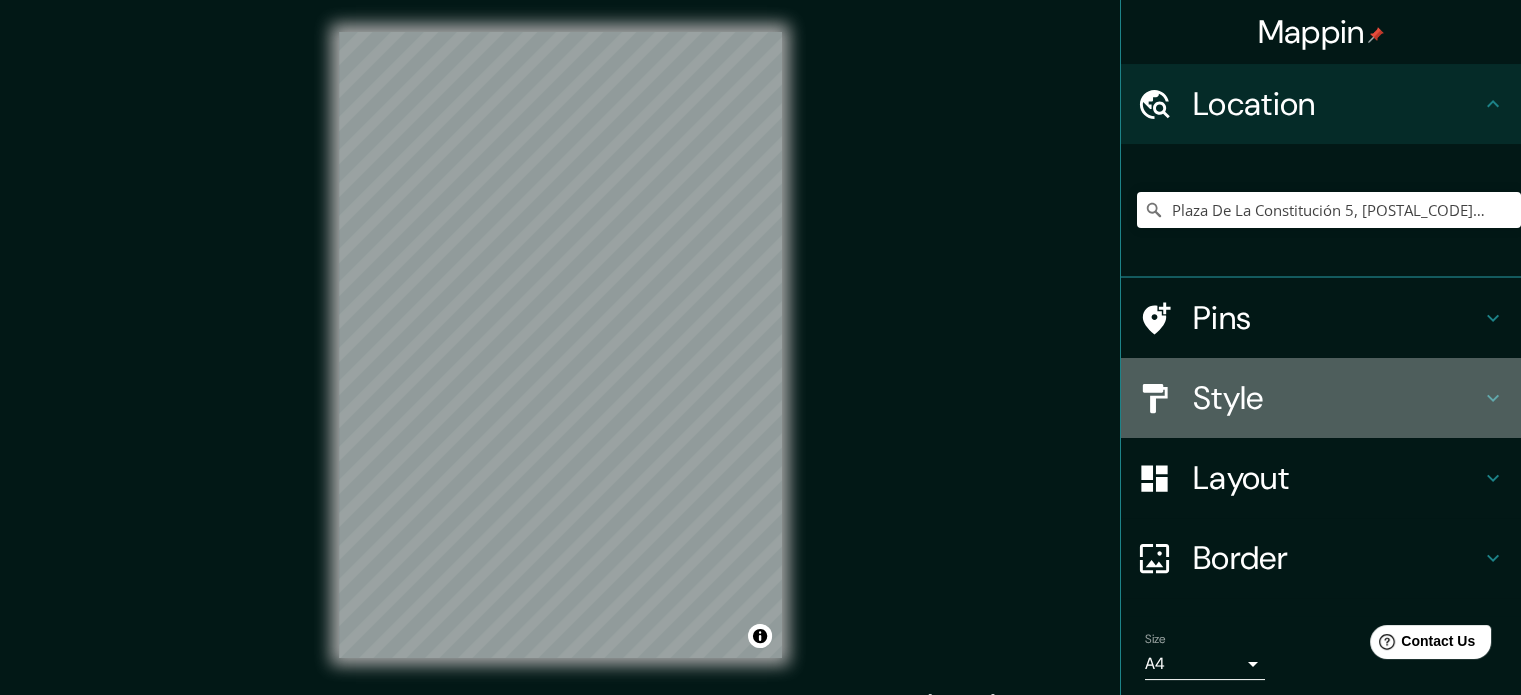 click on "Style" at bounding box center [1337, 398] 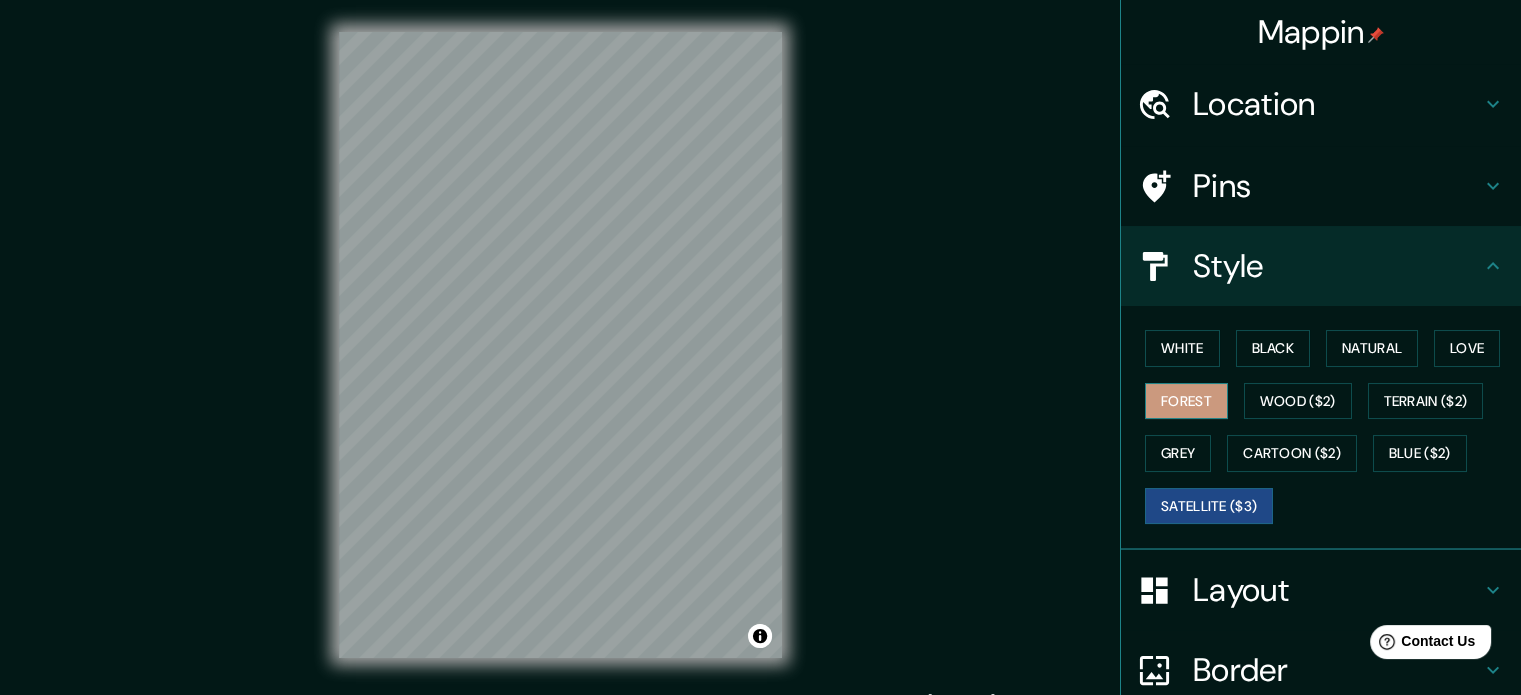 click on "Forest" at bounding box center (1186, 401) 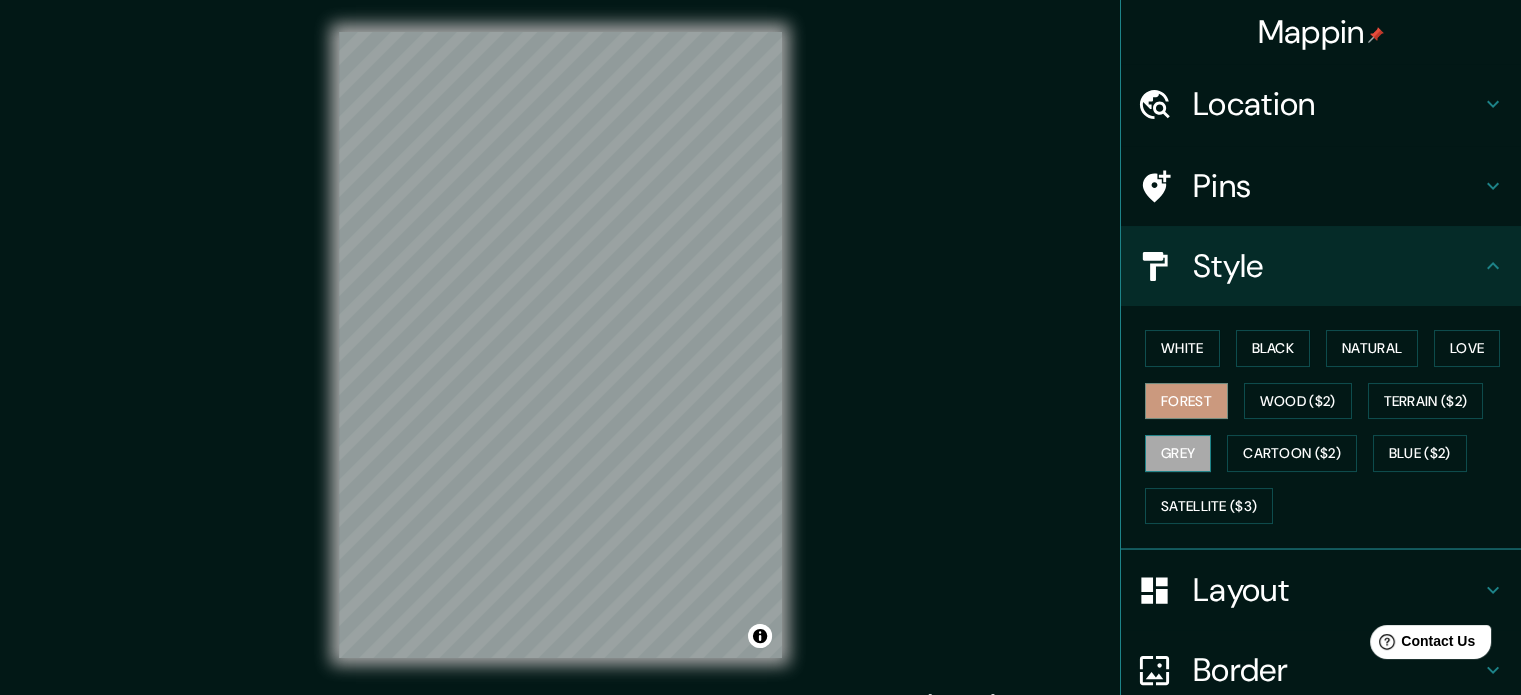 click on "Grey" at bounding box center (1178, 453) 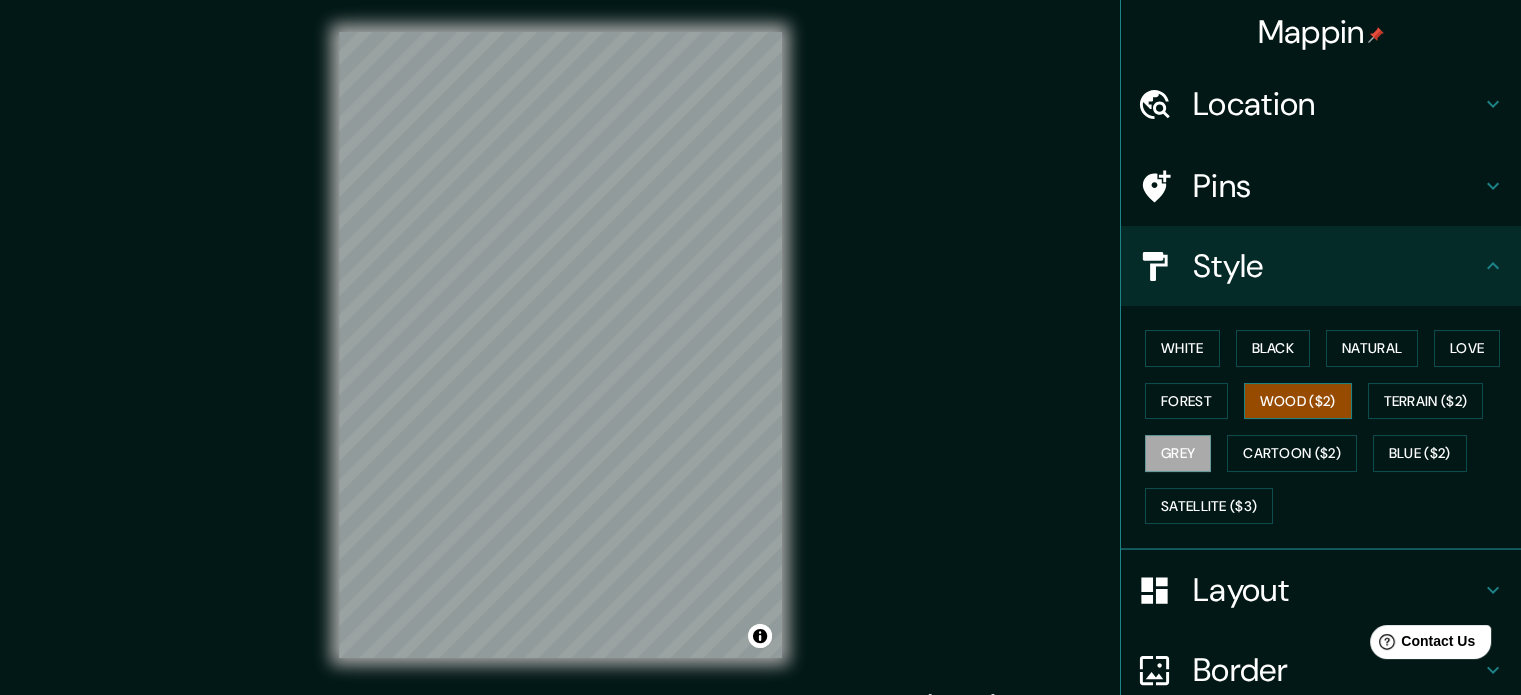 click on "Wood ($2)" at bounding box center [1298, 401] 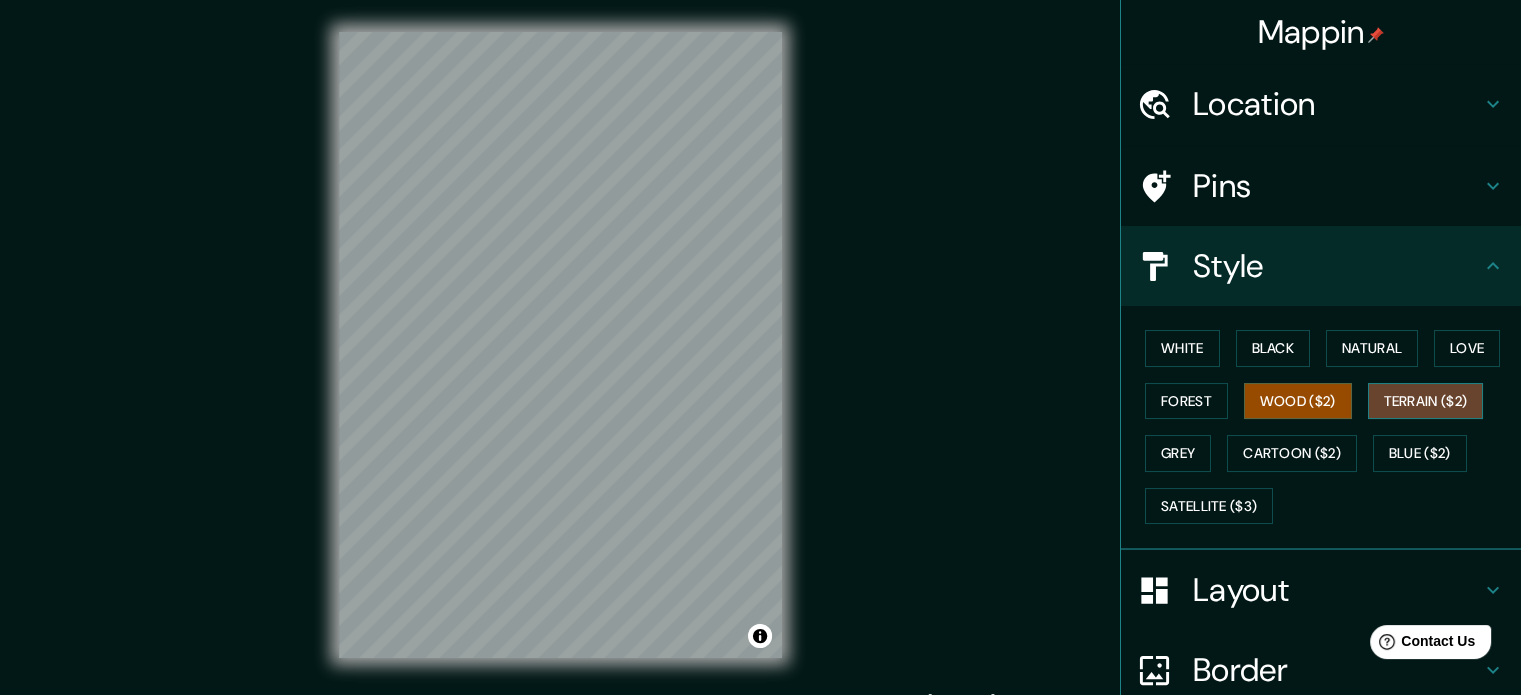 click on "Terrain ($2)" at bounding box center [1426, 401] 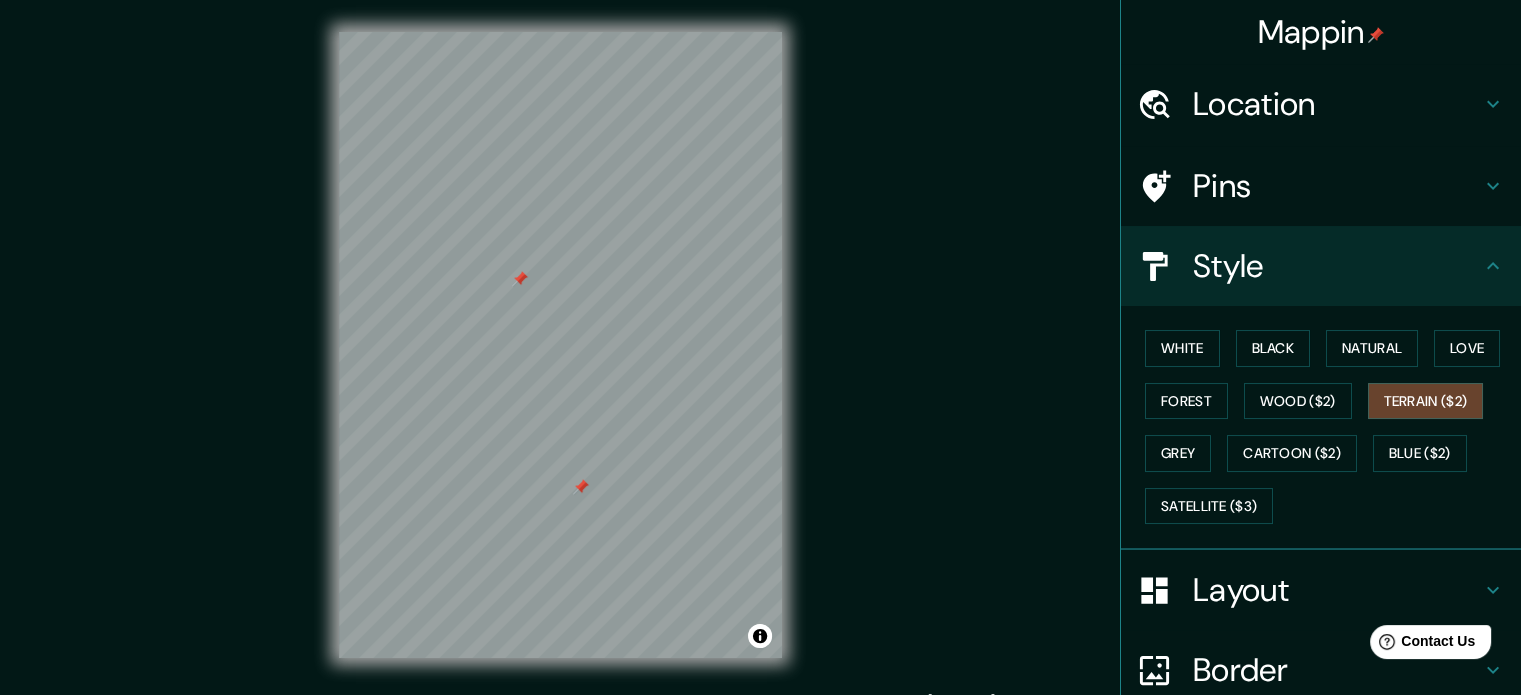 click on "Location" at bounding box center (1337, 104) 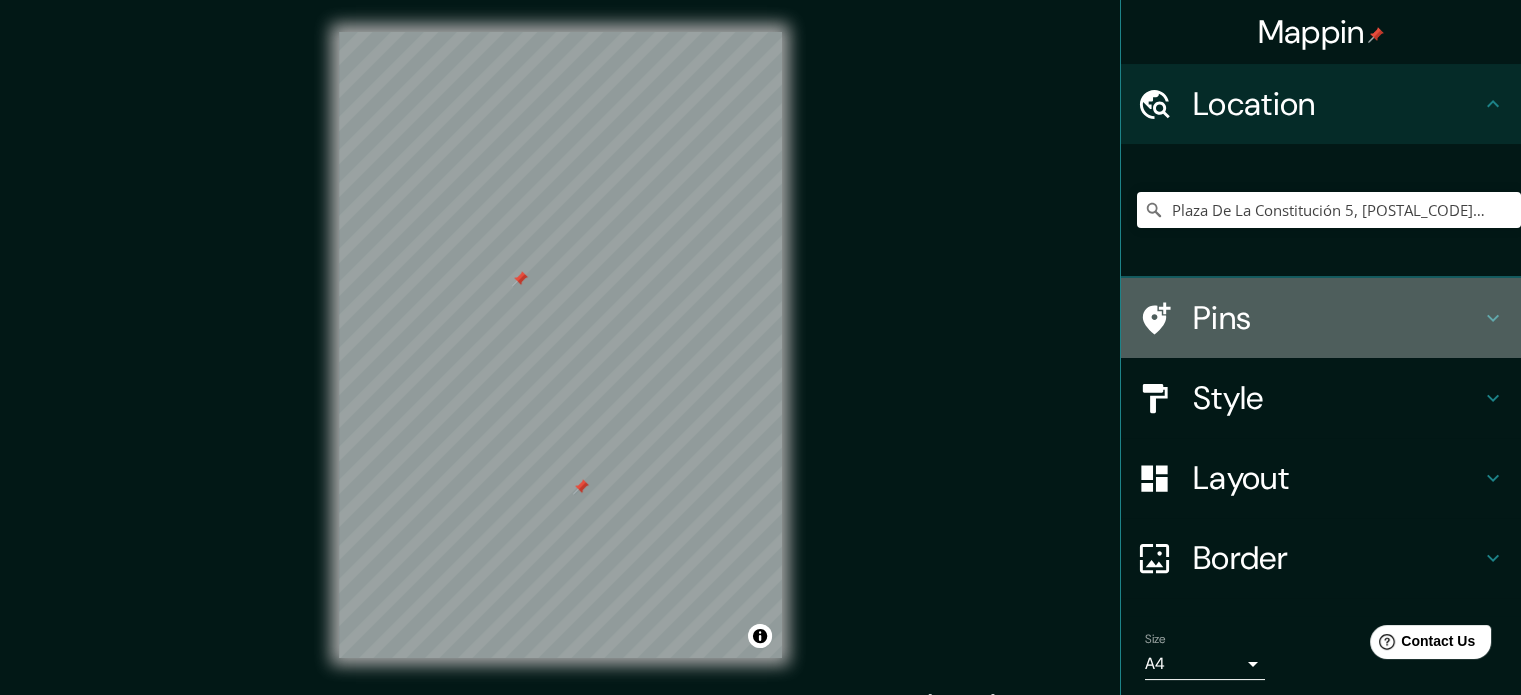 click on "Pins" at bounding box center [1337, 318] 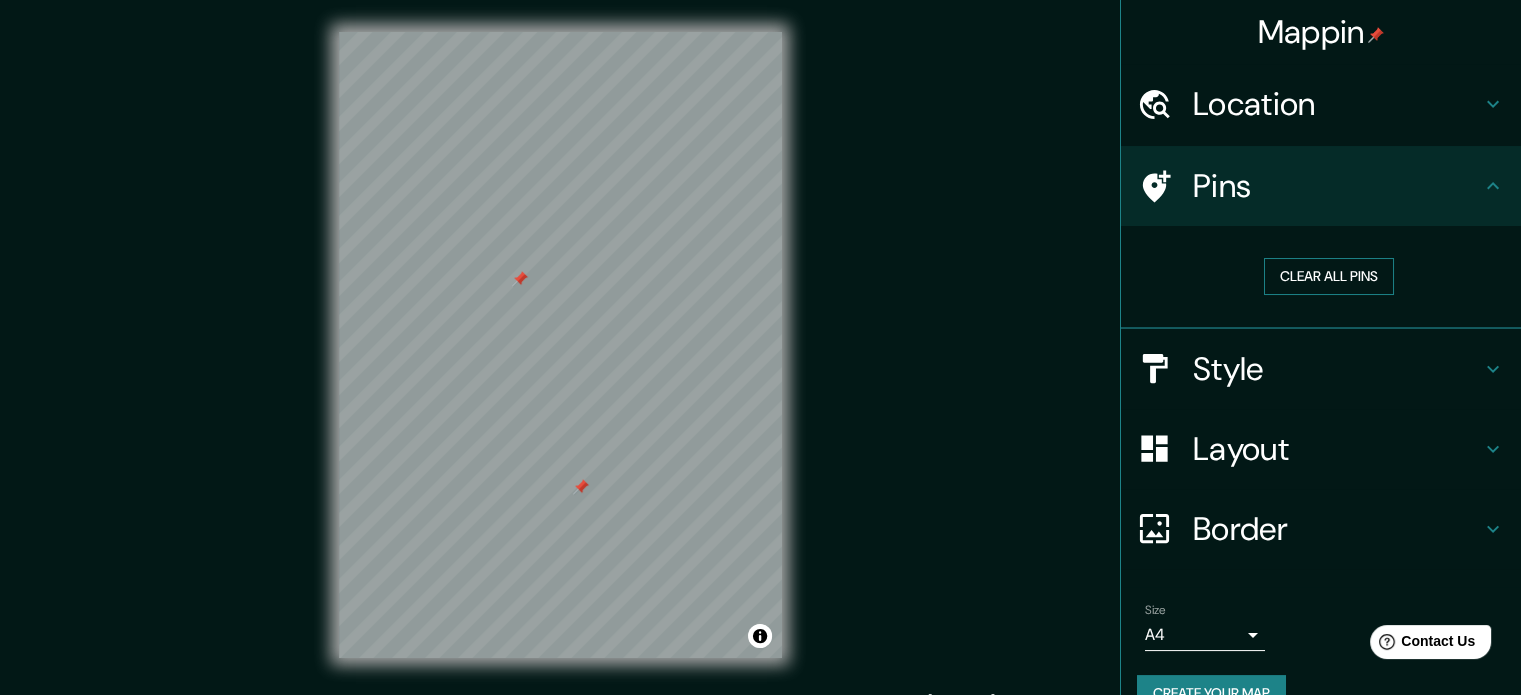 click on "Clear all pins" at bounding box center (1329, 276) 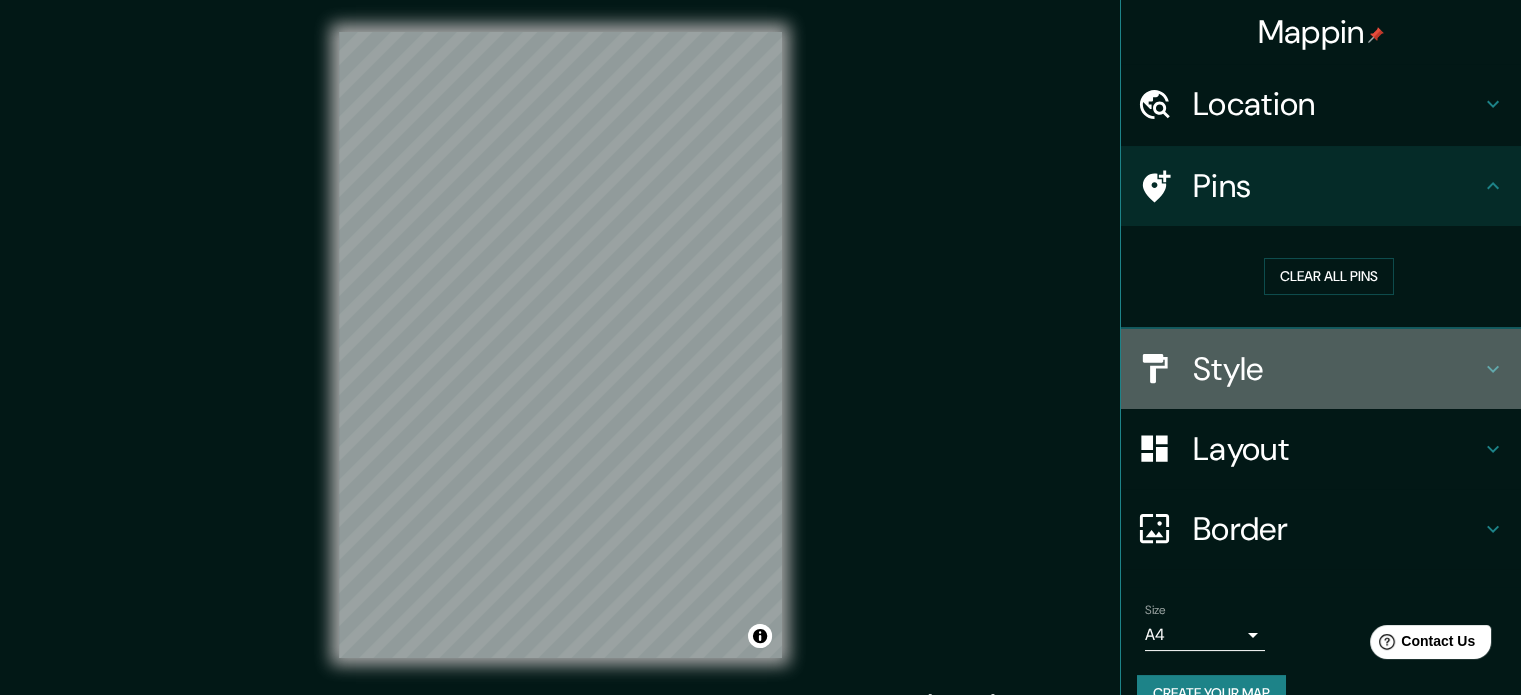 click on "Style" at bounding box center [1337, 369] 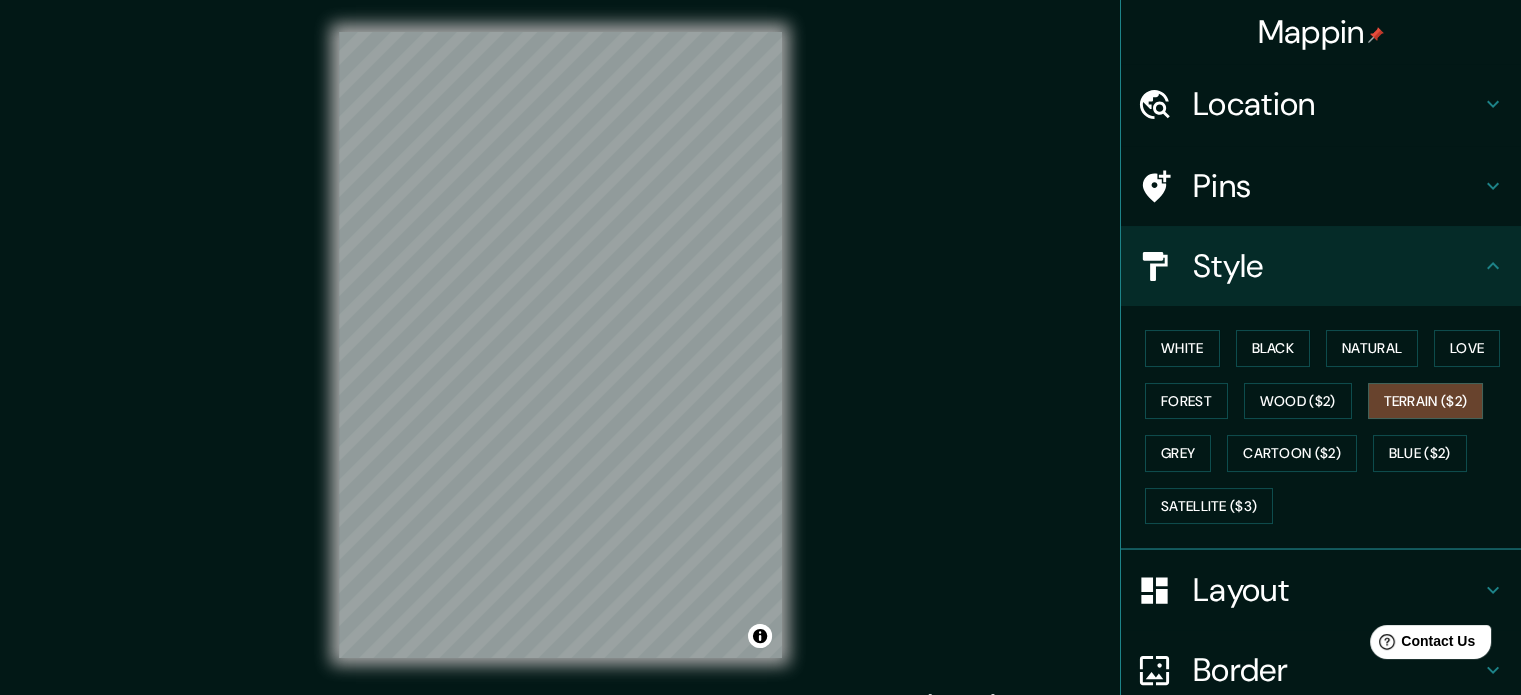 click on "White Black Natural Love Forest Wood ($2) Terrain ($2) Grey Cartoon ($2) Blue ($2) Satellite ($3)" at bounding box center [1329, 427] 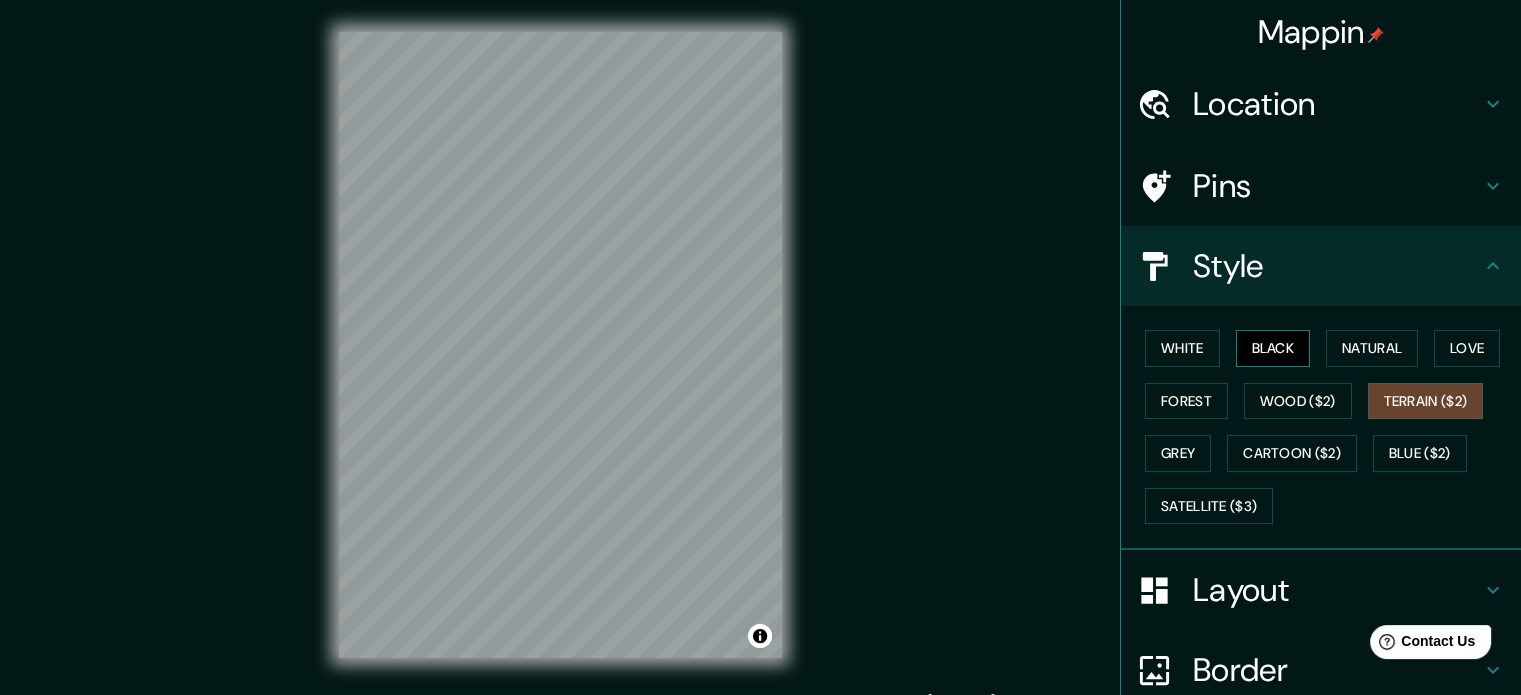 click on "Black" at bounding box center (1273, 348) 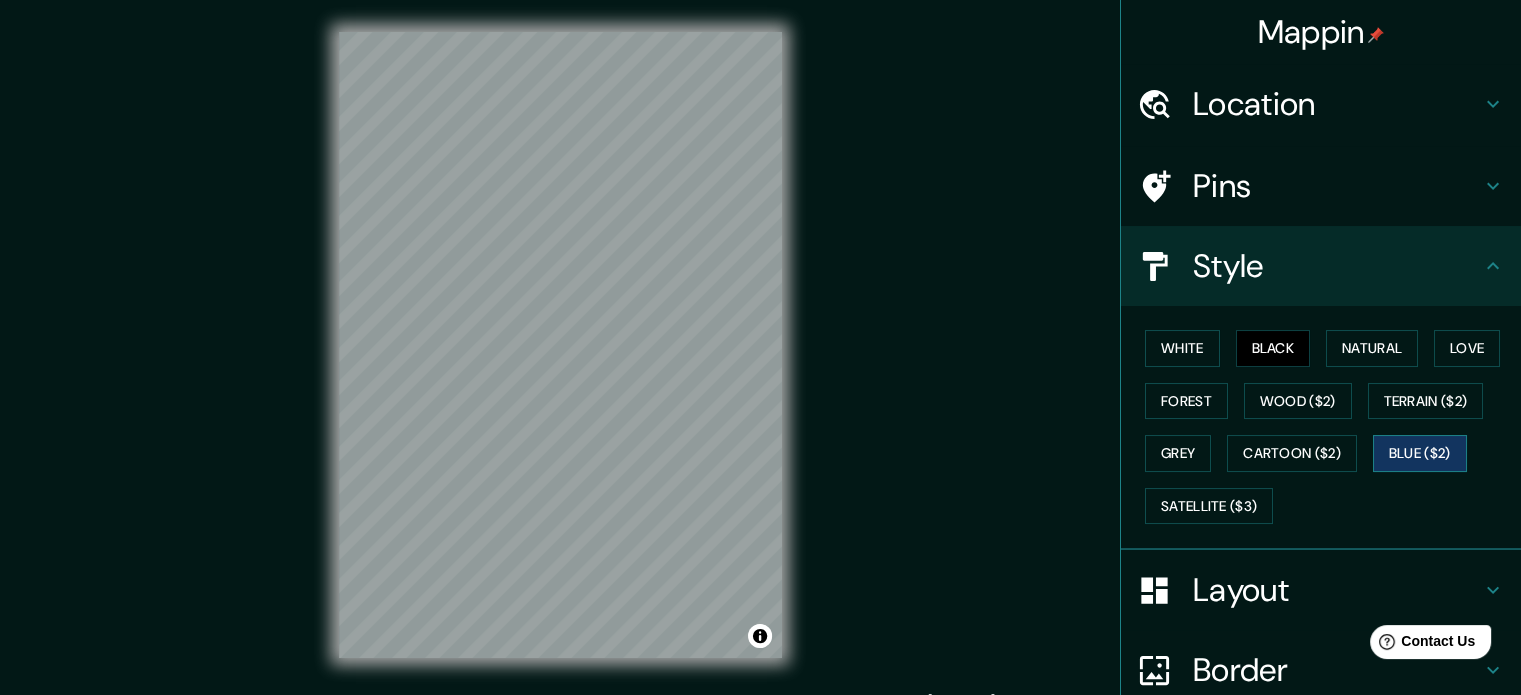 click on "Blue ($2)" at bounding box center [1420, 453] 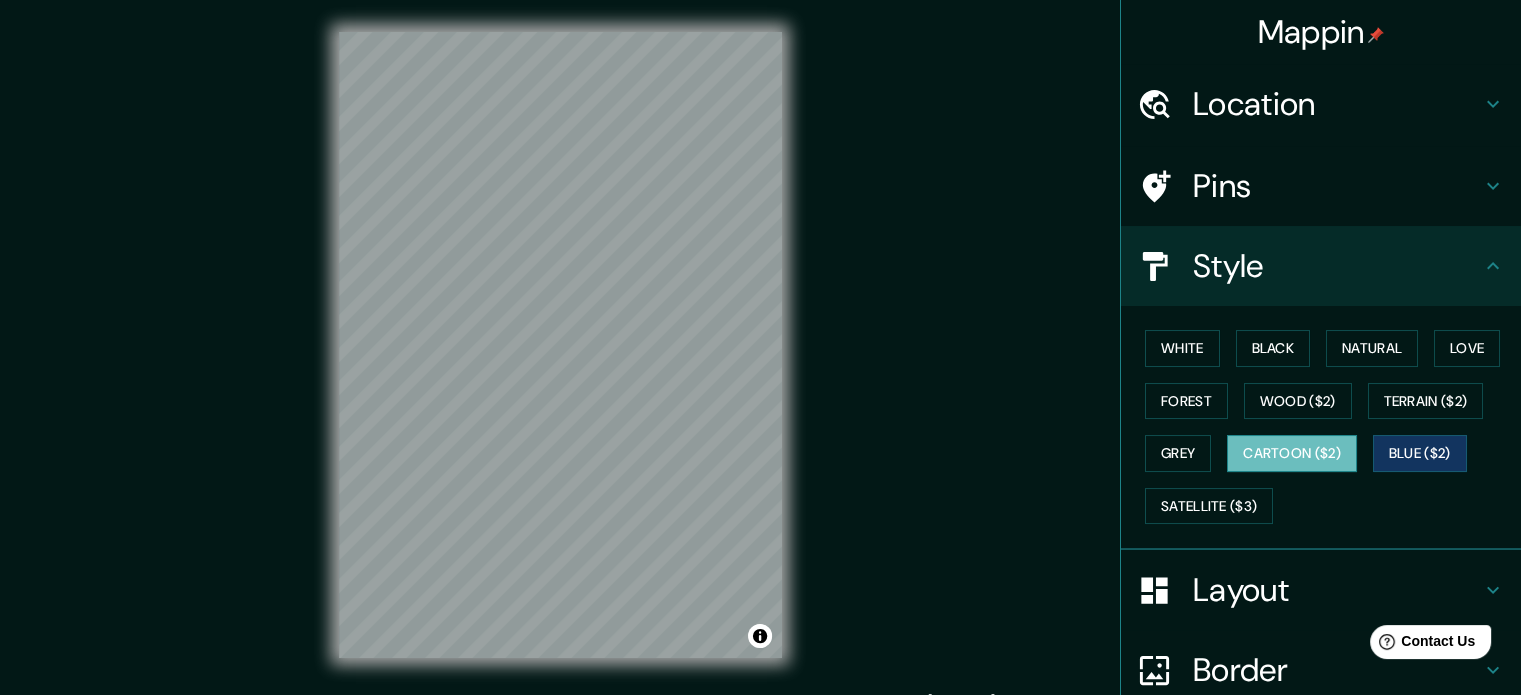 click on "Cartoon ($2)" at bounding box center [1292, 453] 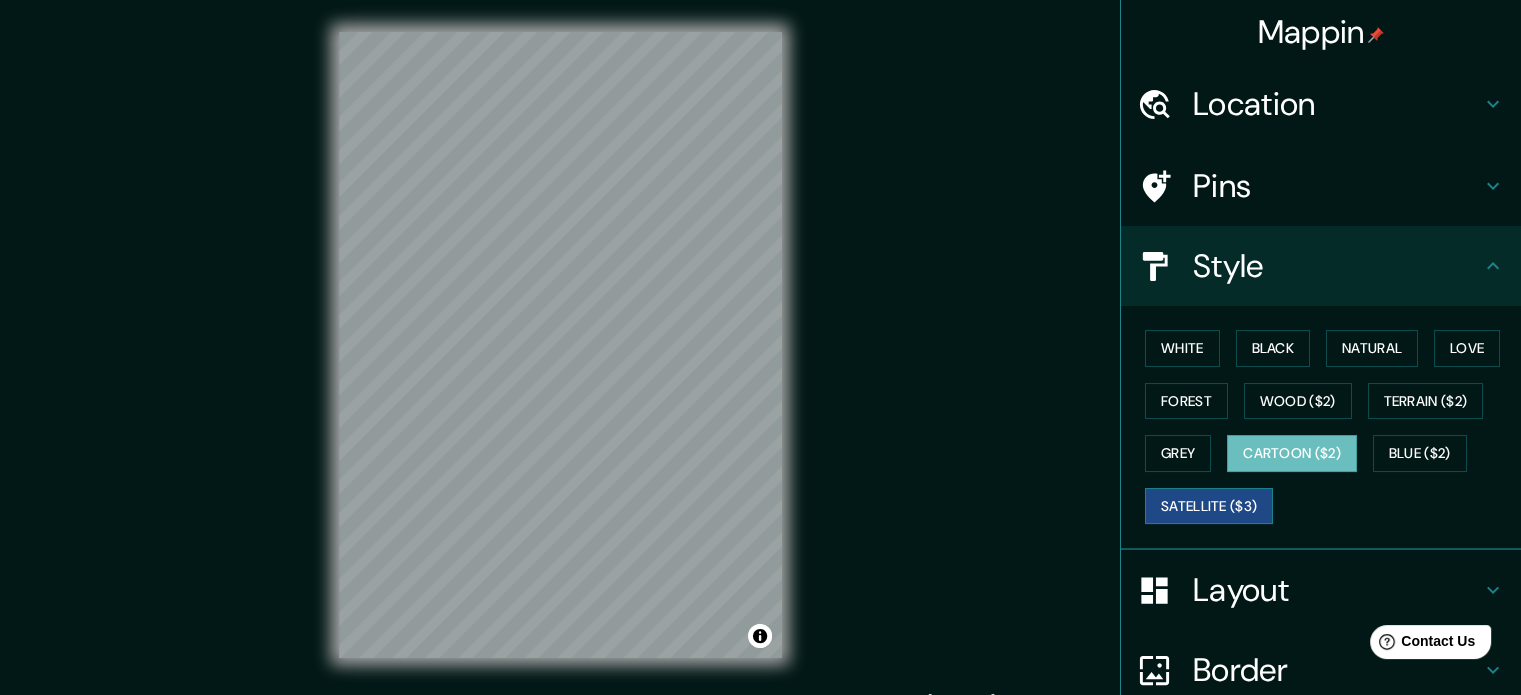click on "Satellite ($3)" at bounding box center [1209, 506] 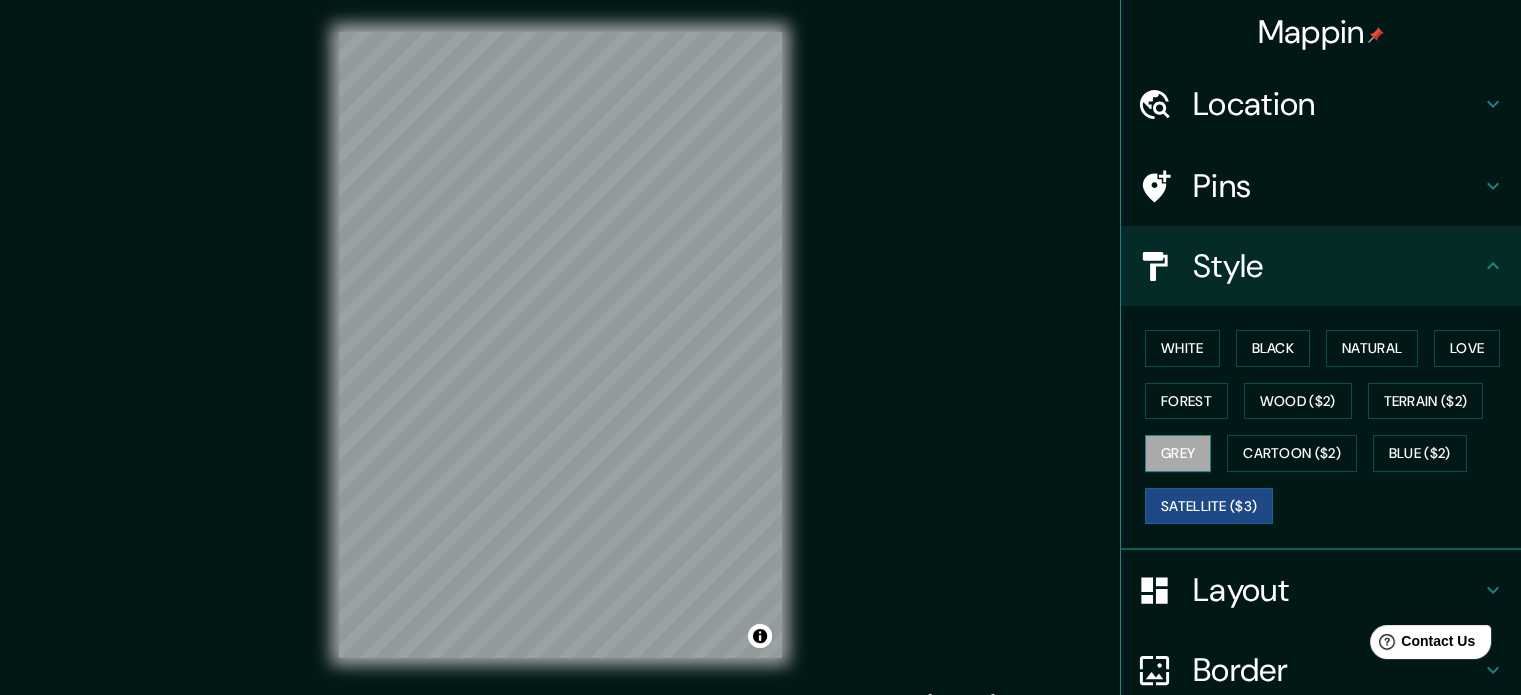 click on "Grey" at bounding box center [1178, 453] 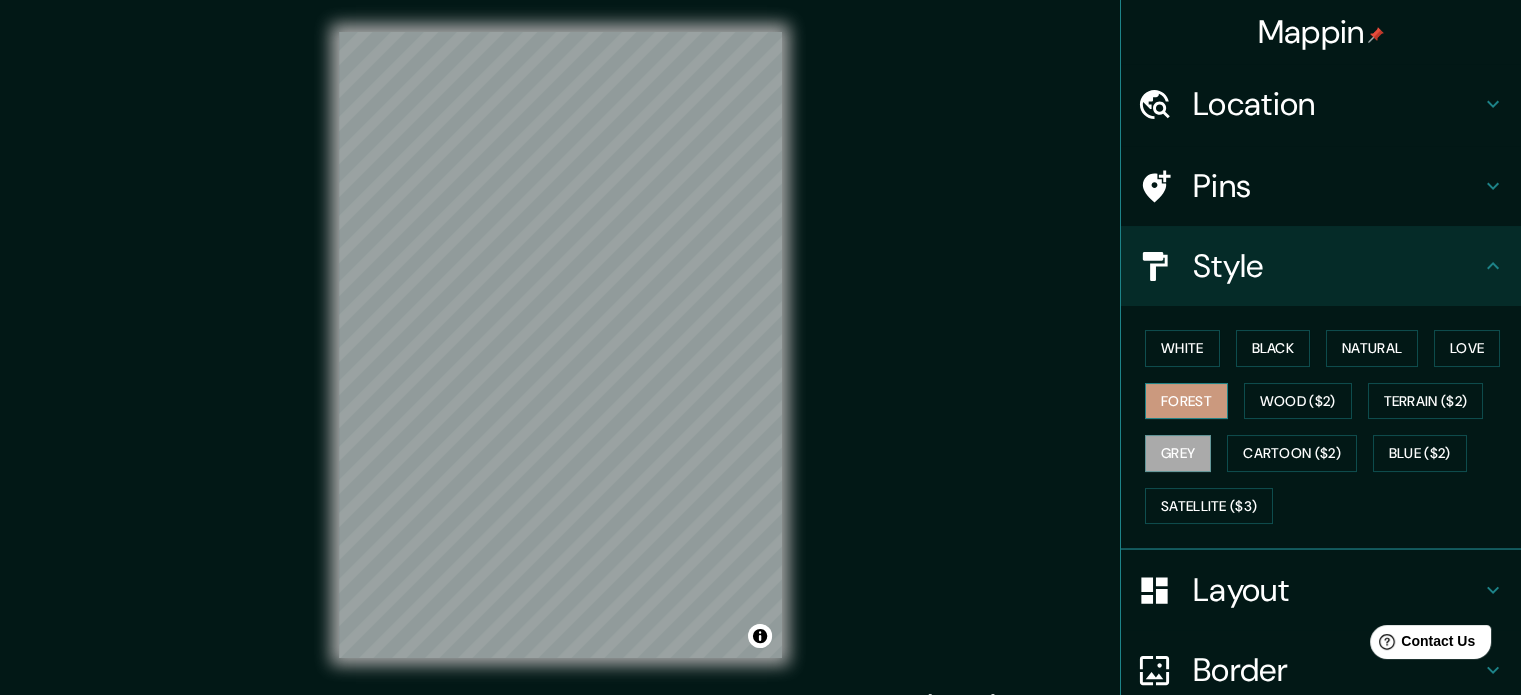 click on "Forest" at bounding box center [1186, 401] 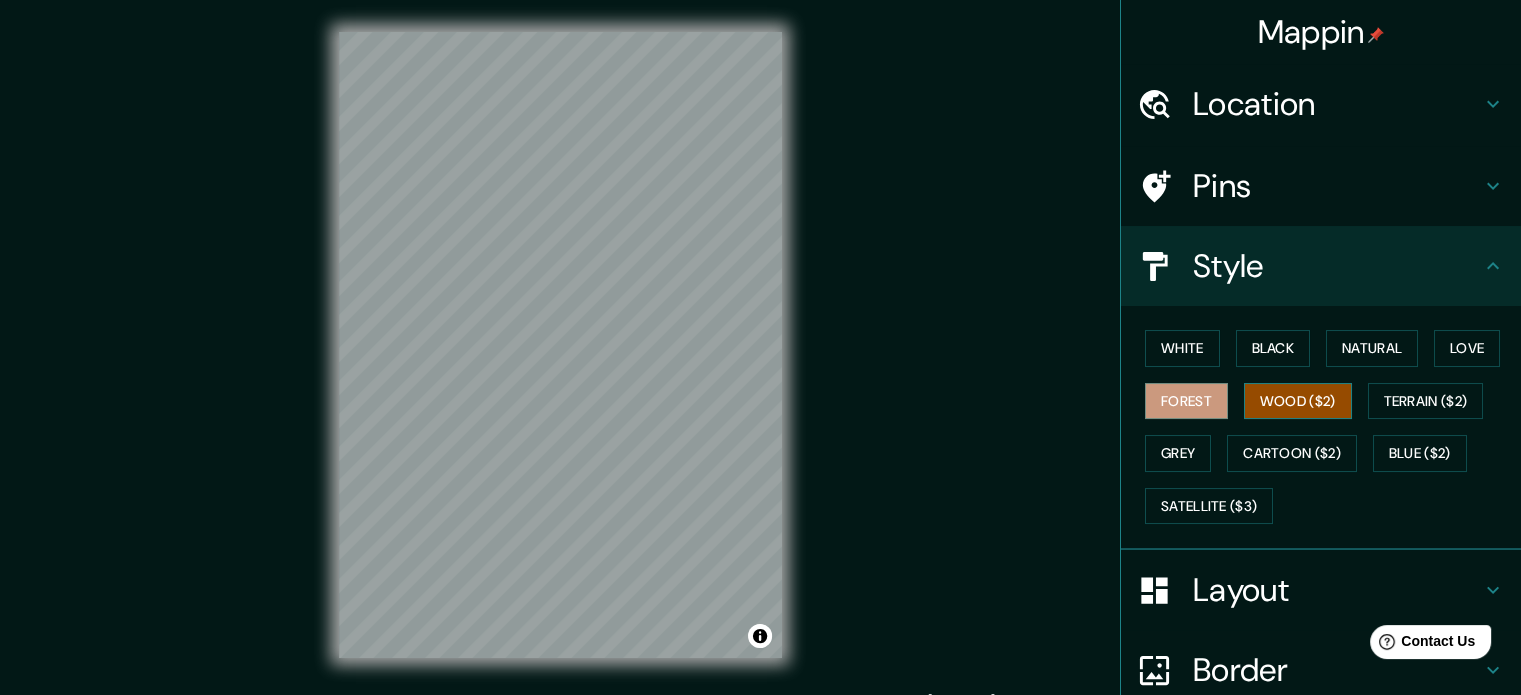 click on "Wood ($2)" at bounding box center (1298, 401) 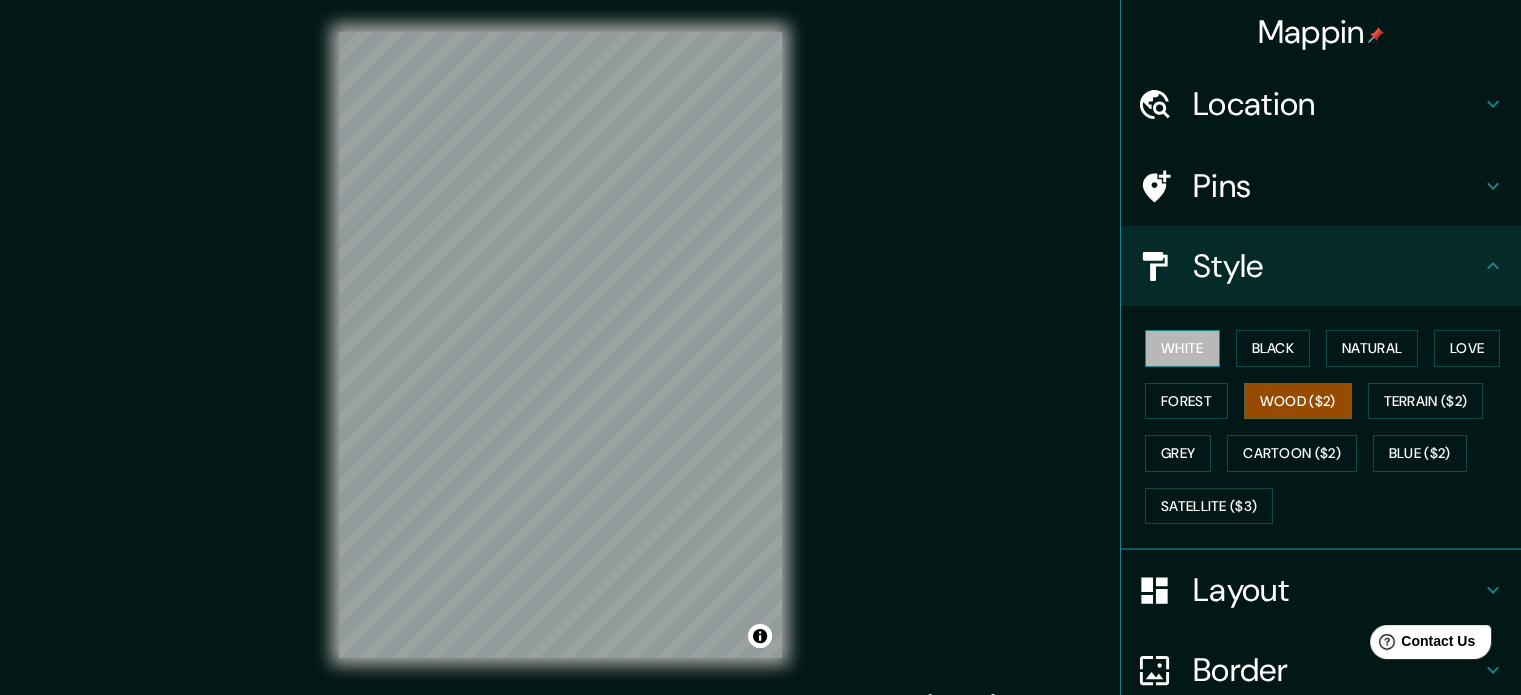 click on "White" at bounding box center [1182, 348] 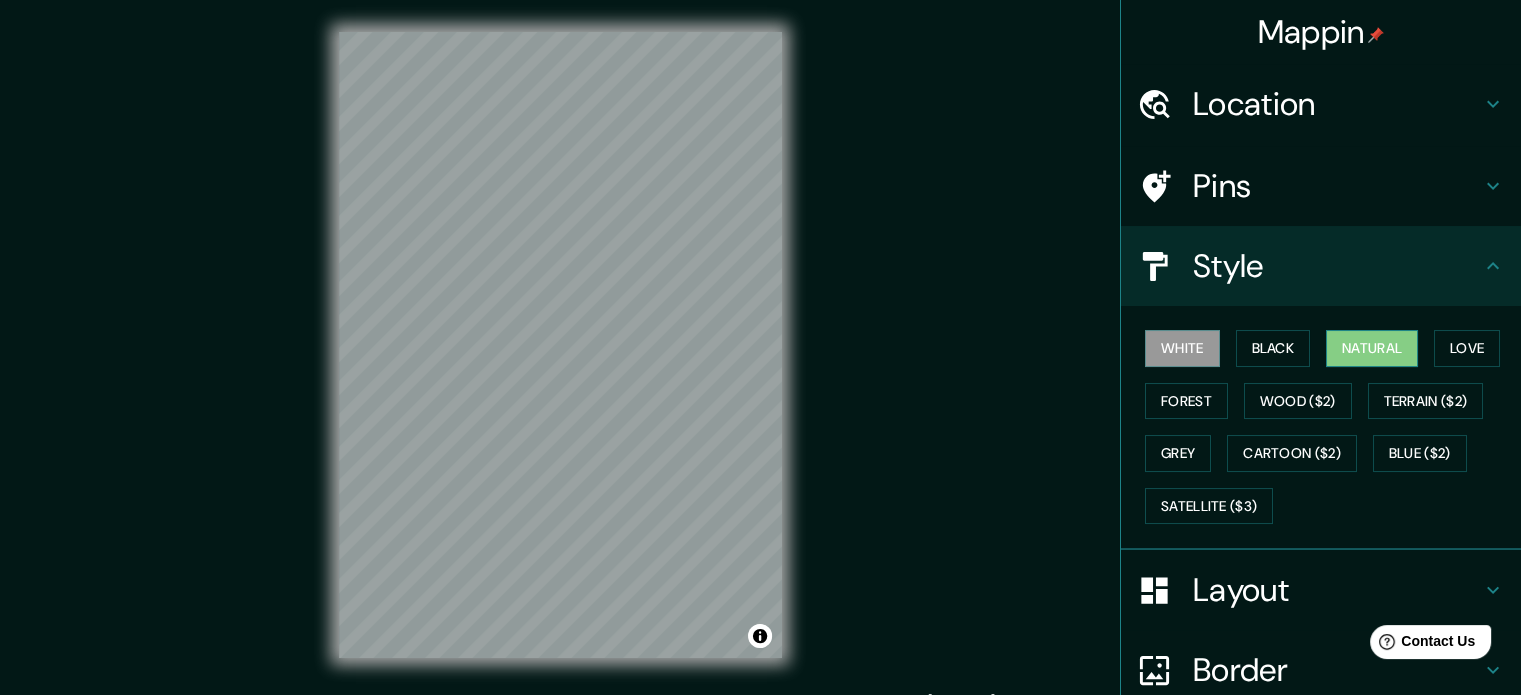 click on "Natural" at bounding box center [1372, 348] 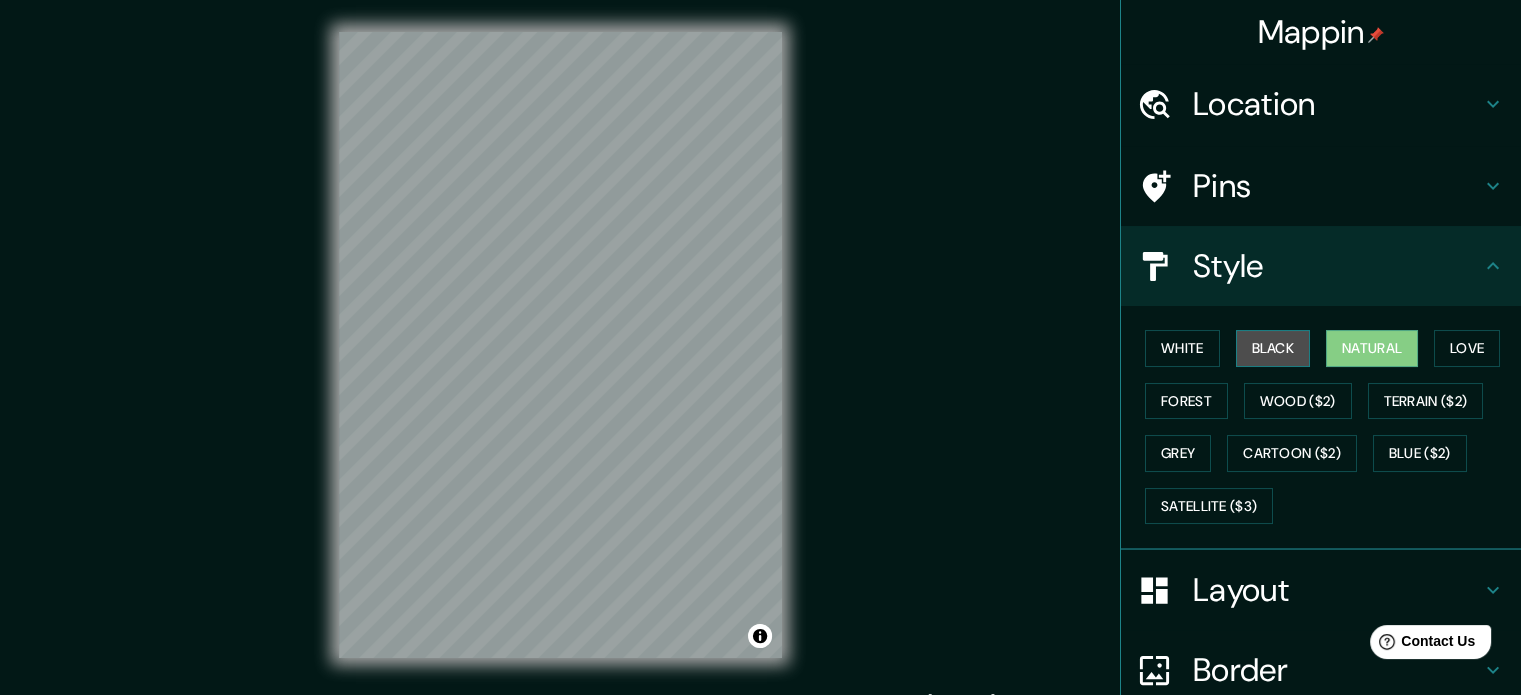 click on "Black" at bounding box center (1273, 348) 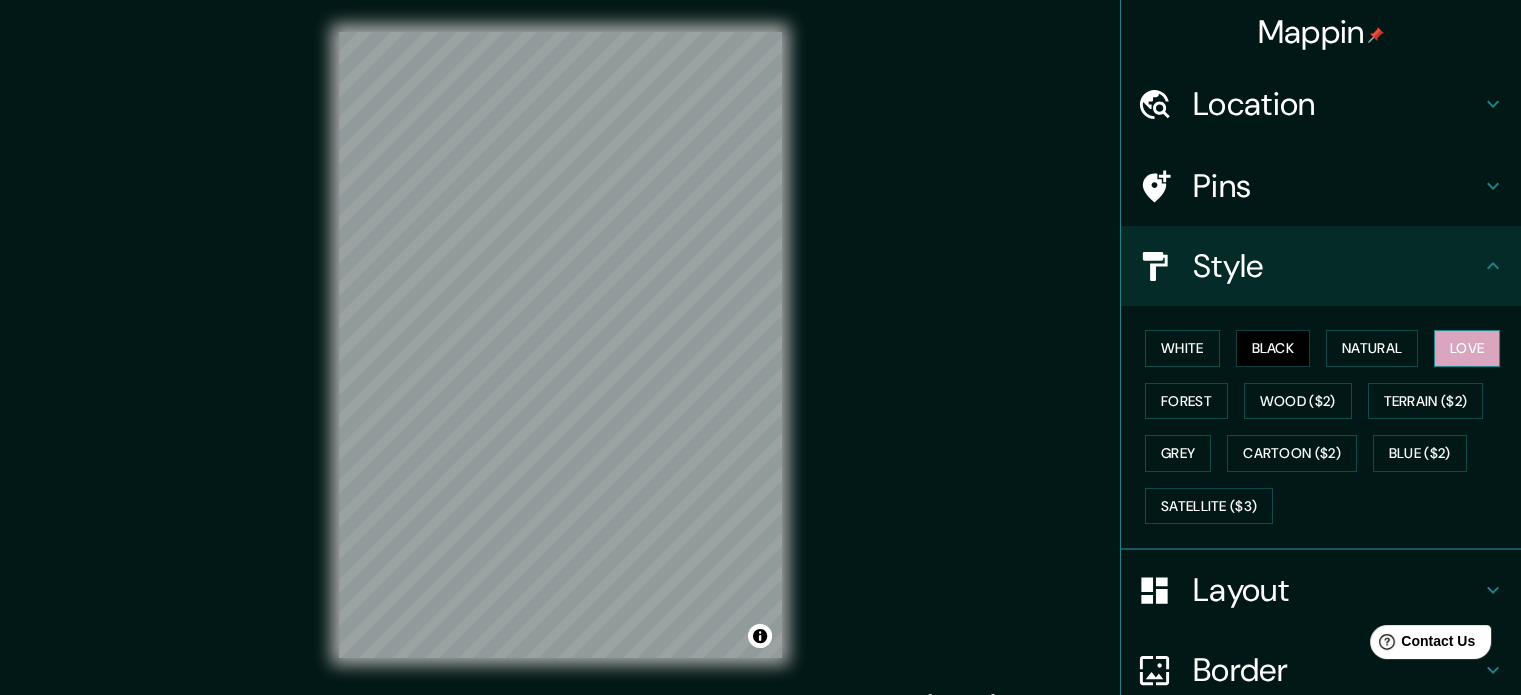 click on "Love" at bounding box center [1467, 348] 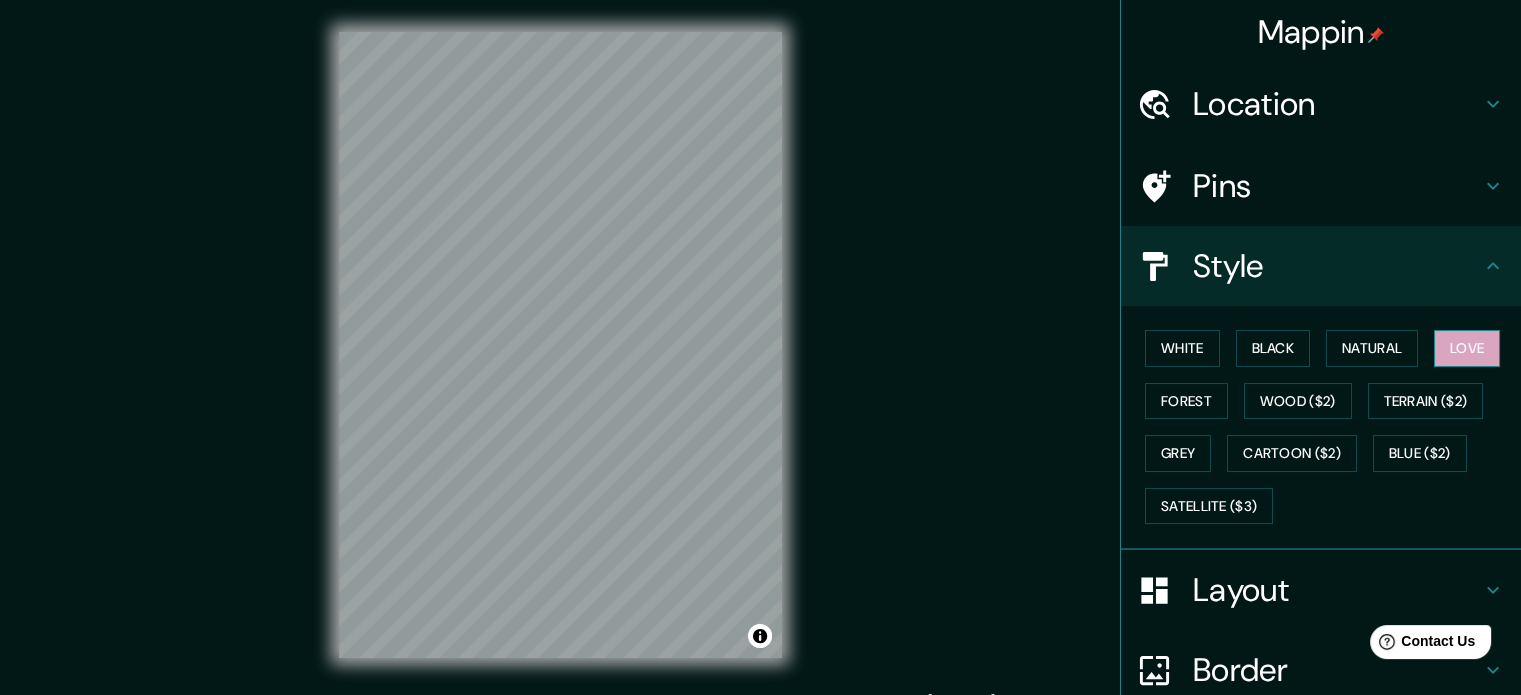 click on "Love" at bounding box center [1467, 348] 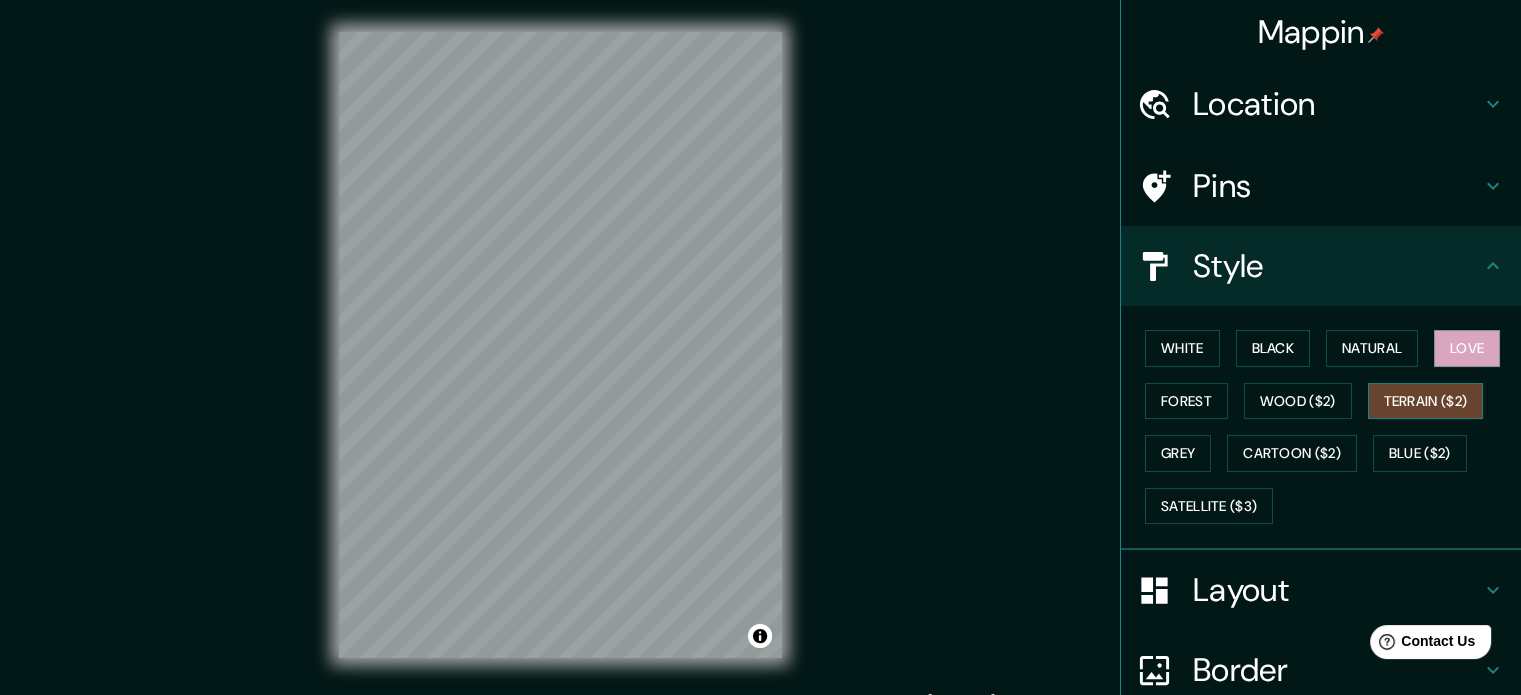 click on "Terrain ($2)" at bounding box center [1426, 401] 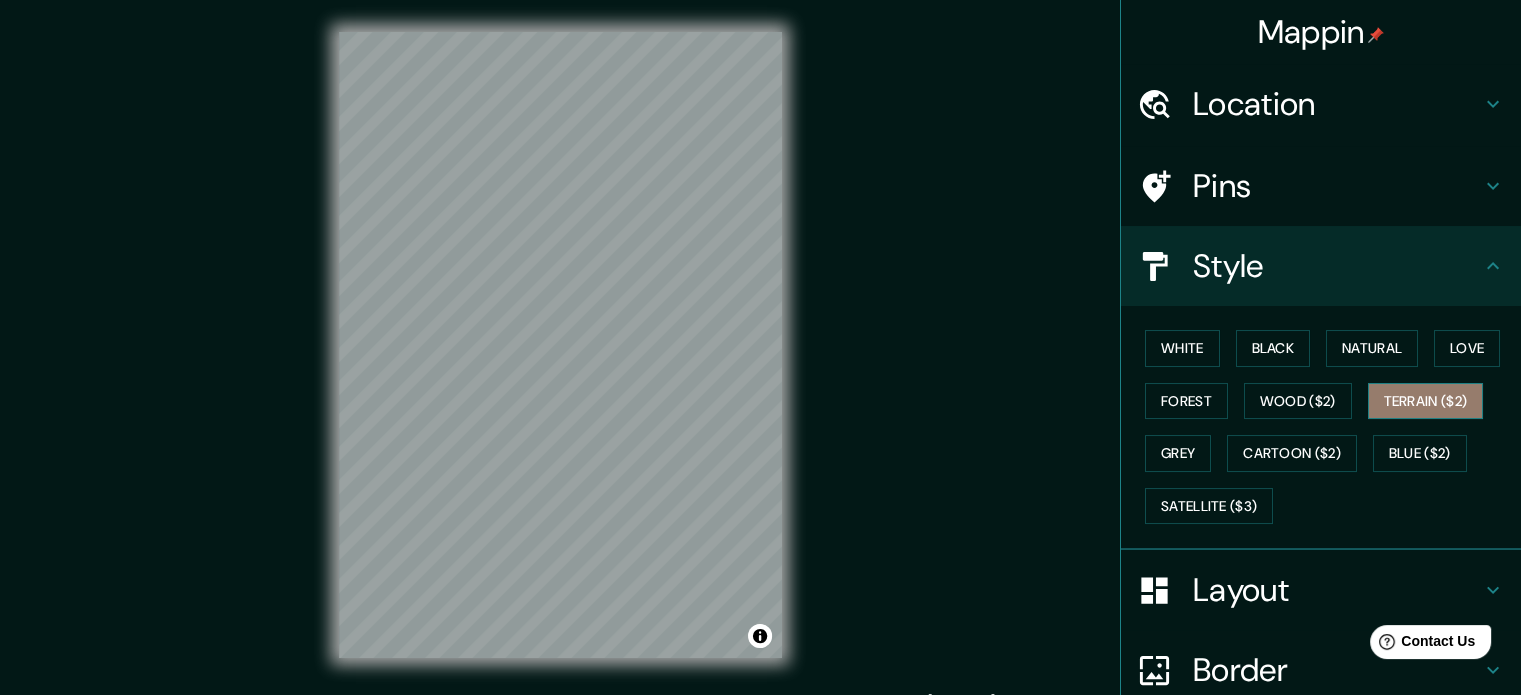 click on "Terrain ($2)" at bounding box center [1426, 401] 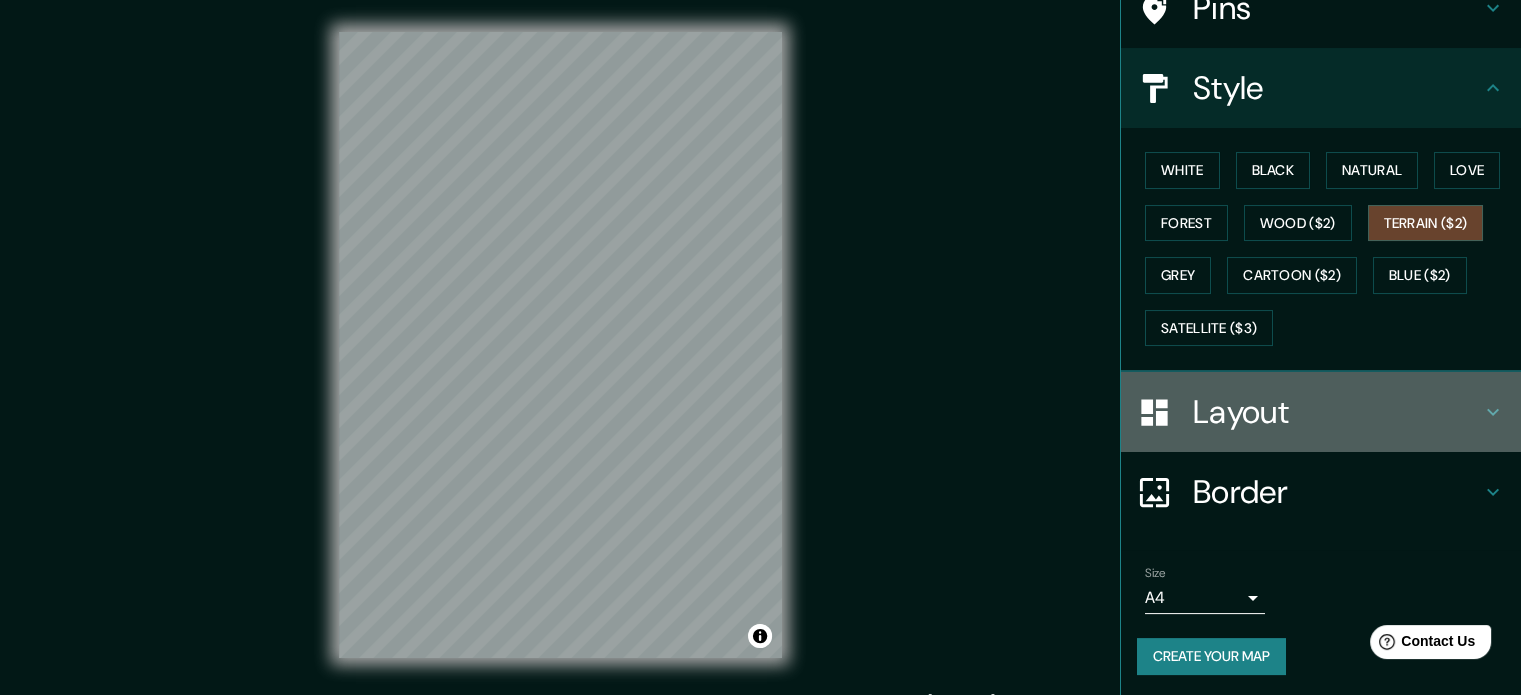 click on "Layout" at bounding box center (1321, 412) 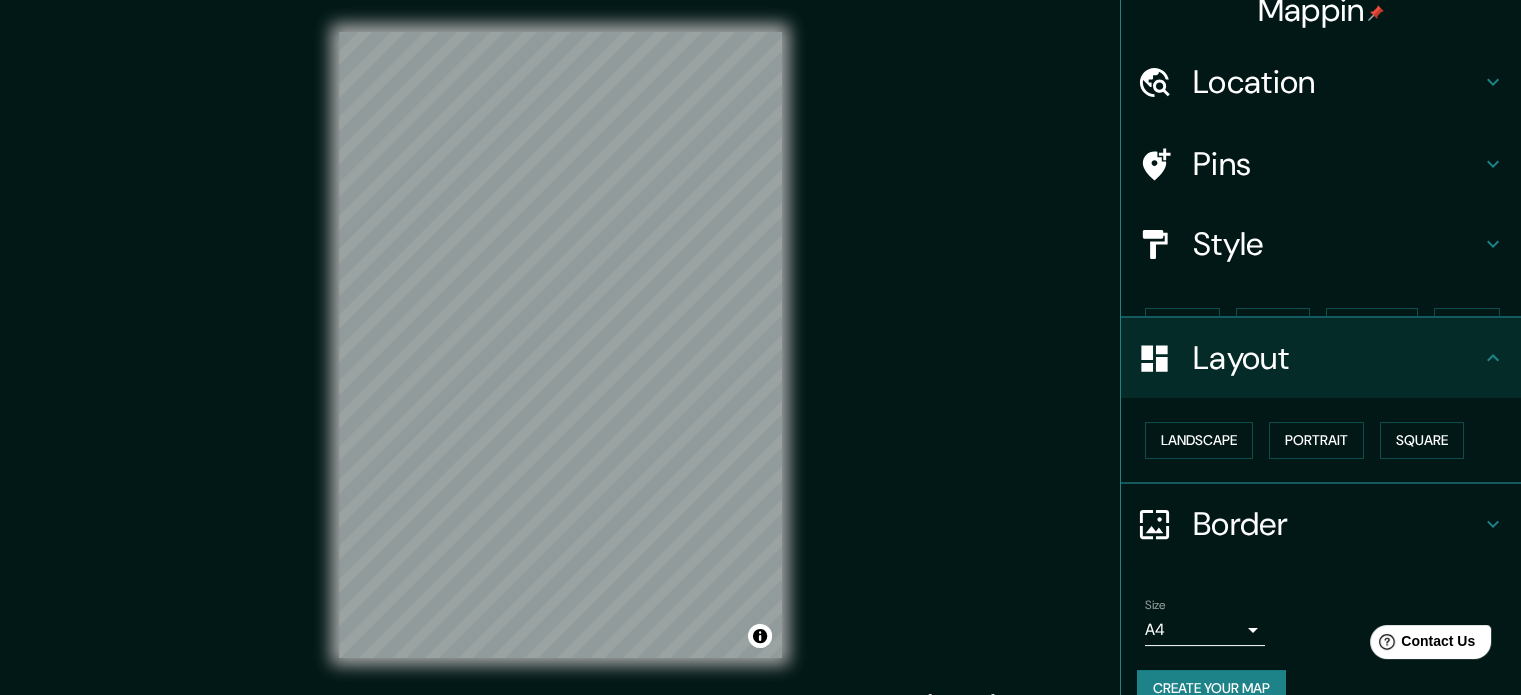 scroll, scrollTop: 22, scrollLeft: 0, axis: vertical 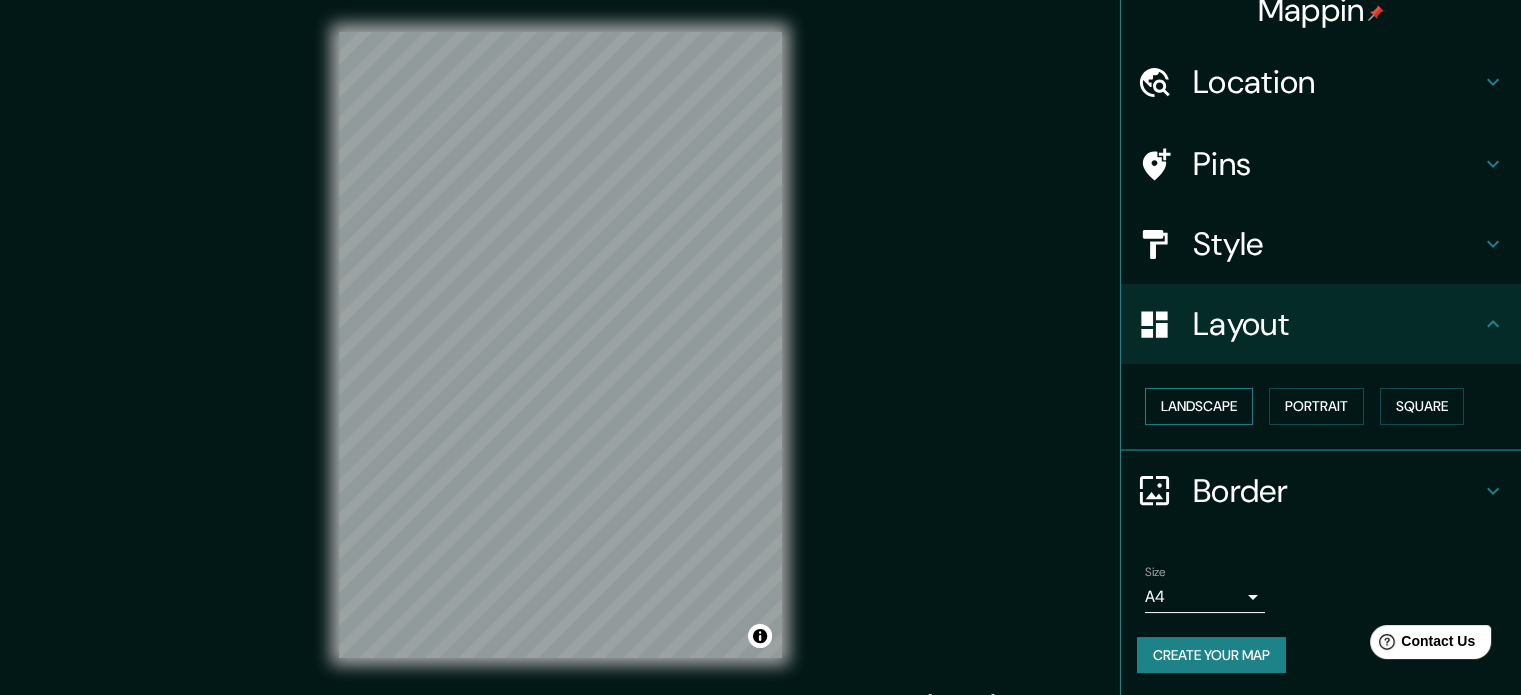 click on "Landscape" at bounding box center (1199, 406) 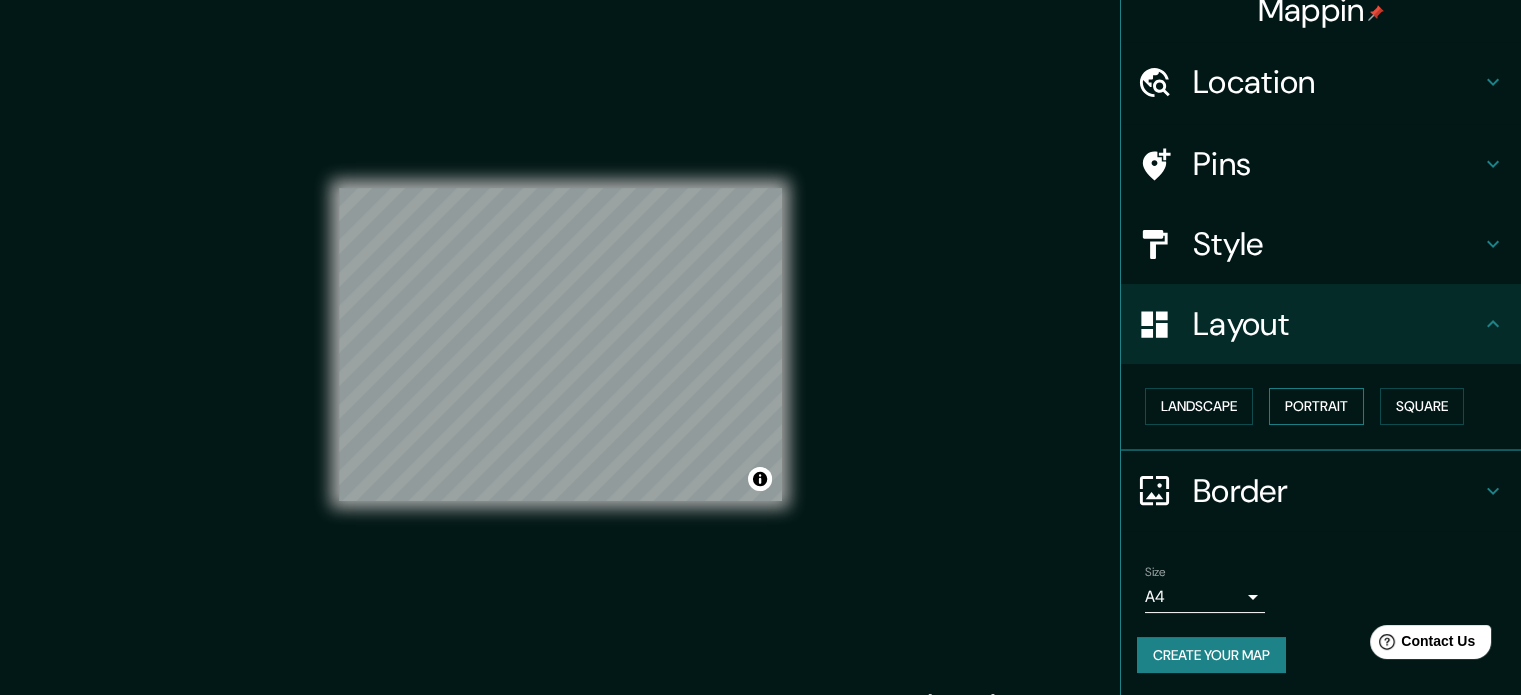 click on "Portrait" at bounding box center (1316, 406) 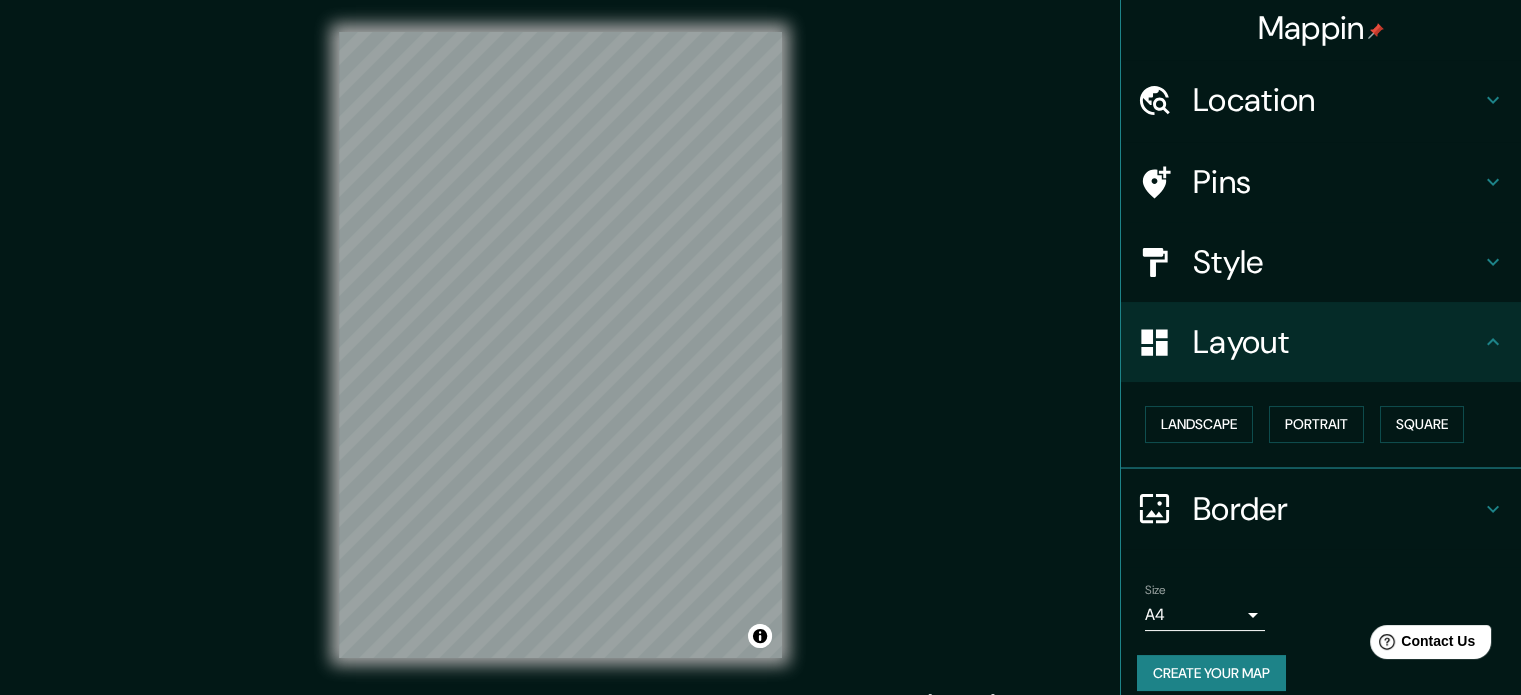 scroll, scrollTop: 0, scrollLeft: 0, axis: both 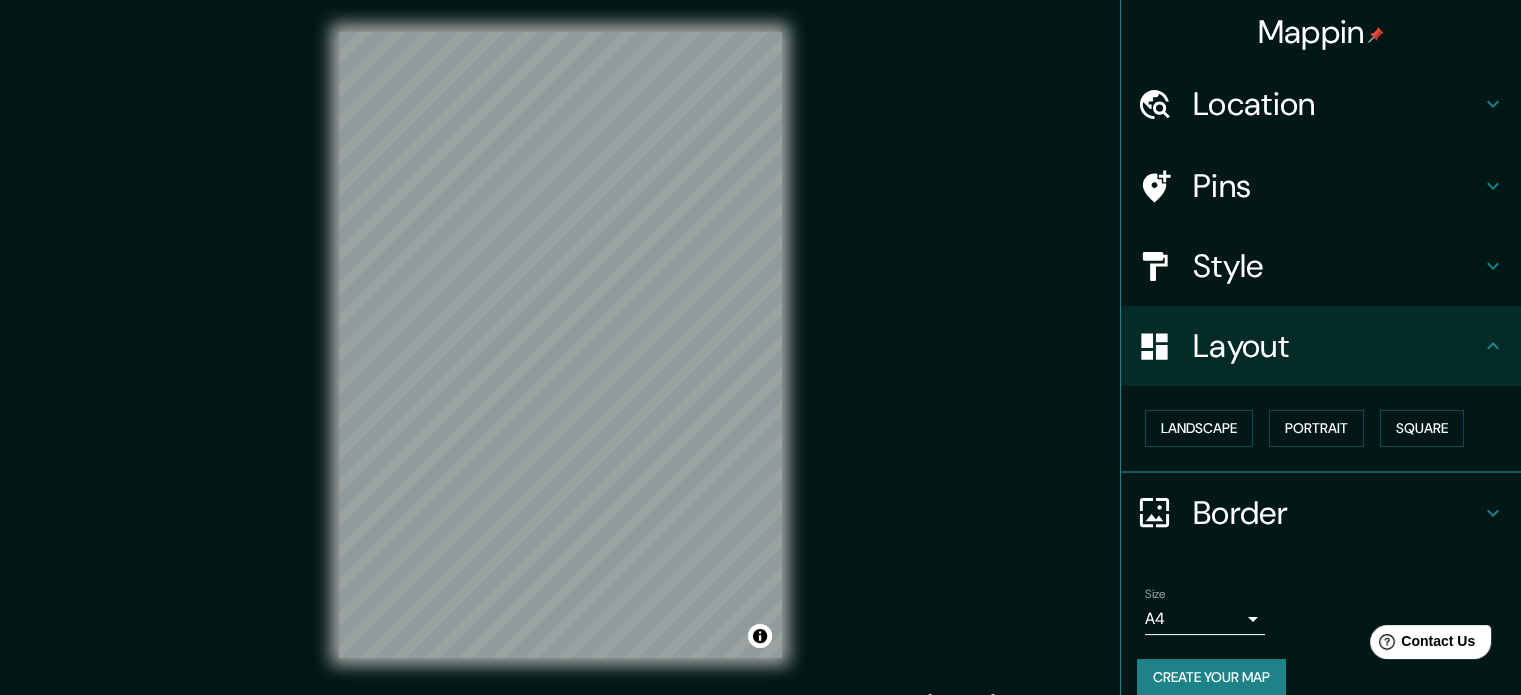 click on "Location" at bounding box center (1337, 104) 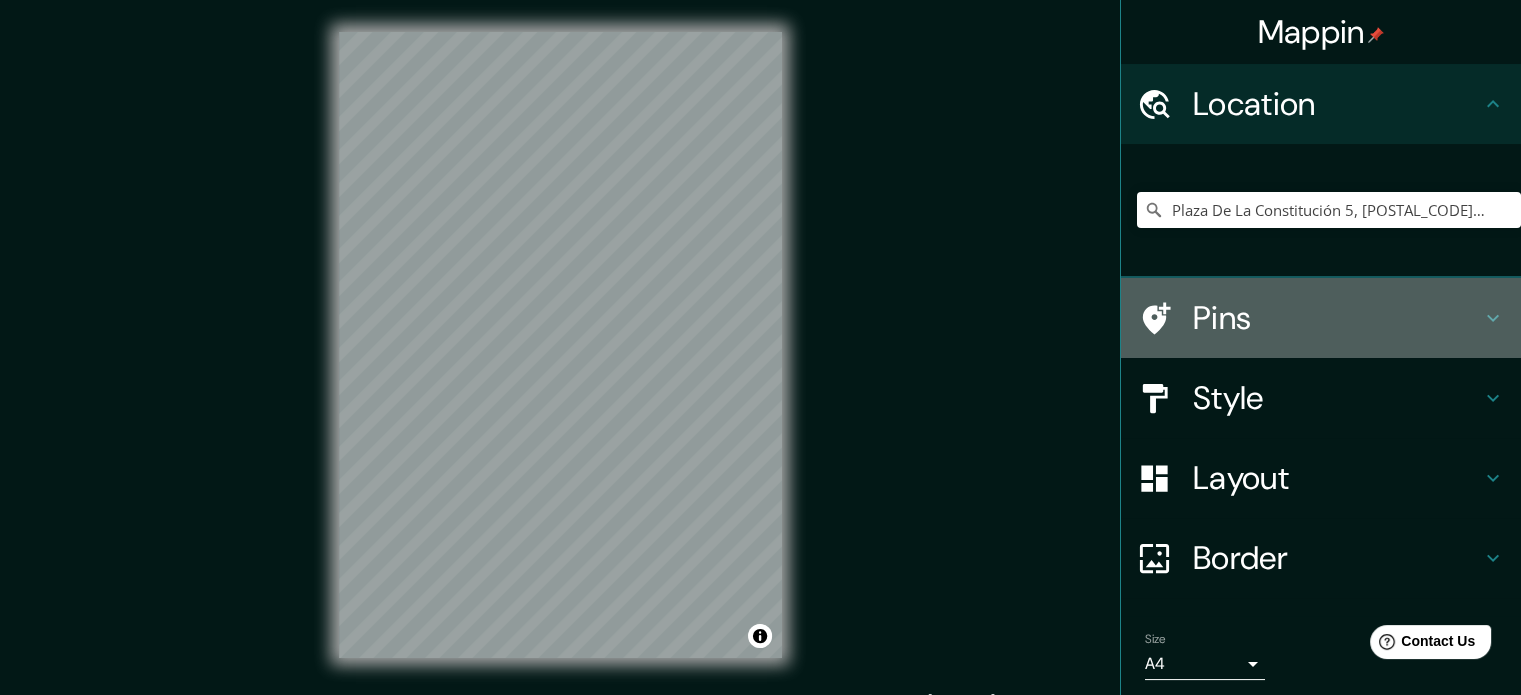 click on "Pins" at bounding box center (1337, 318) 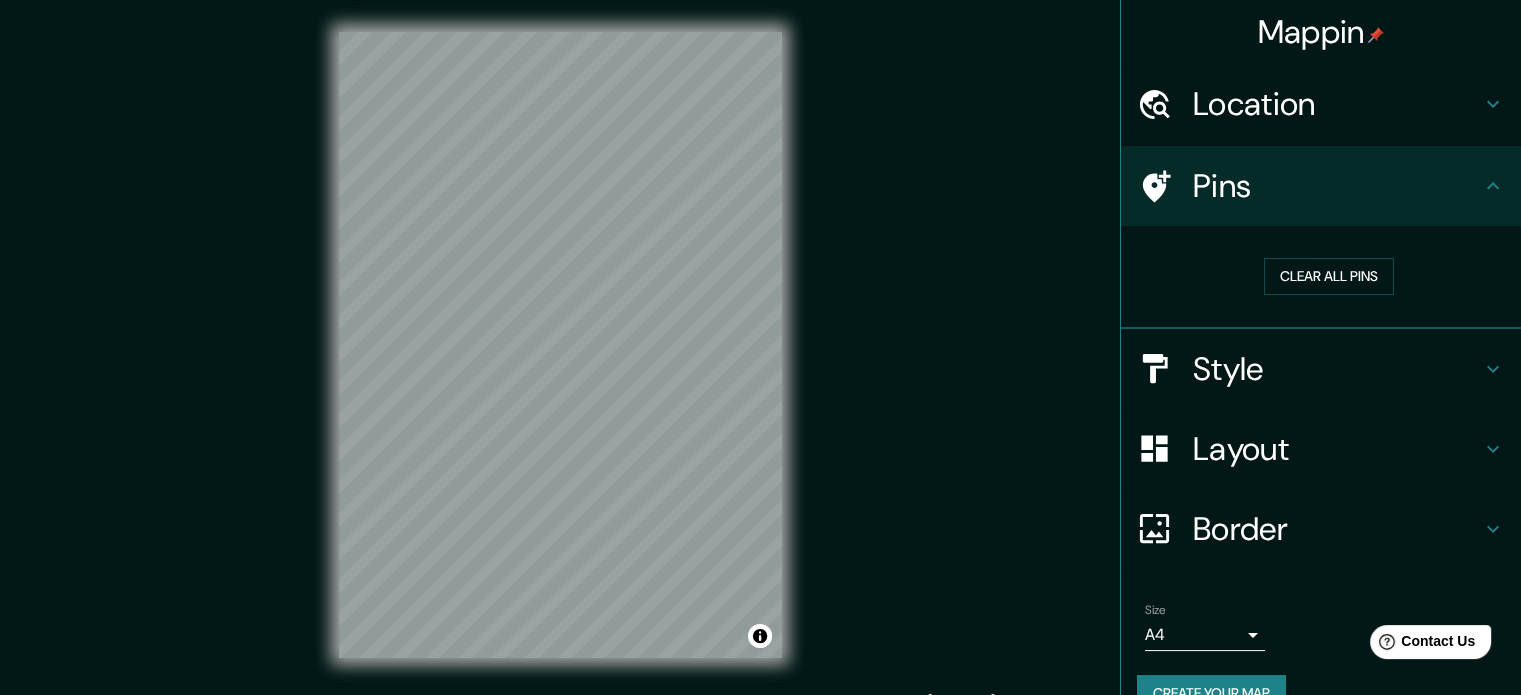 click 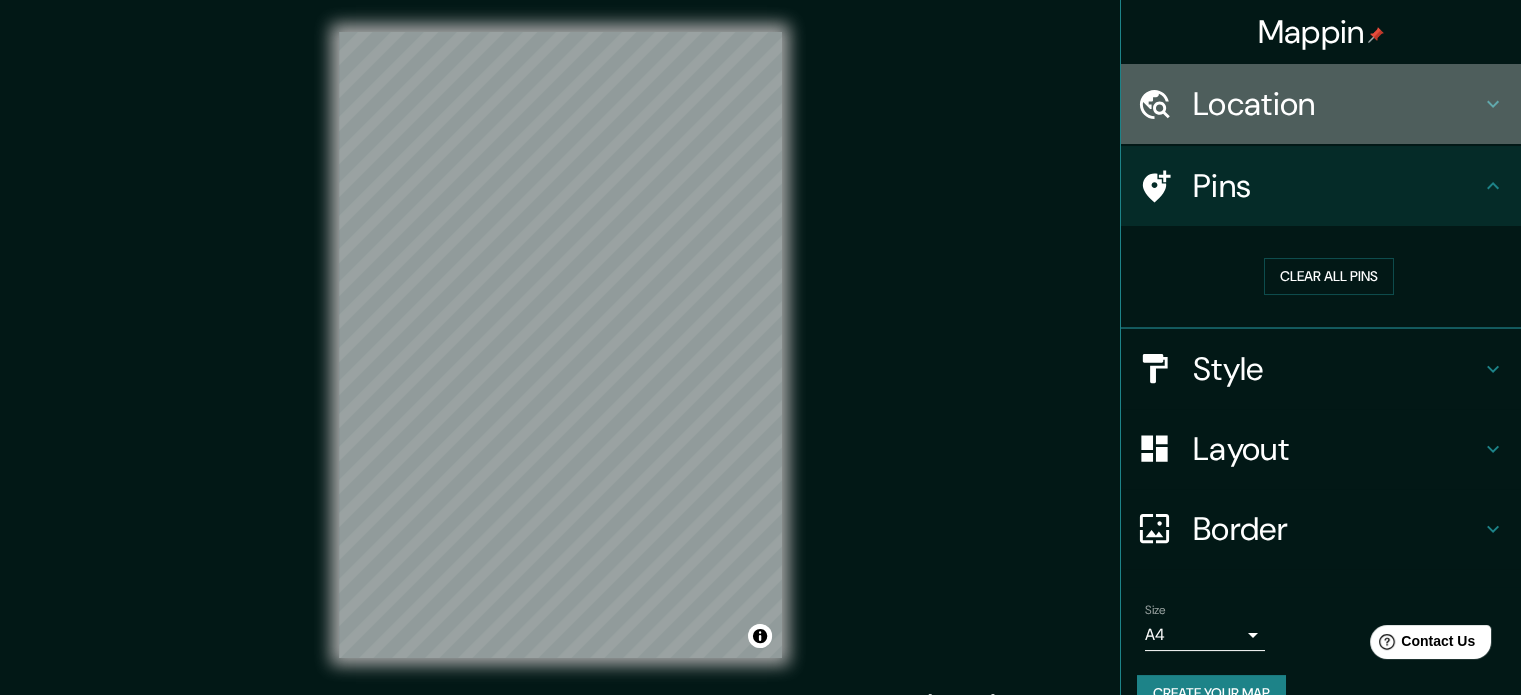 click on "Location" at bounding box center [1337, 104] 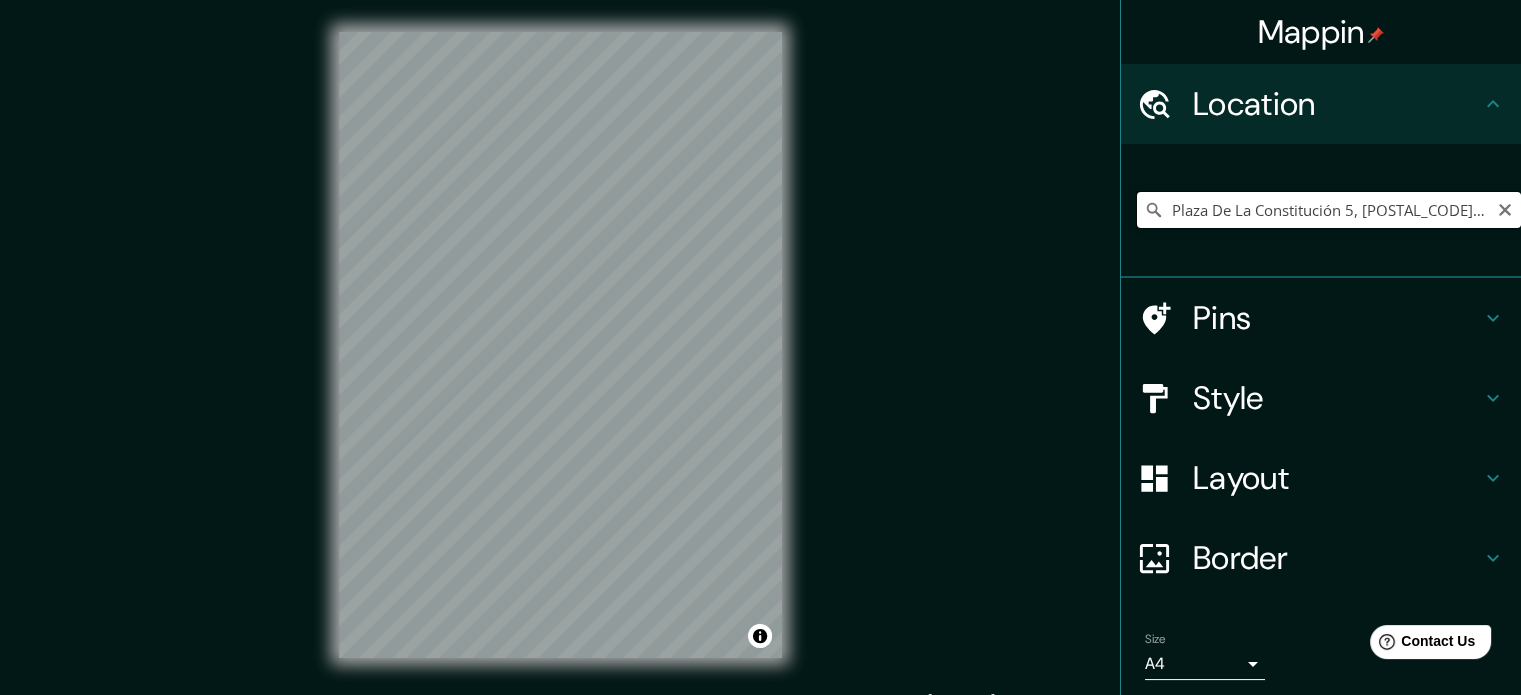 click on "Plaza De La Constitución 5, [POSTAL_CODE] [CITY], [COUNTRY] [COUNTRY]" at bounding box center (1329, 210) 